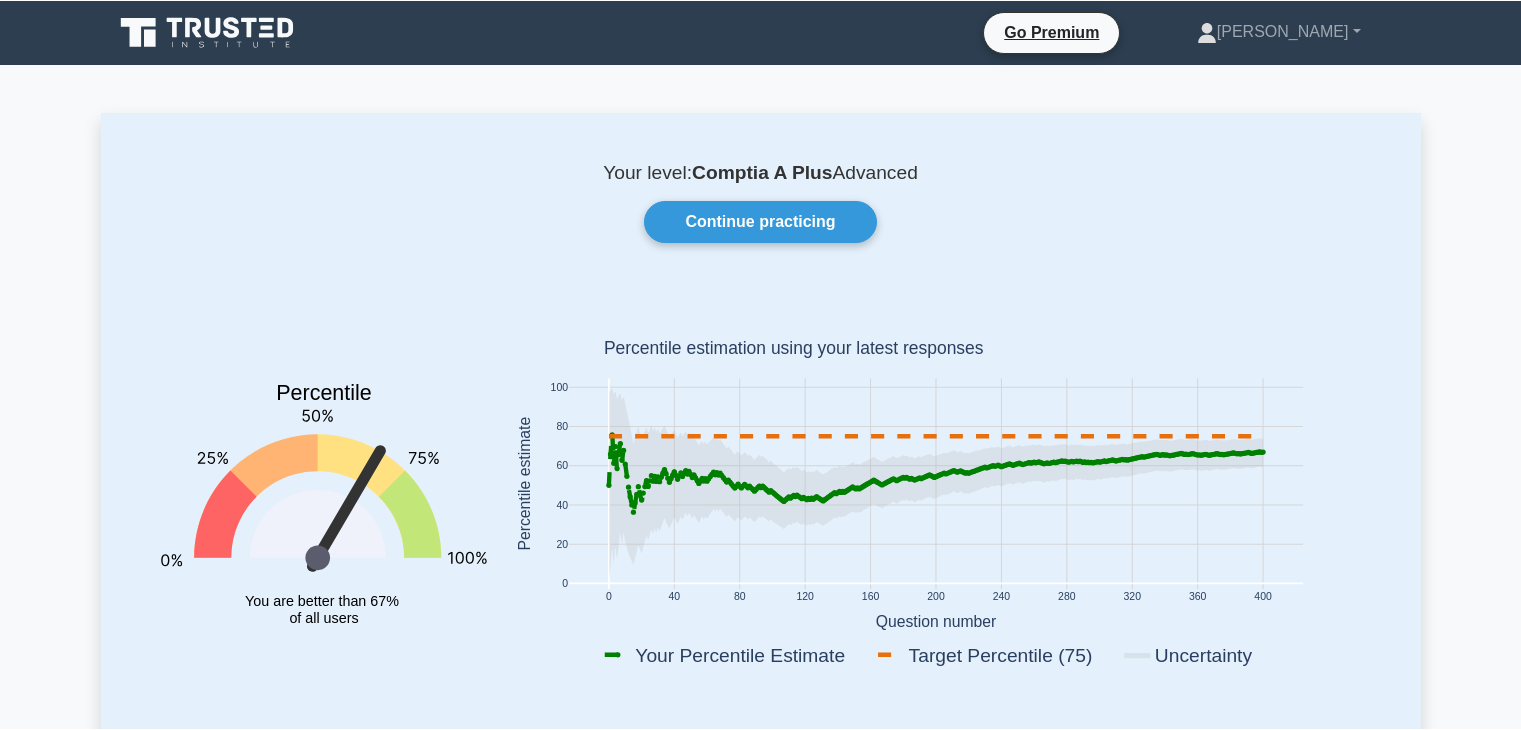 scroll, scrollTop: 0, scrollLeft: 0, axis: both 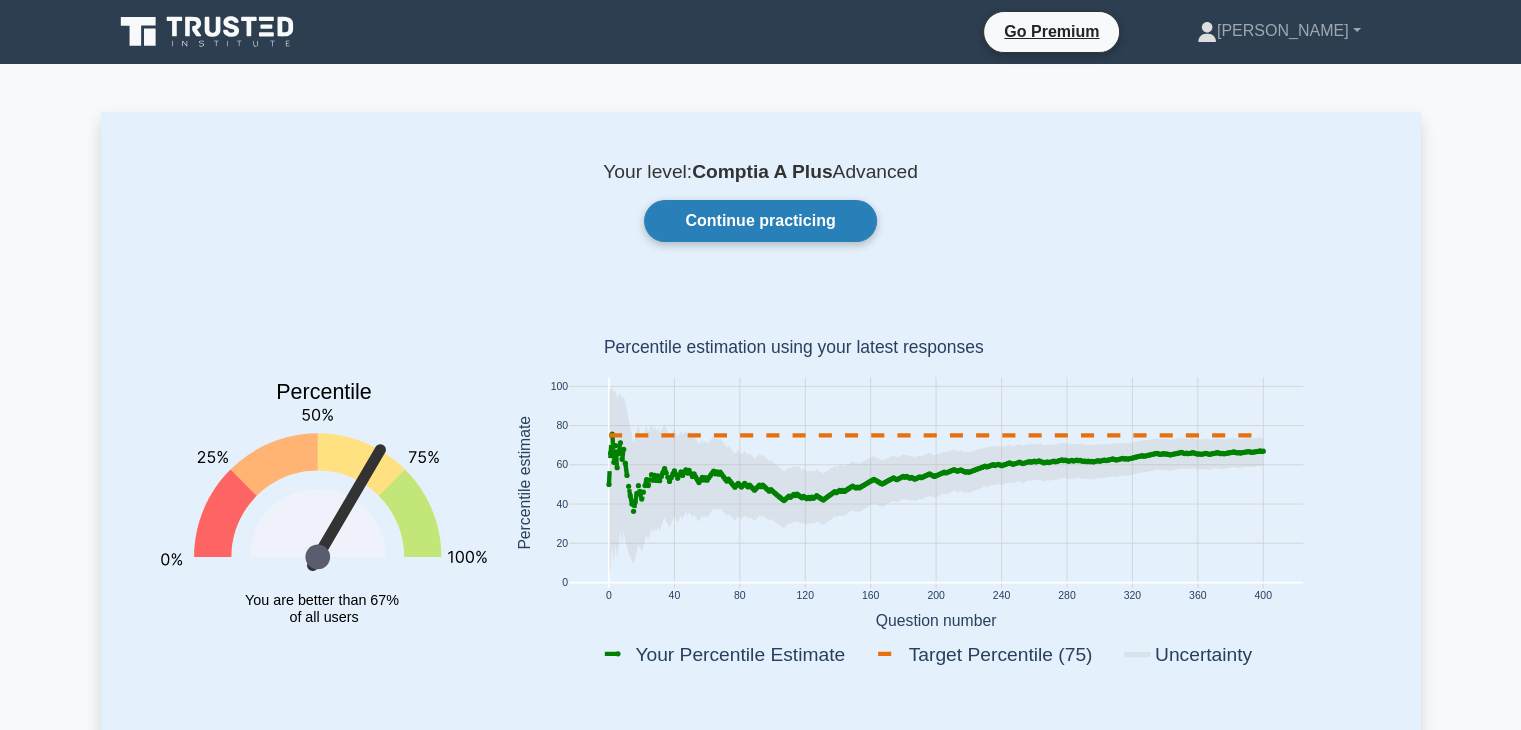 click on "Continue practicing" at bounding box center (760, 221) 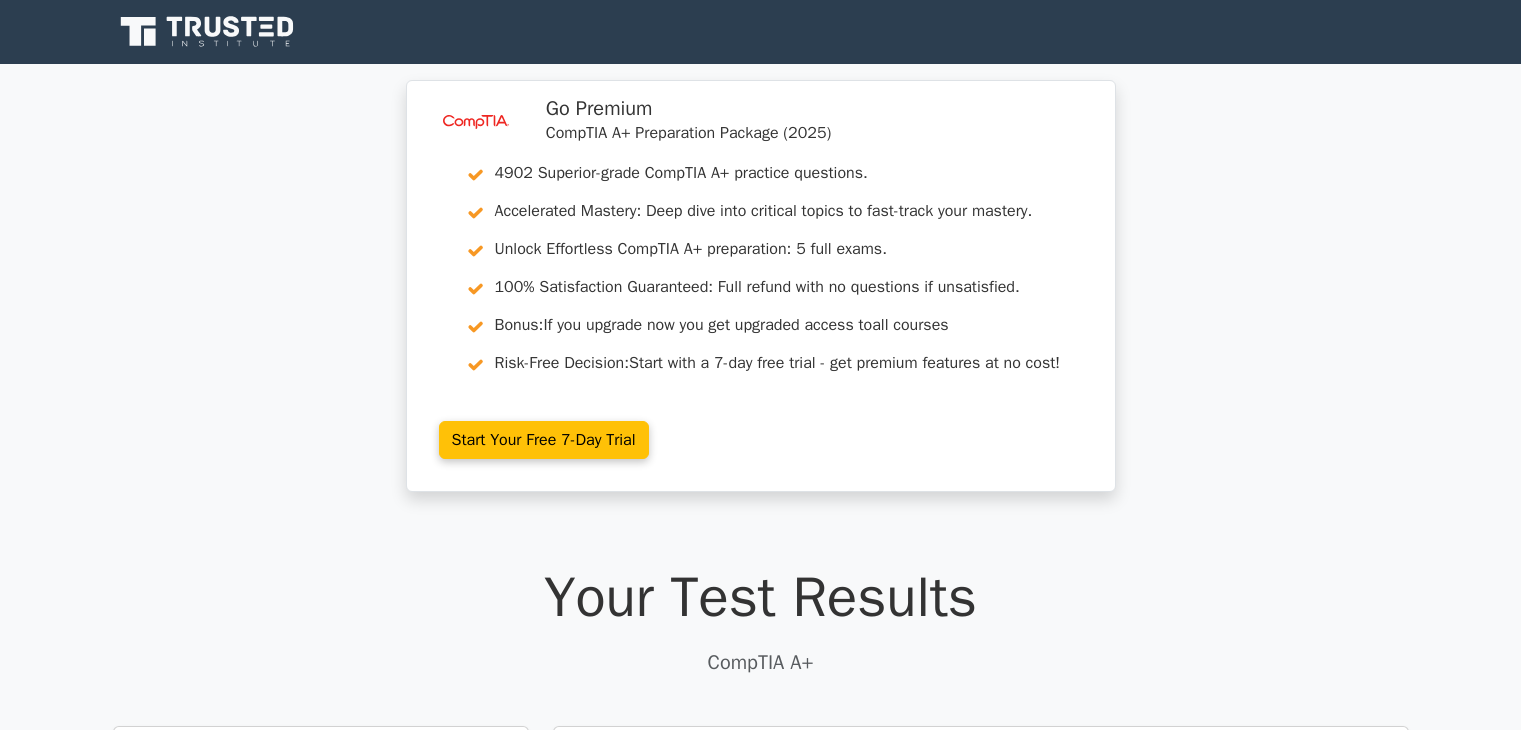 scroll, scrollTop: 0, scrollLeft: 0, axis: both 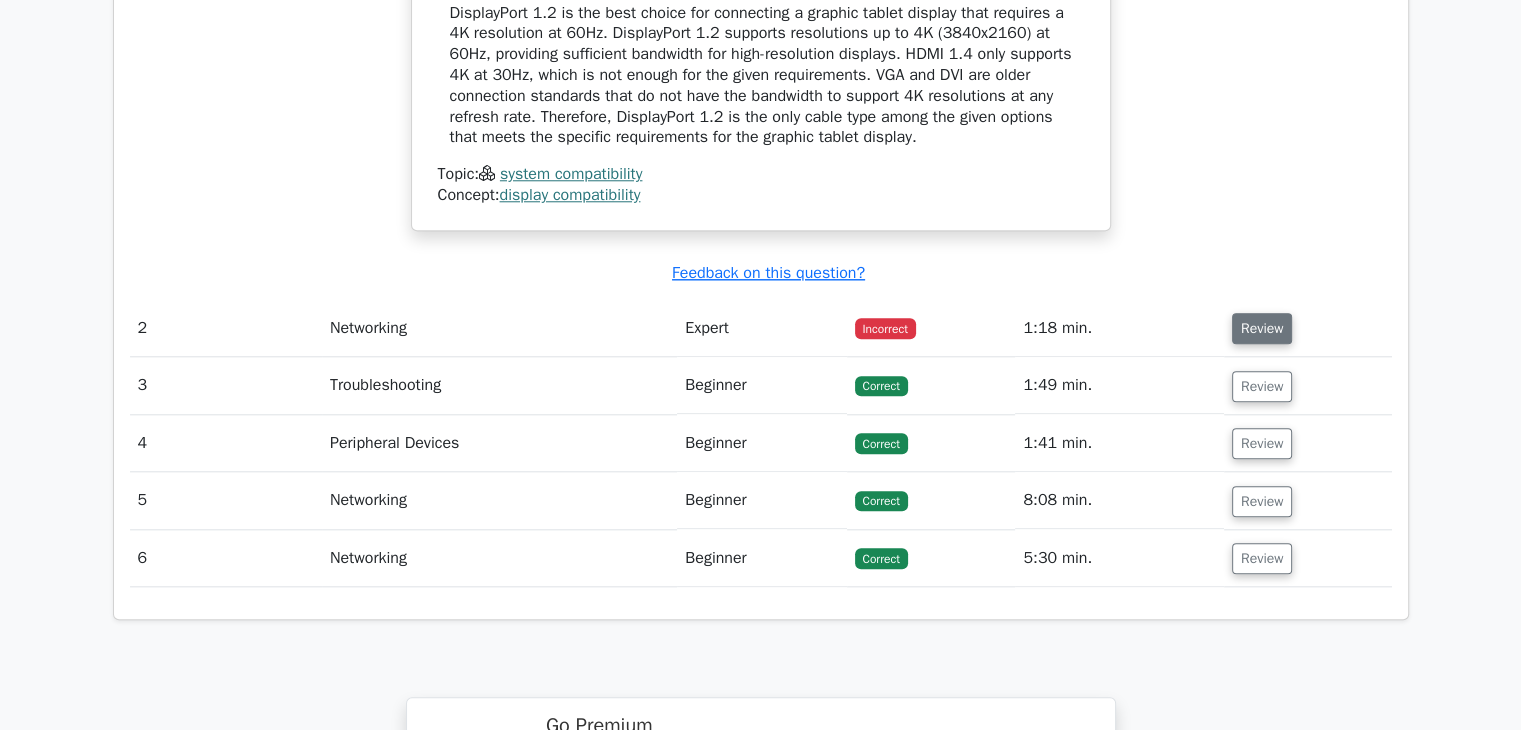 click on "Review" at bounding box center (1262, 328) 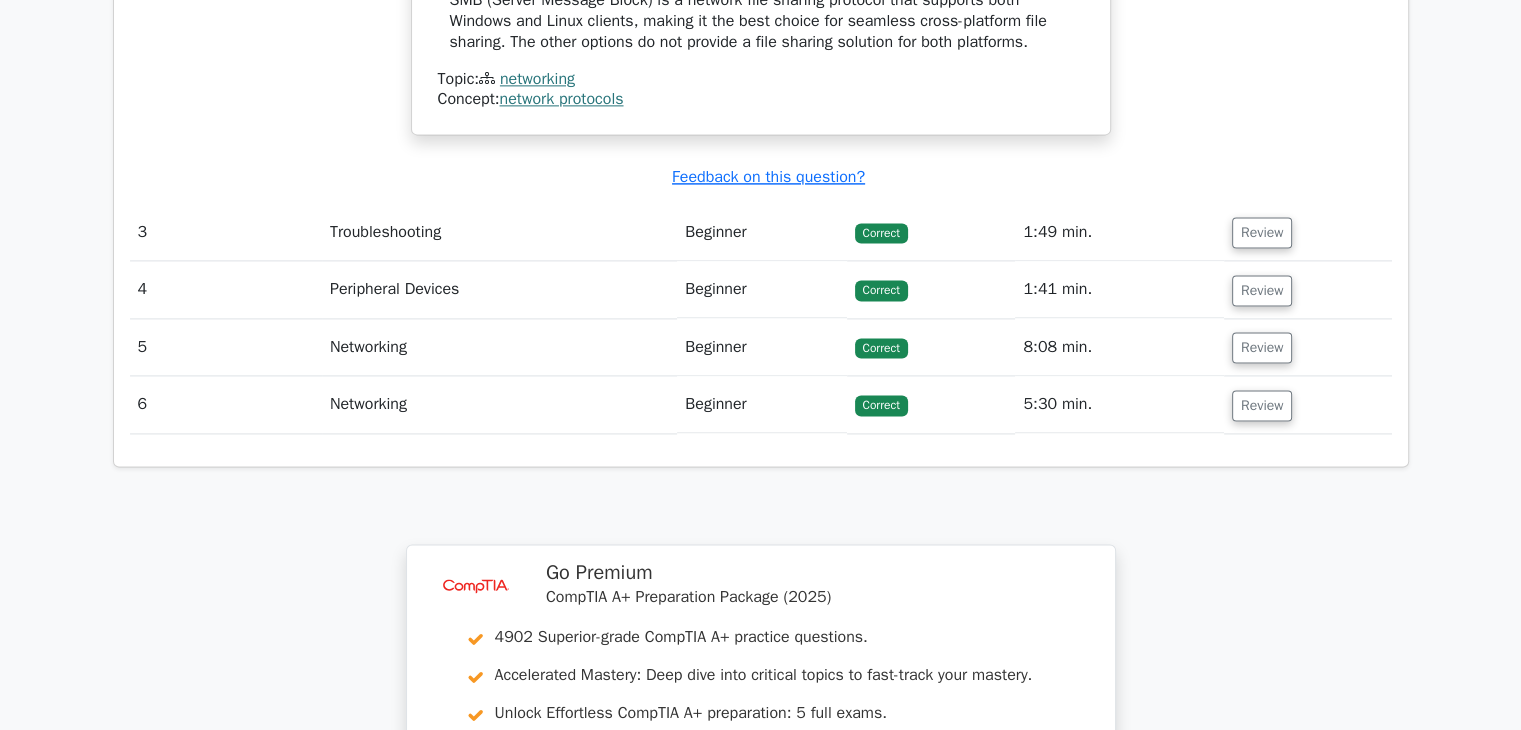 scroll, scrollTop: 2772, scrollLeft: 0, axis: vertical 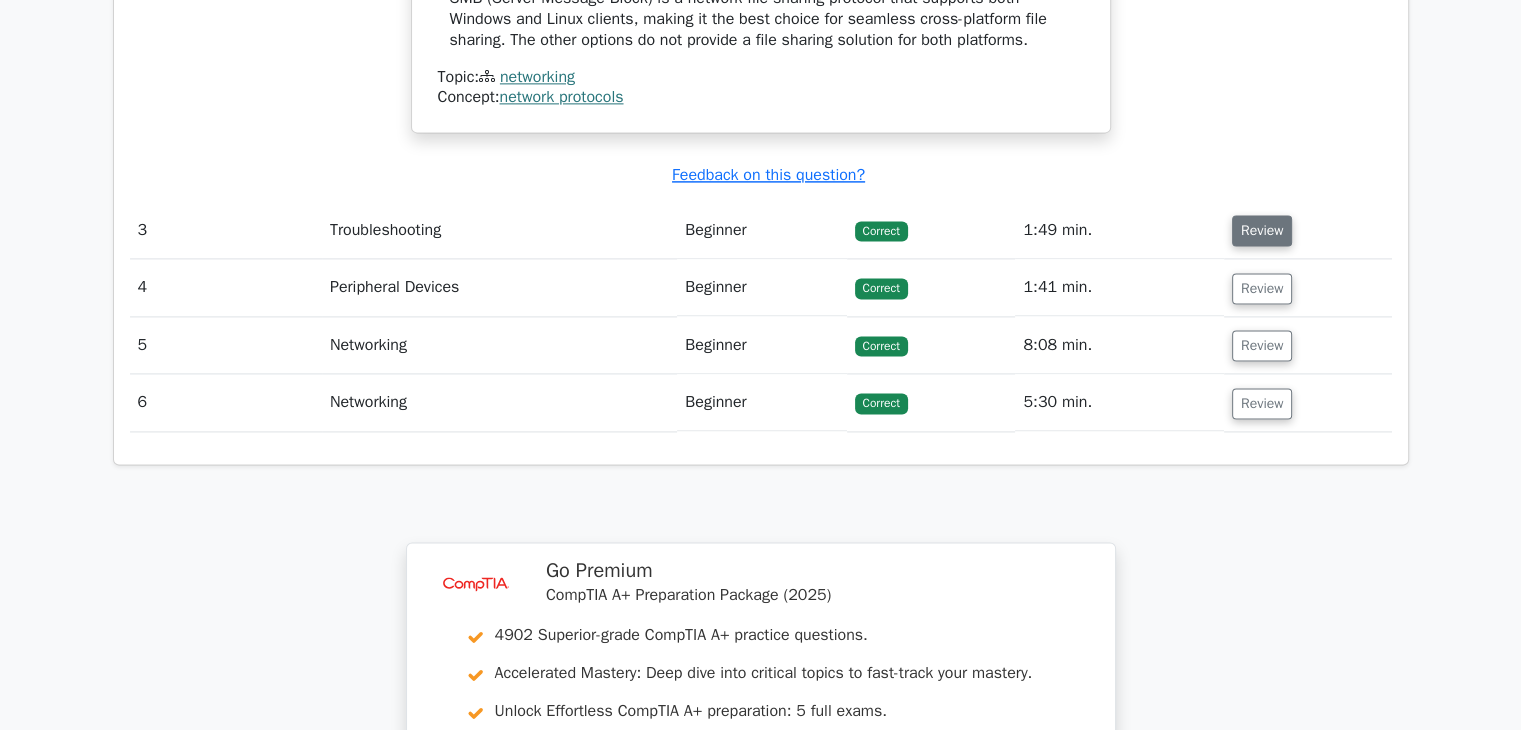 click on "Review" at bounding box center [1262, 230] 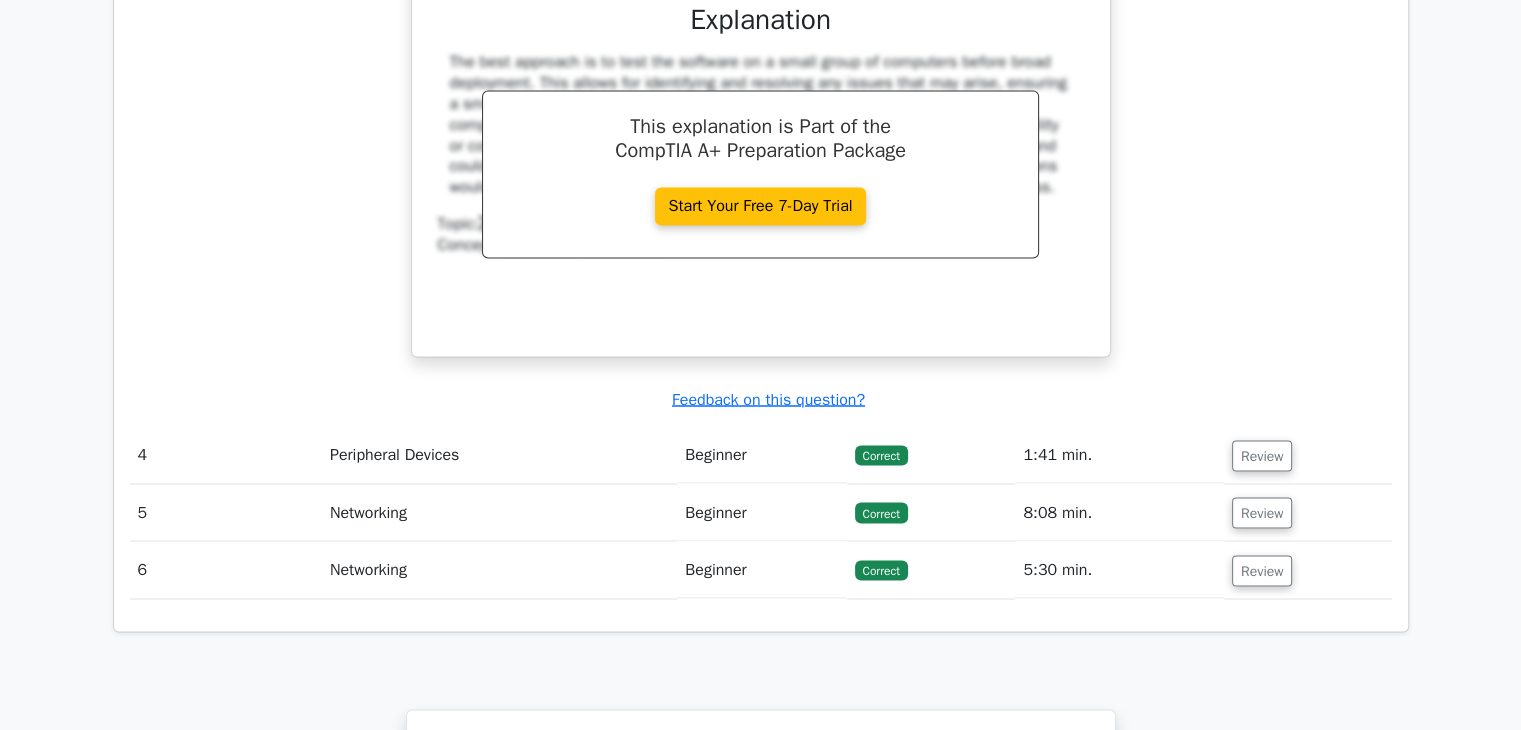 scroll, scrollTop: 3418, scrollLeft: 0, axis: vertical 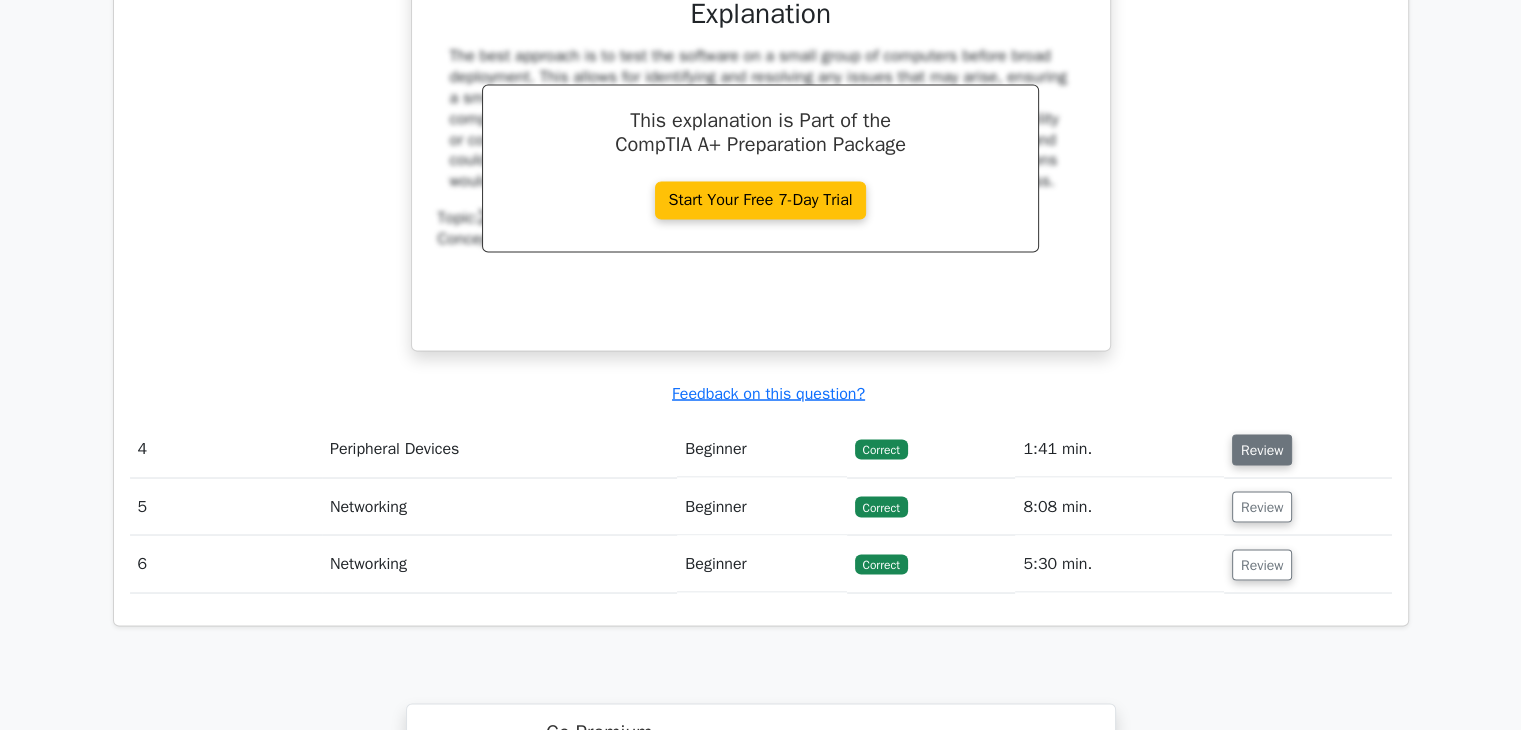 click on "Review" at bounding box center (1262, 449) 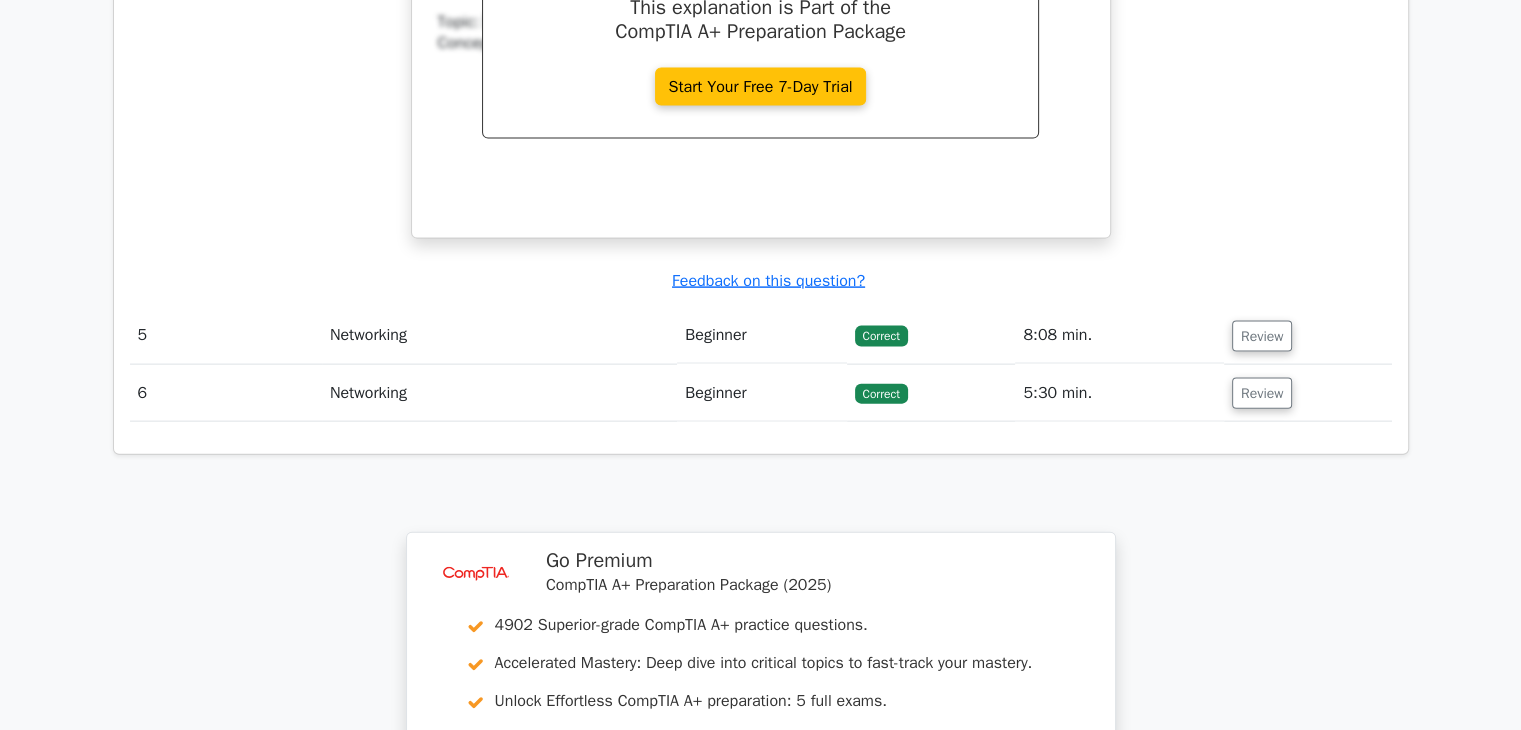 scroll, scrollTop: 4372, scrollLeft: 0, axis: vertical 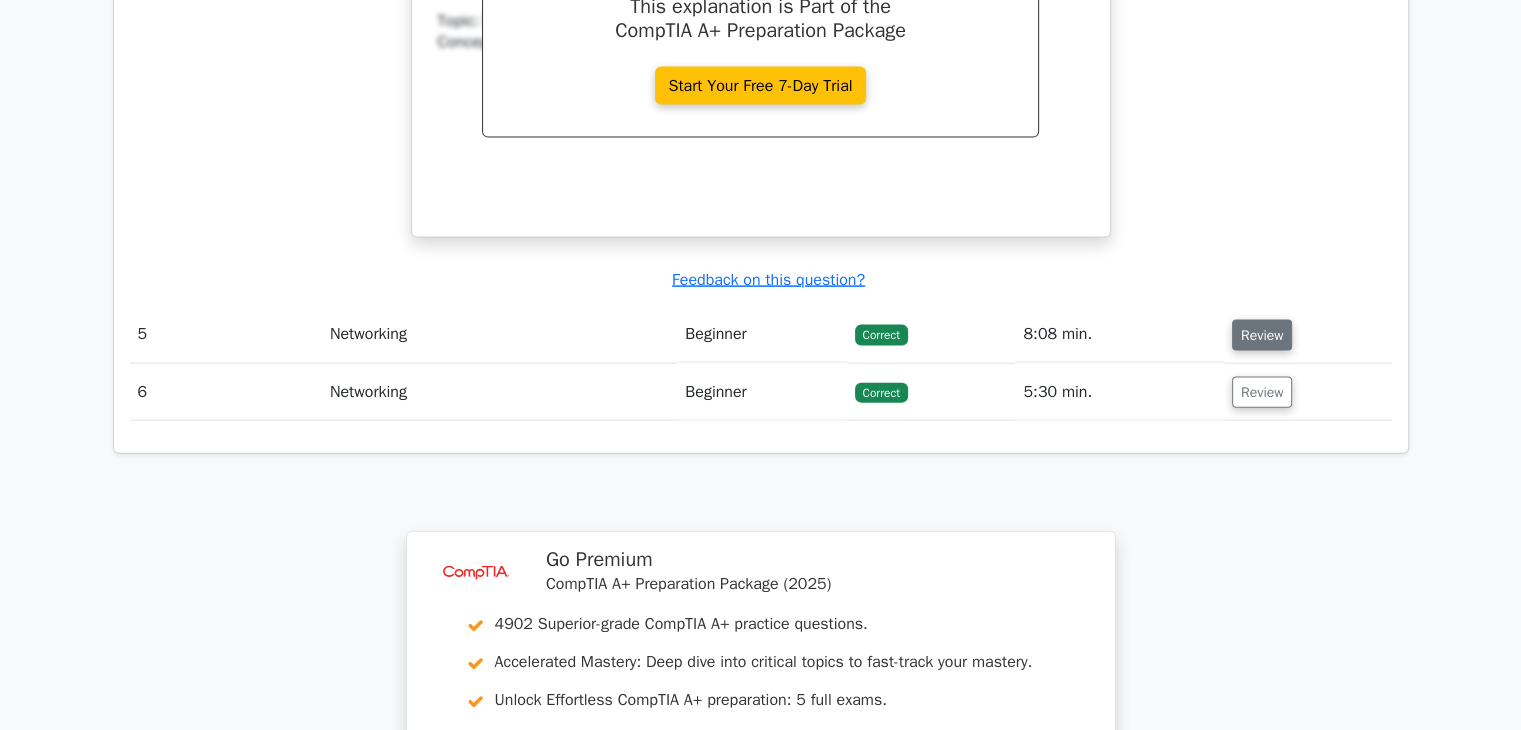 click on "Review" at bounding box center [1262, 335] 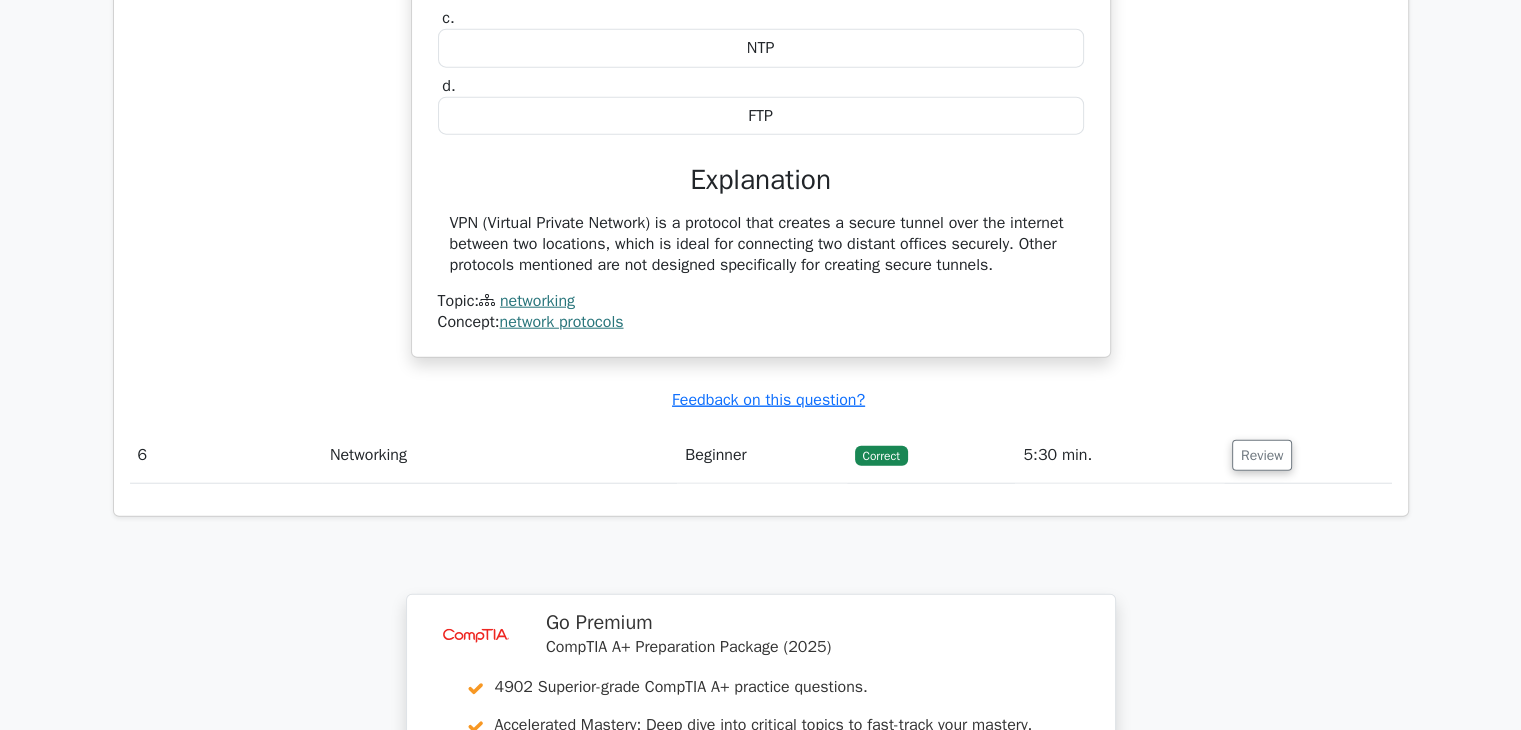 scroll, scrollTop: 4992, scrollLeft: 0, axis: vertical 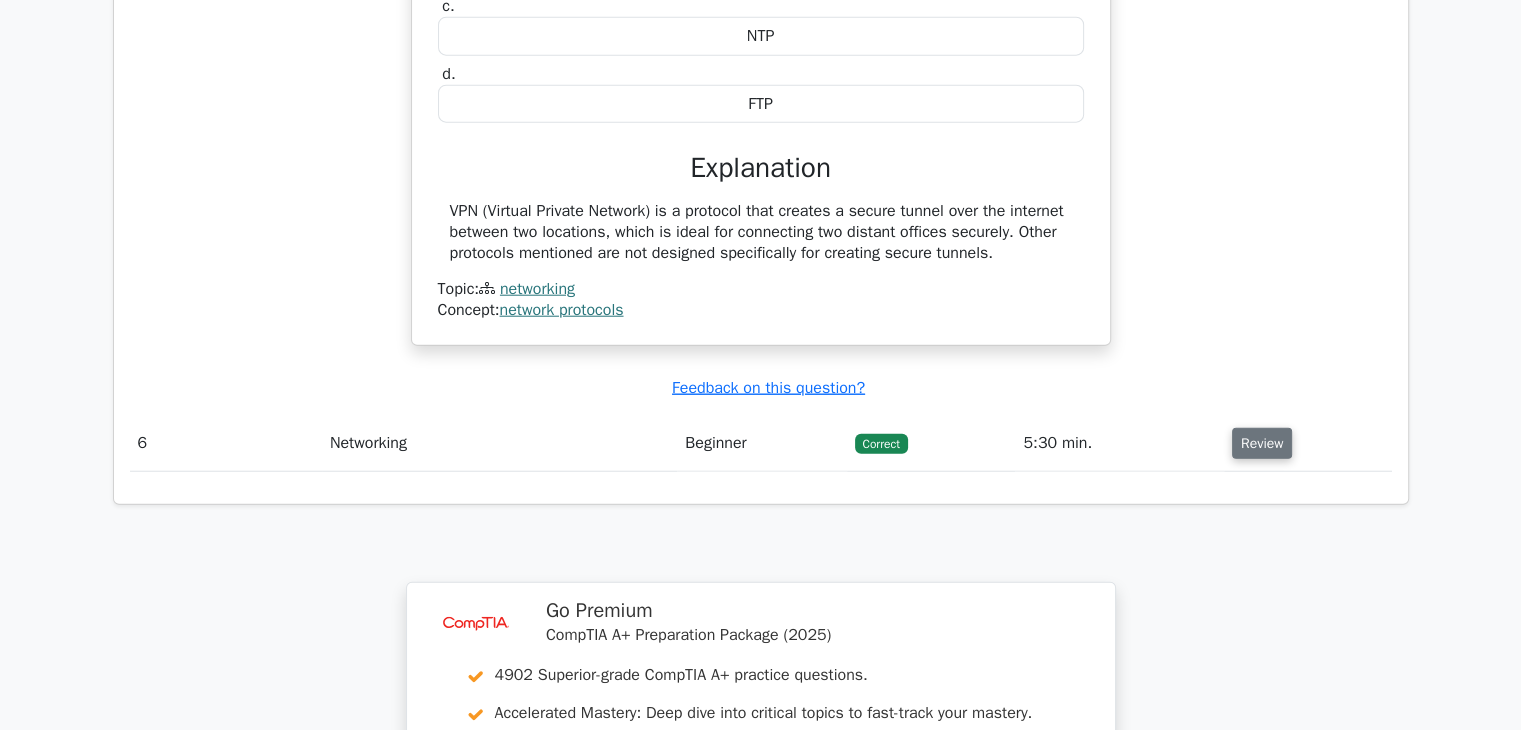 click on "Review" at bounding box center [1262, 443] 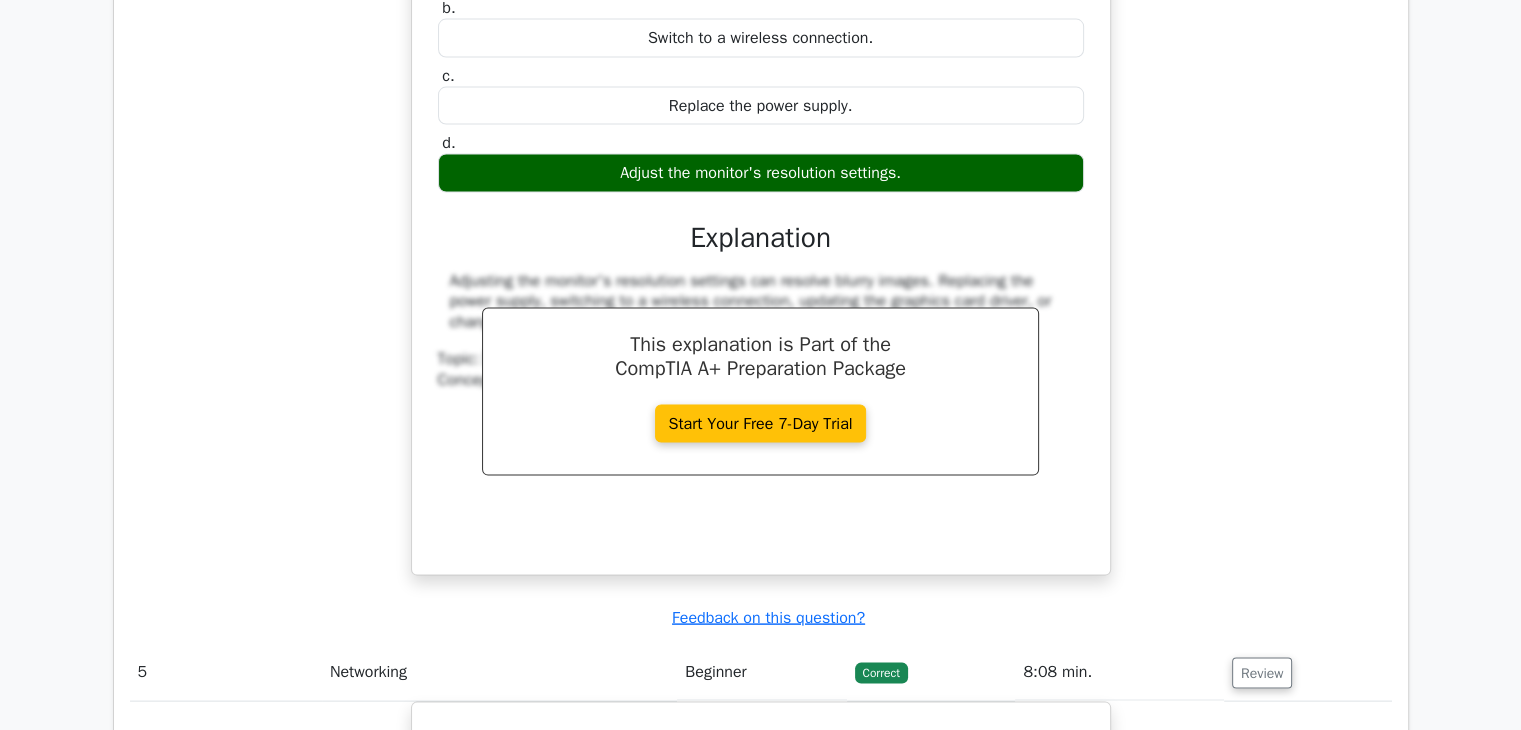 scroll, scrollTop: 4010, scrollLeft: 0, axis: vertical 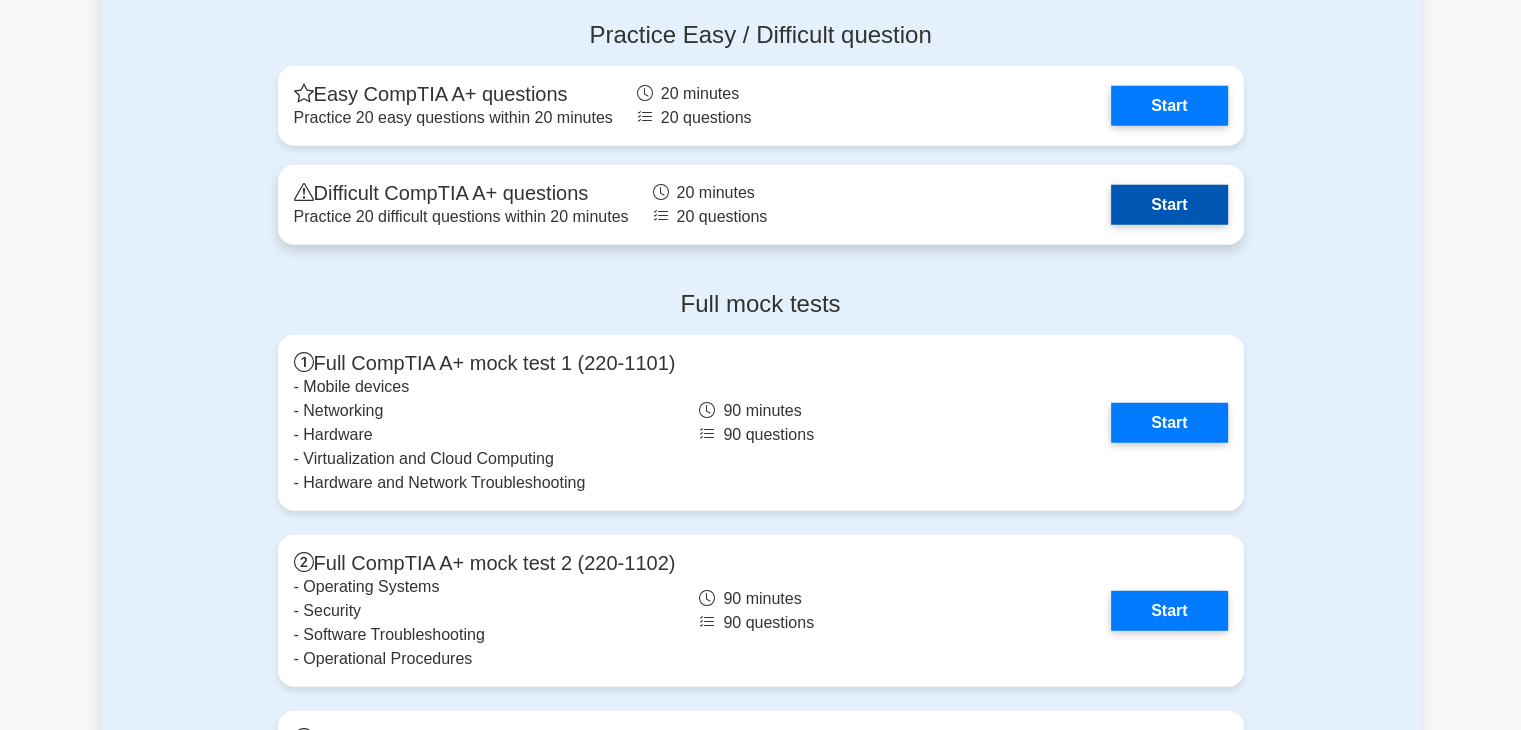 click on "Start" at bounding box center [1169, 205] 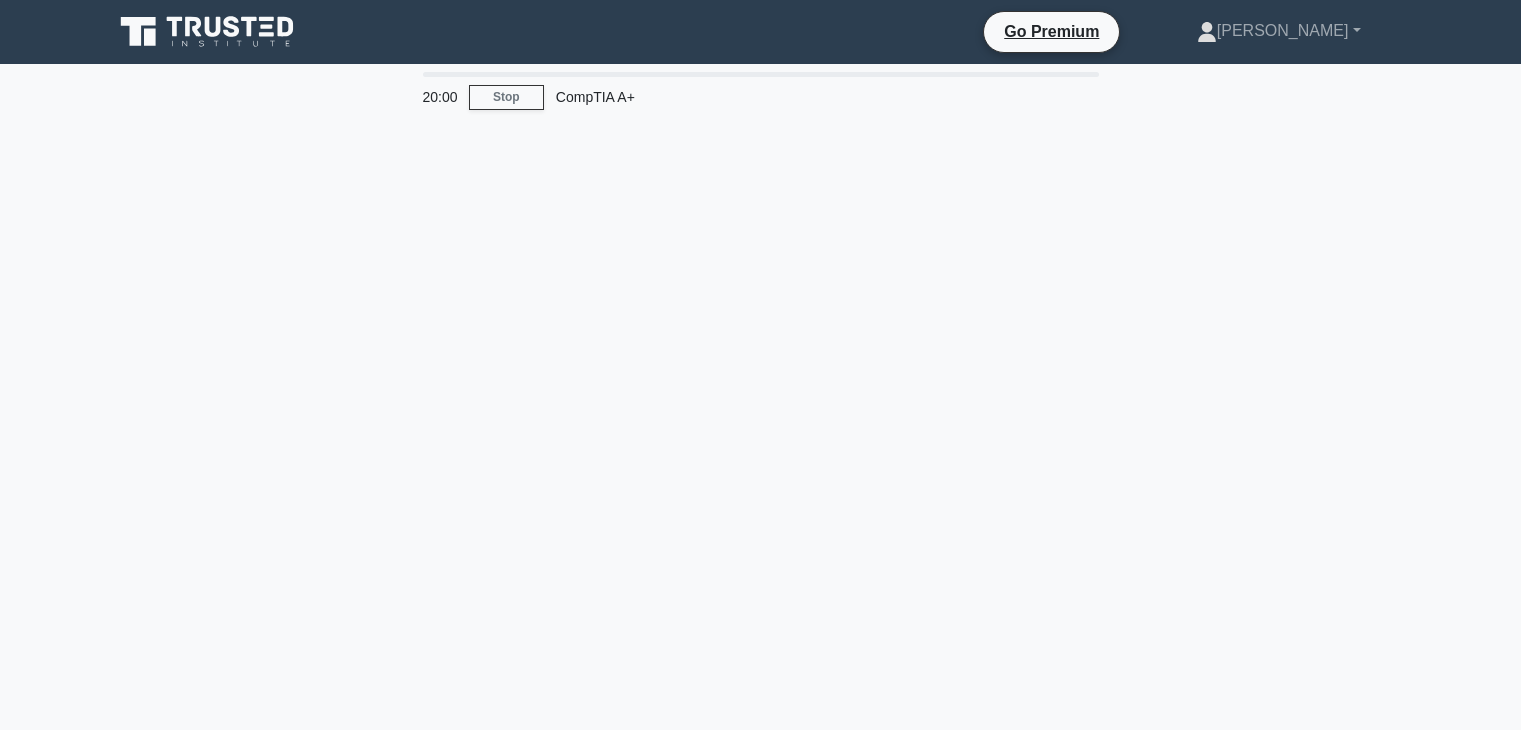scroll, scrollTop: 0, scrollLeft: 0, axis: both 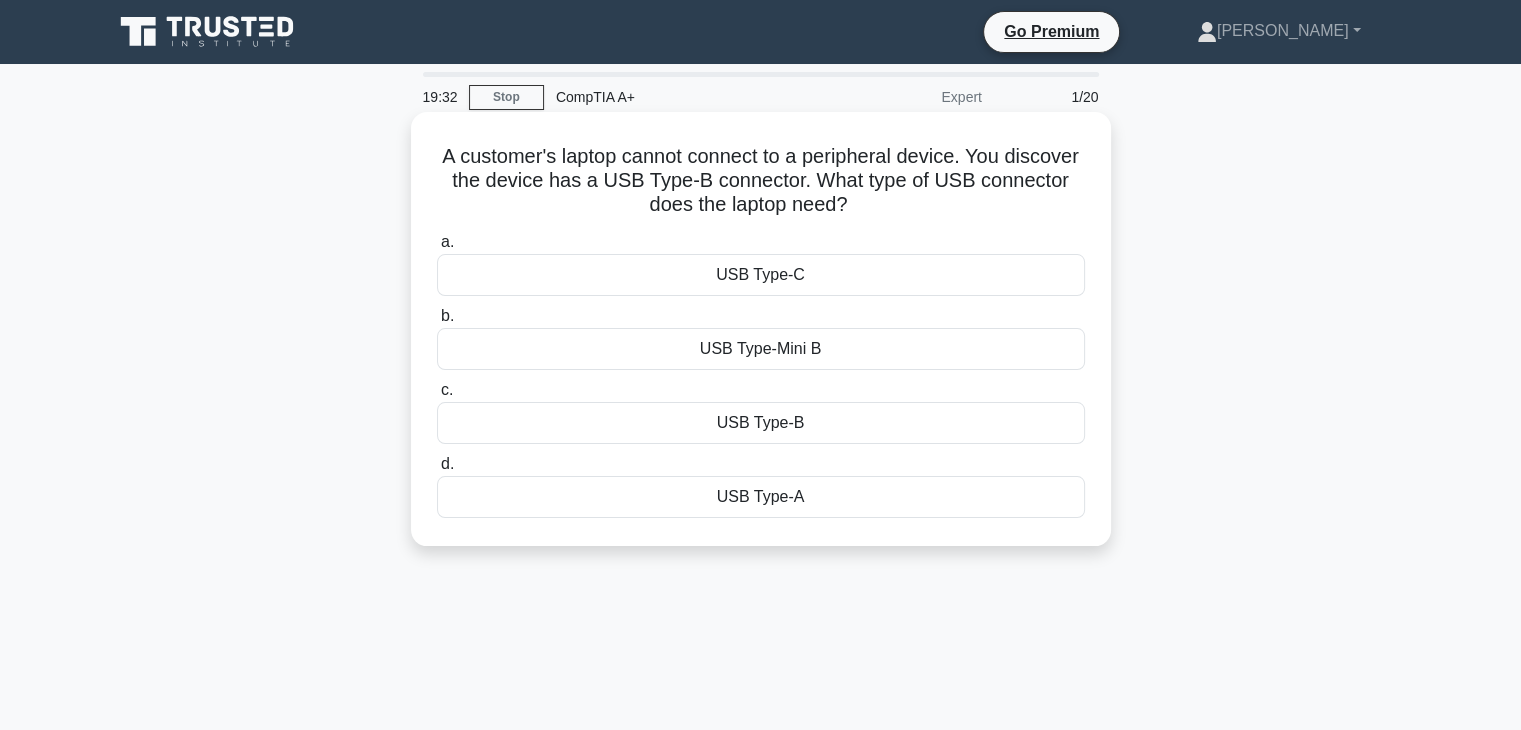 click on "USB Type-B" at bounding box center (761, 423) 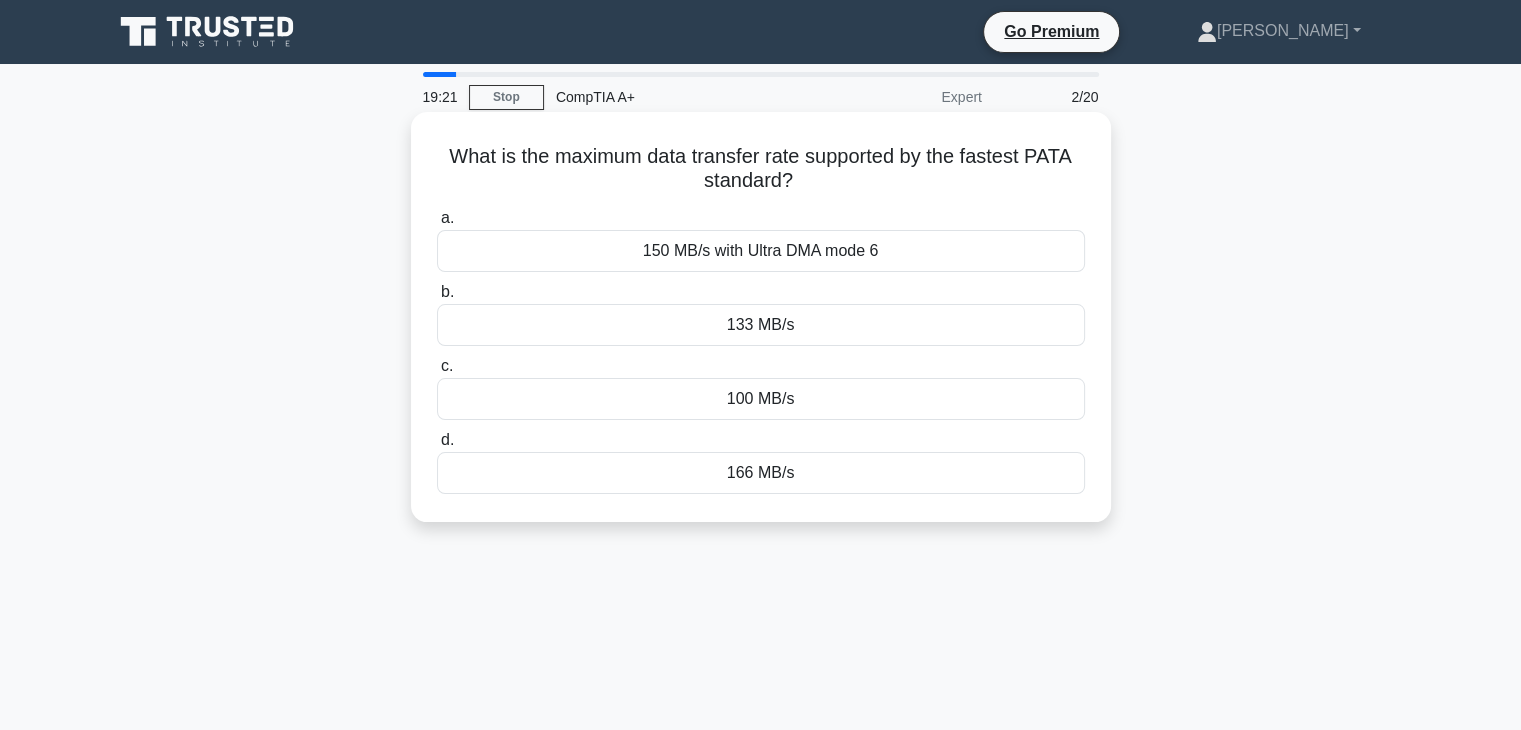 click on "100 MB/s" at bounding box center [761, 399] 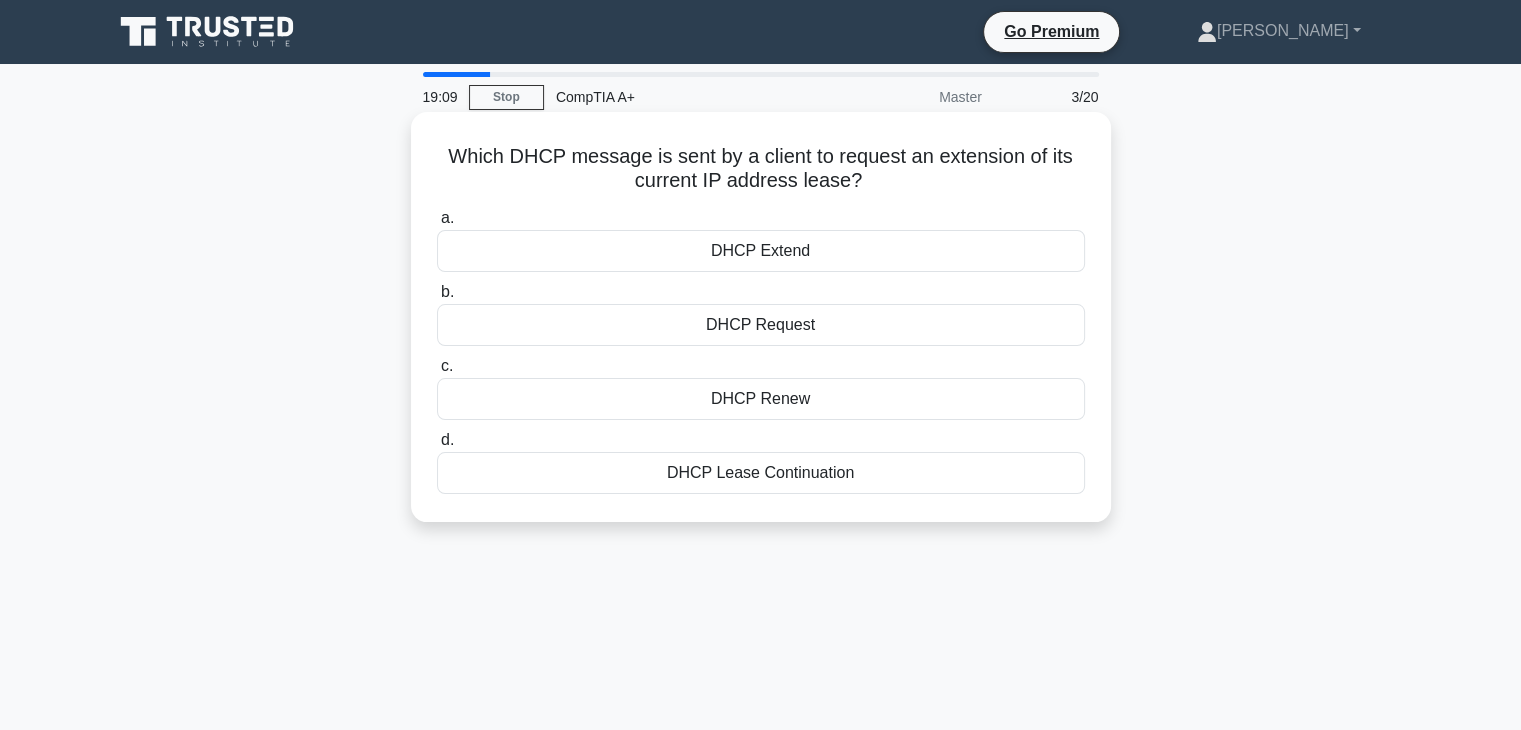 click on "DHCP Extend" at bounding box center [761, 251] 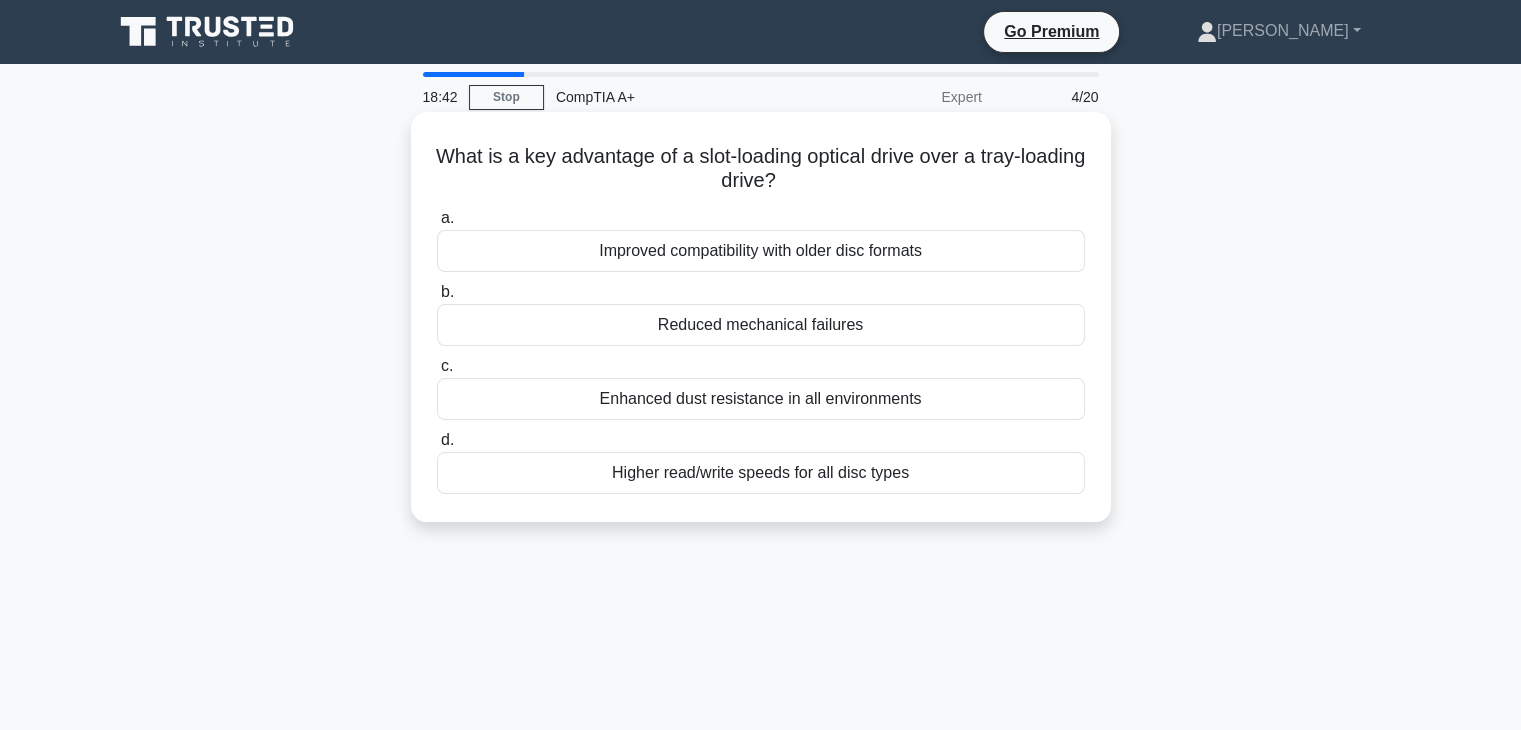 click on "Reduced mechanical failures" at bounding box center [761, 325] 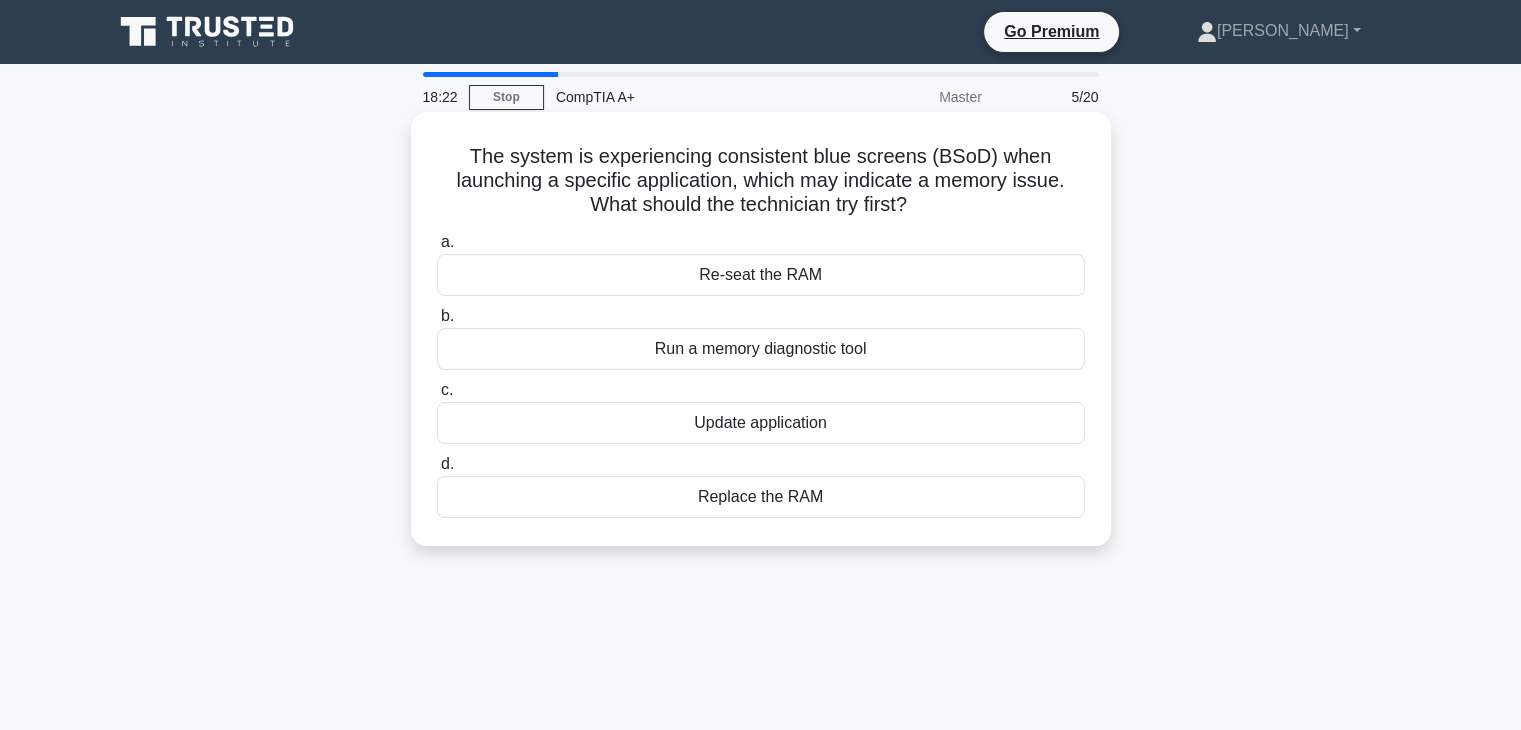 click on "Run a memory diagnostic tool" at bounding box center [761, 349] 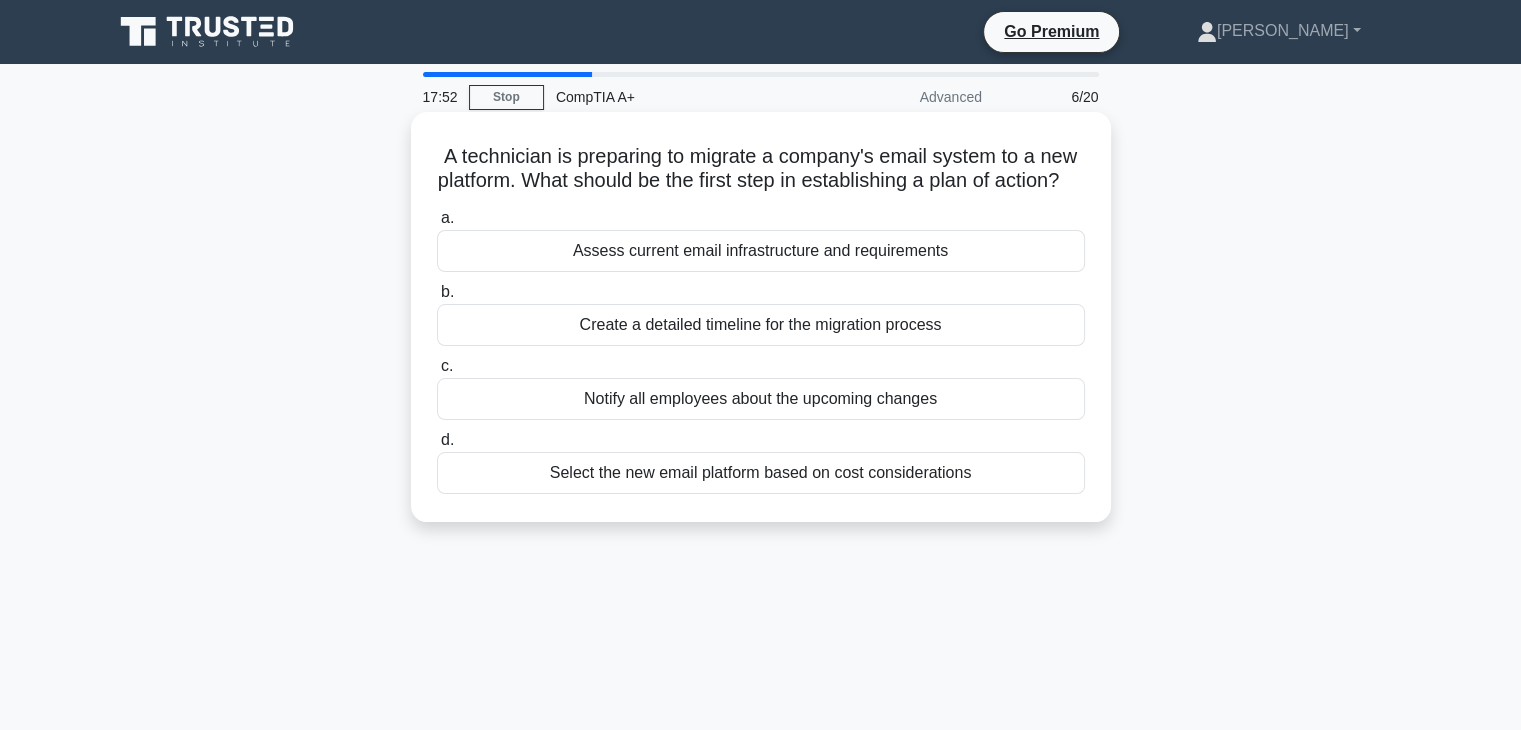 click on "Notify all employees about the upcoming changes" at bounding box center (761, 399) 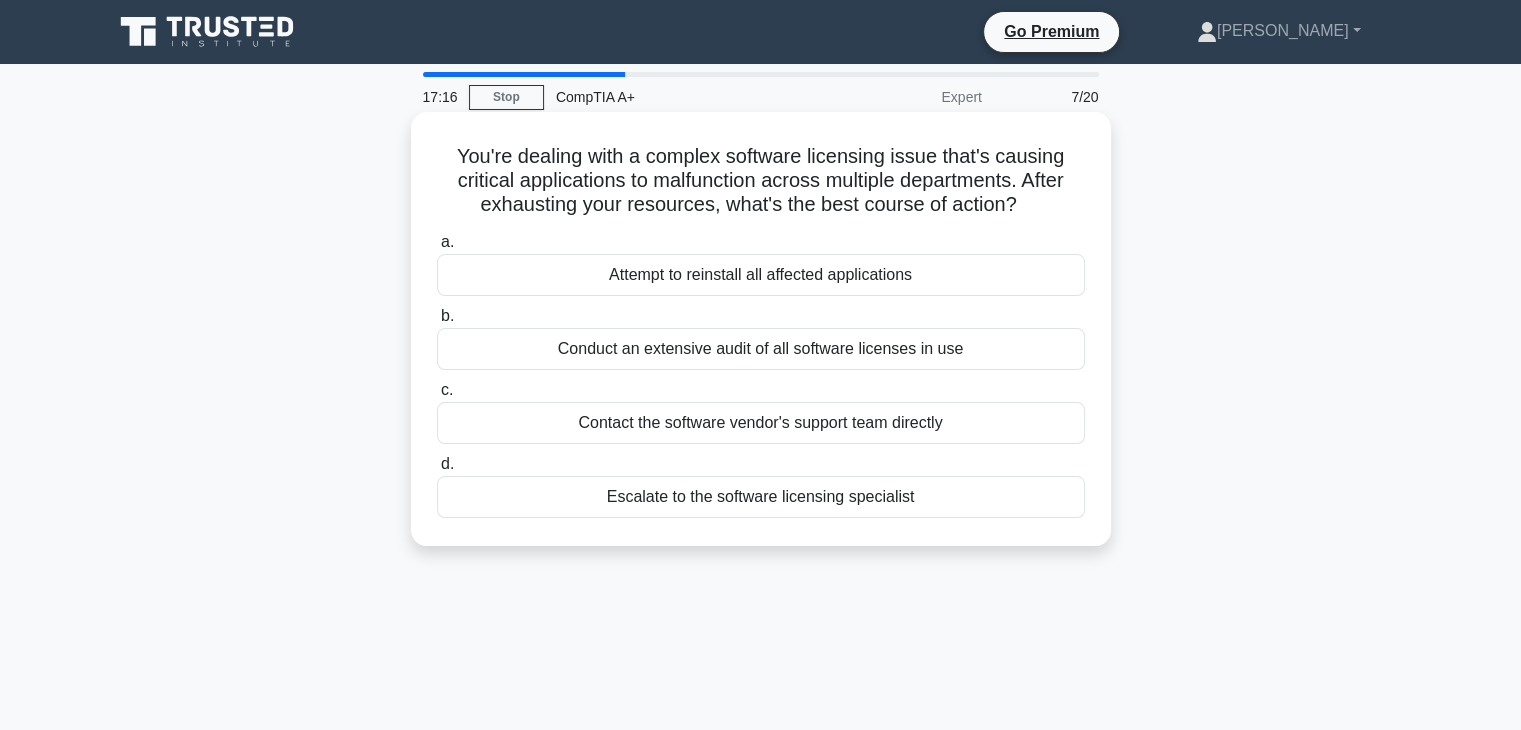 click on "Escalate to the software licensing specialist" at bounding box center [761, 497] 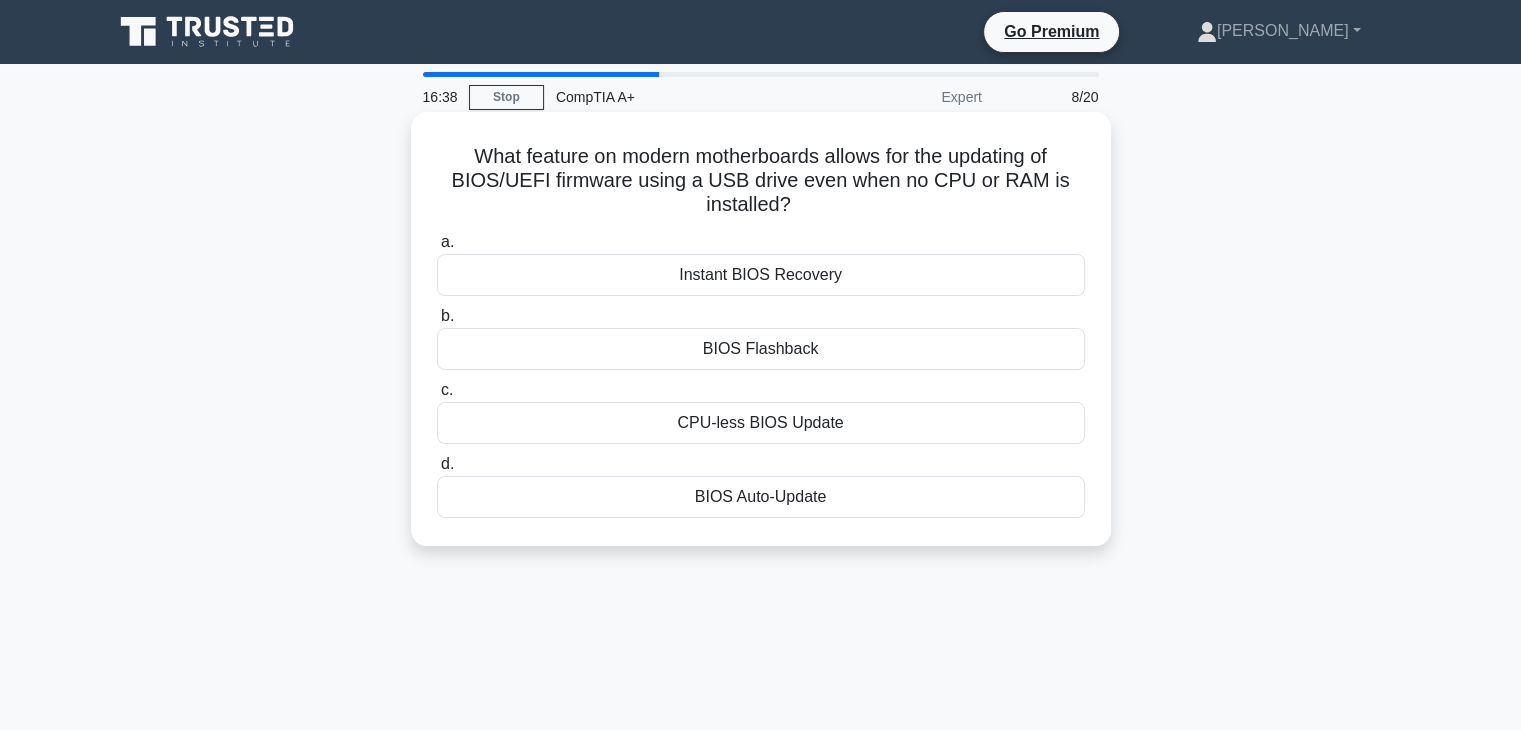 click on "CPU-less BIOS Update" at bounding box center (761, 423) 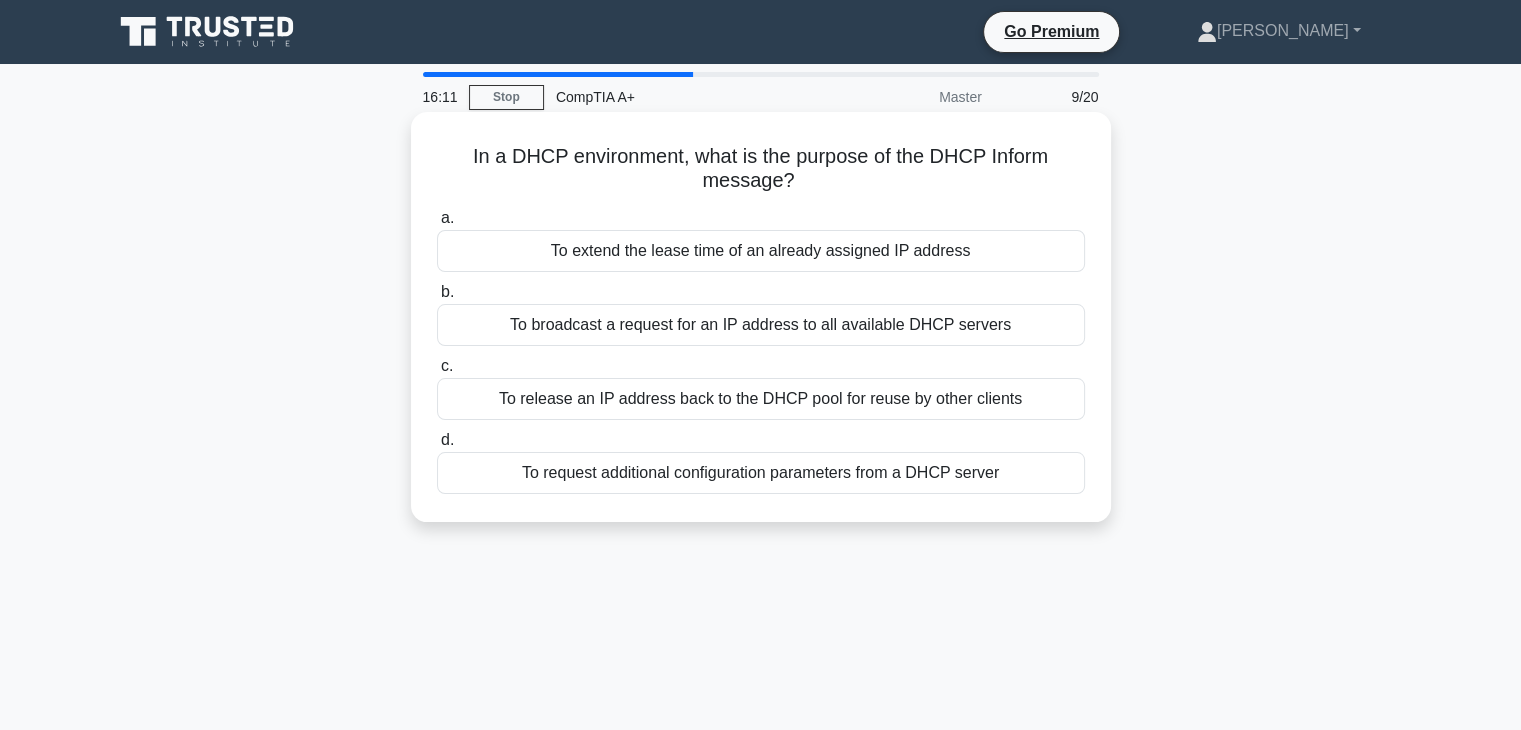 click on "To extend the lease time of an already assigned IP address" at bounding box center [761, 251] 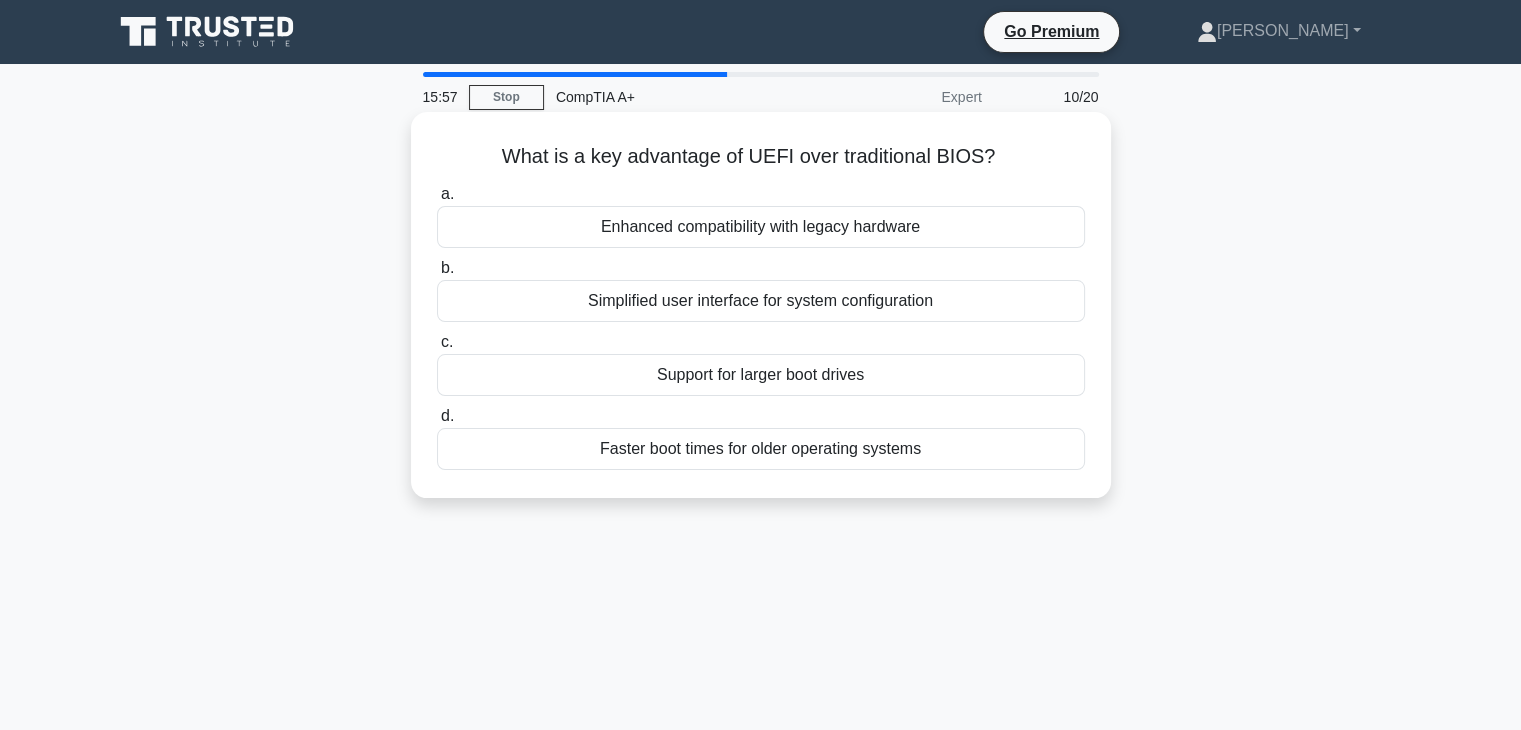 click on "Support for larger boot drives" at bounding box center (761, 375) 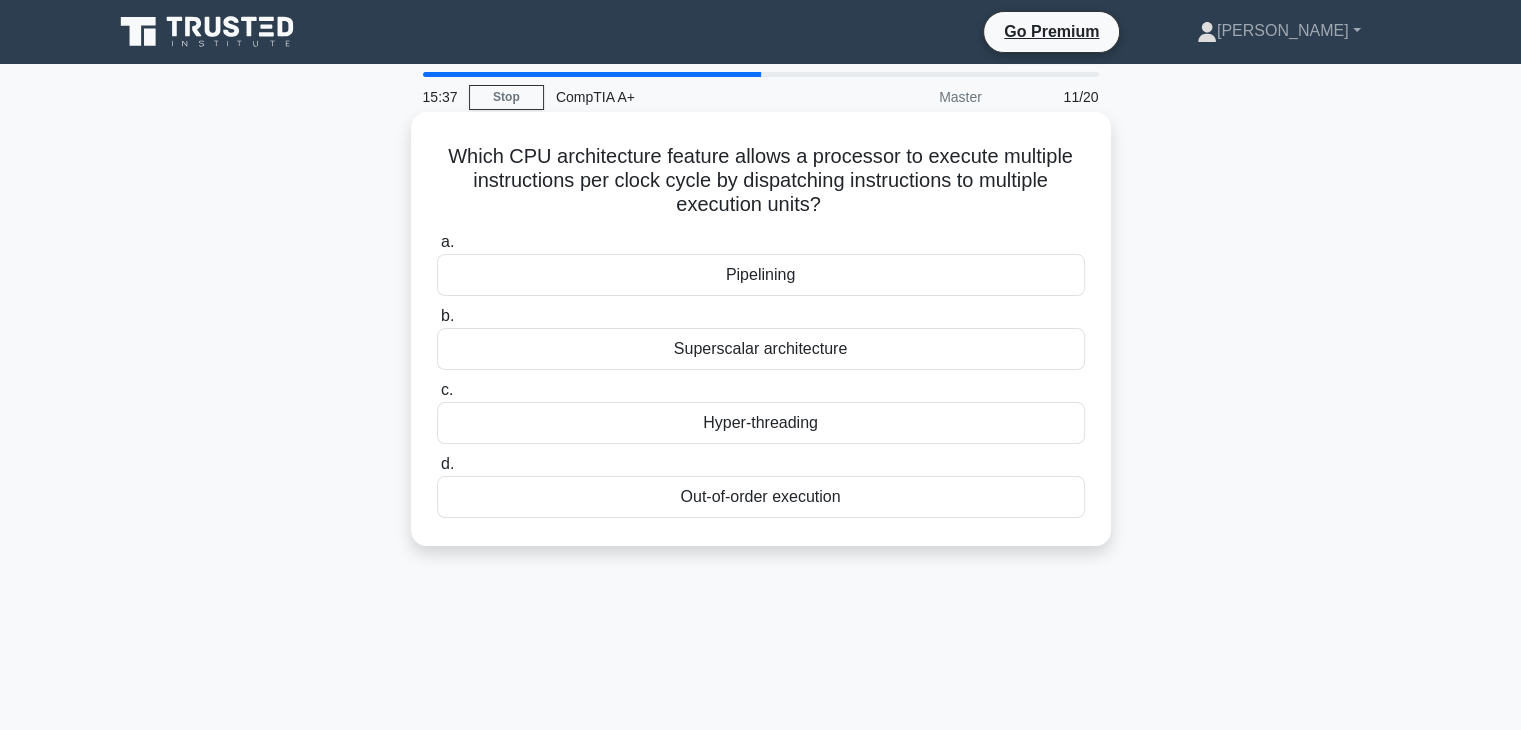 click on "Hyper-threading" at bounding box center (761, 423) 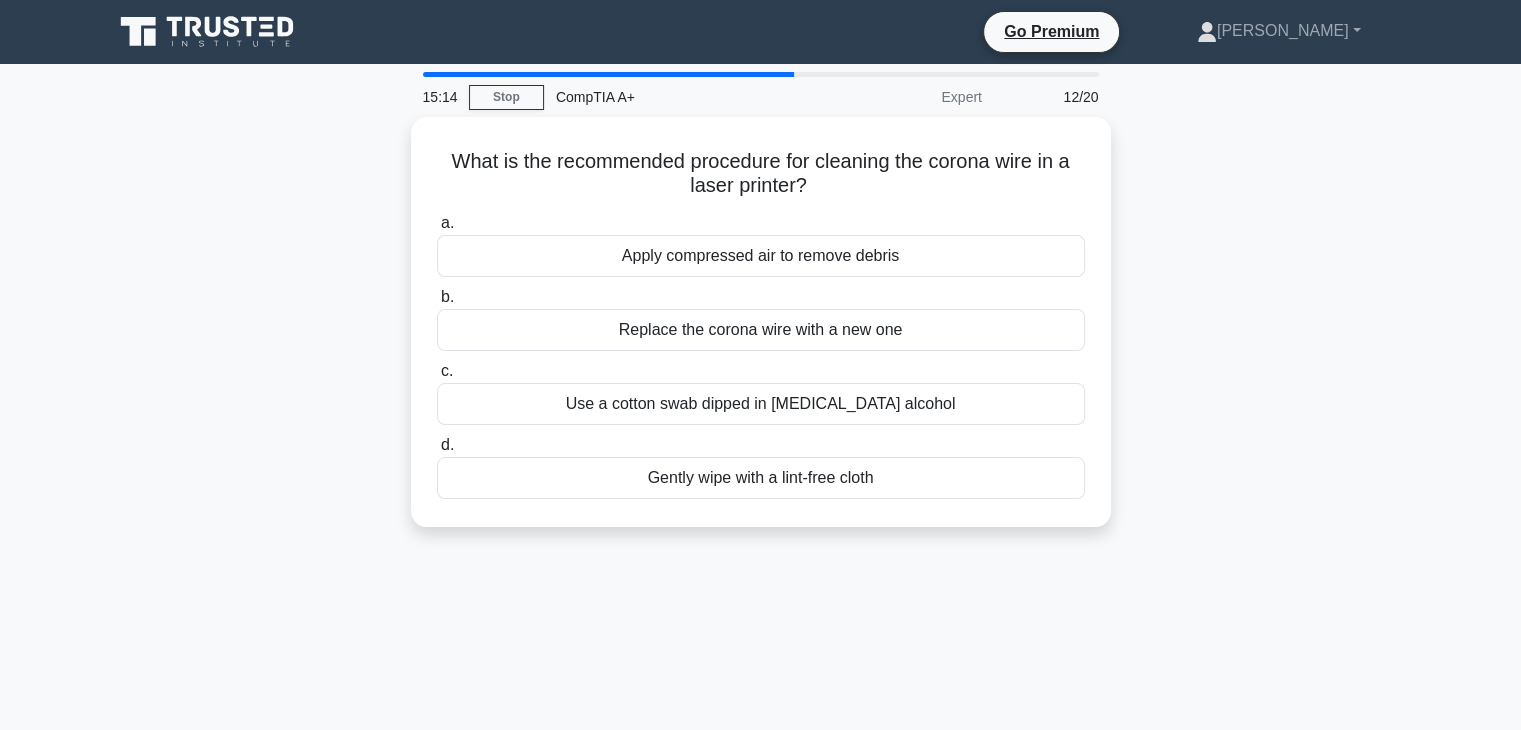 click on "Use a cotton swab dipped in isopropyl alcohol" at bounding box center (761, 404) 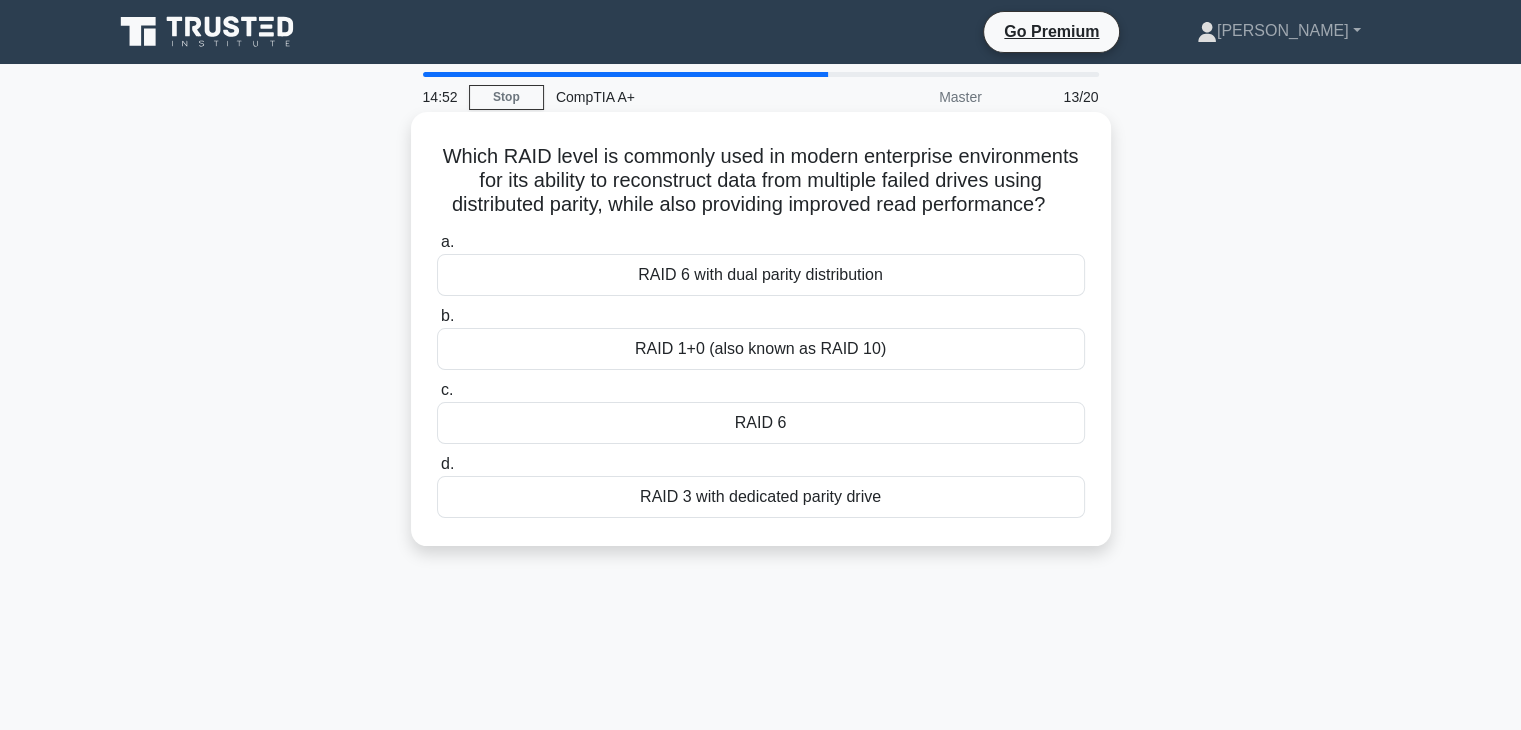 click on "RAID 1+0 (also known as RAID 10)" at bounding box center [761, 349] 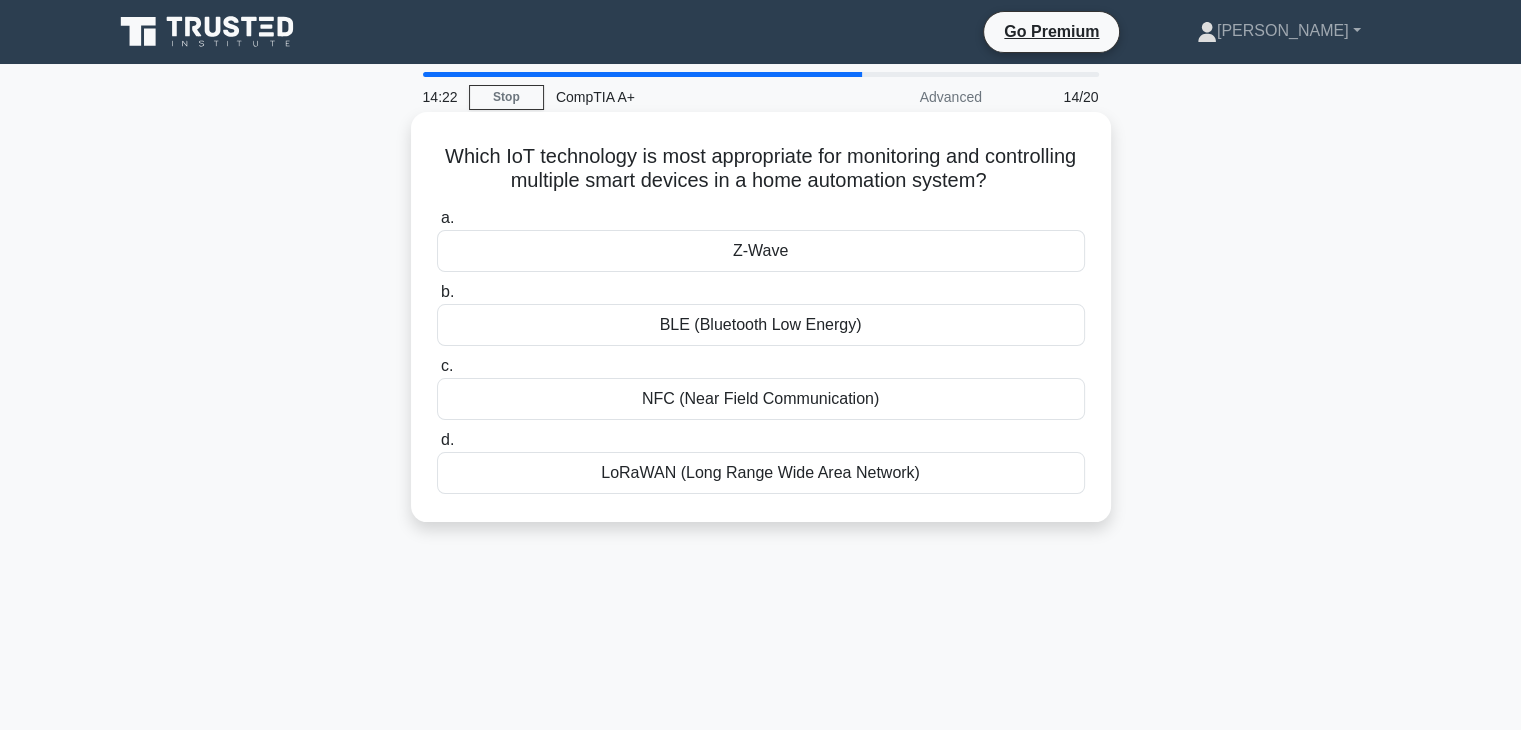click on "LoRaWAN (Long Range Wide Area Network)" at bounding box center [761, 473] 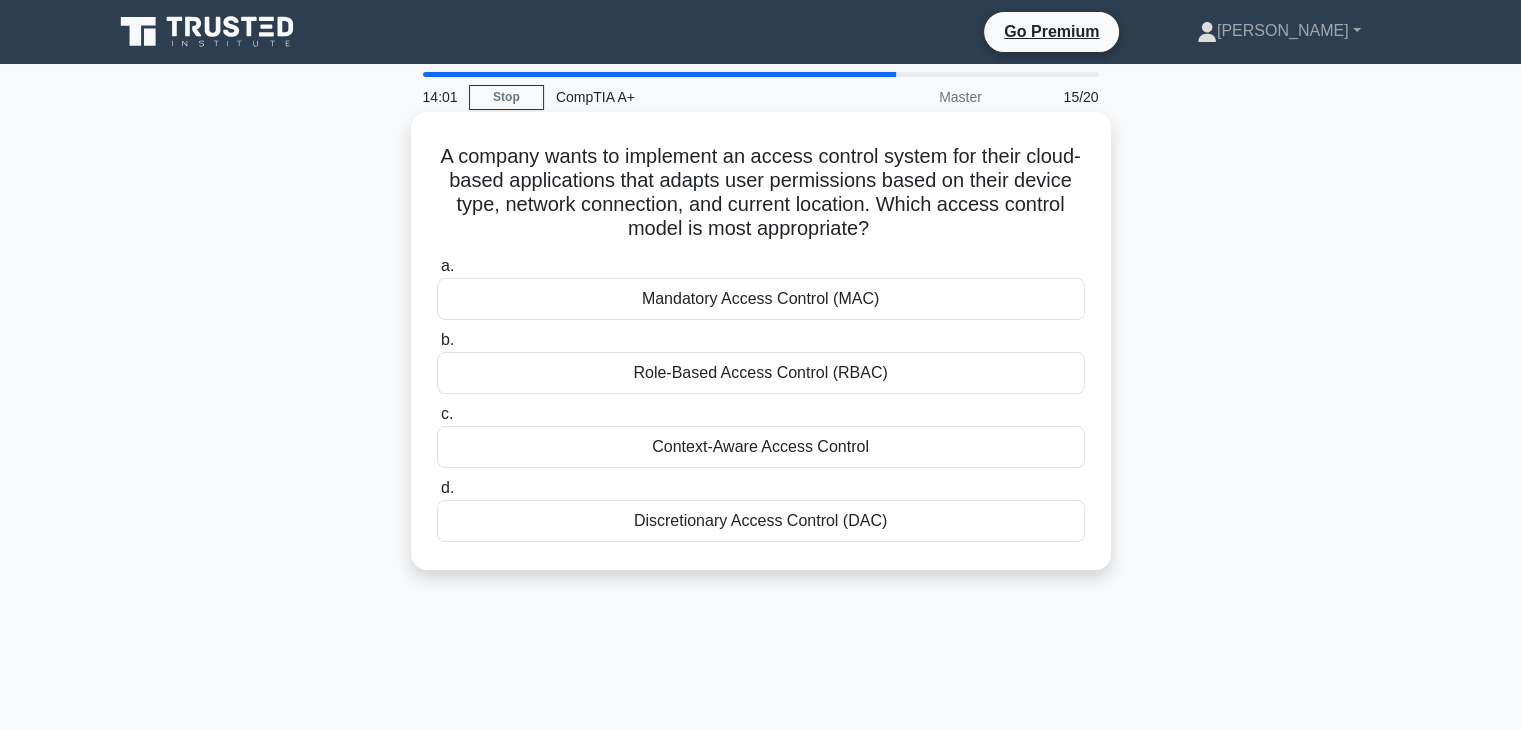 click on "Role-Based Access Control (RBAC)" at bounding box center [761, 373] 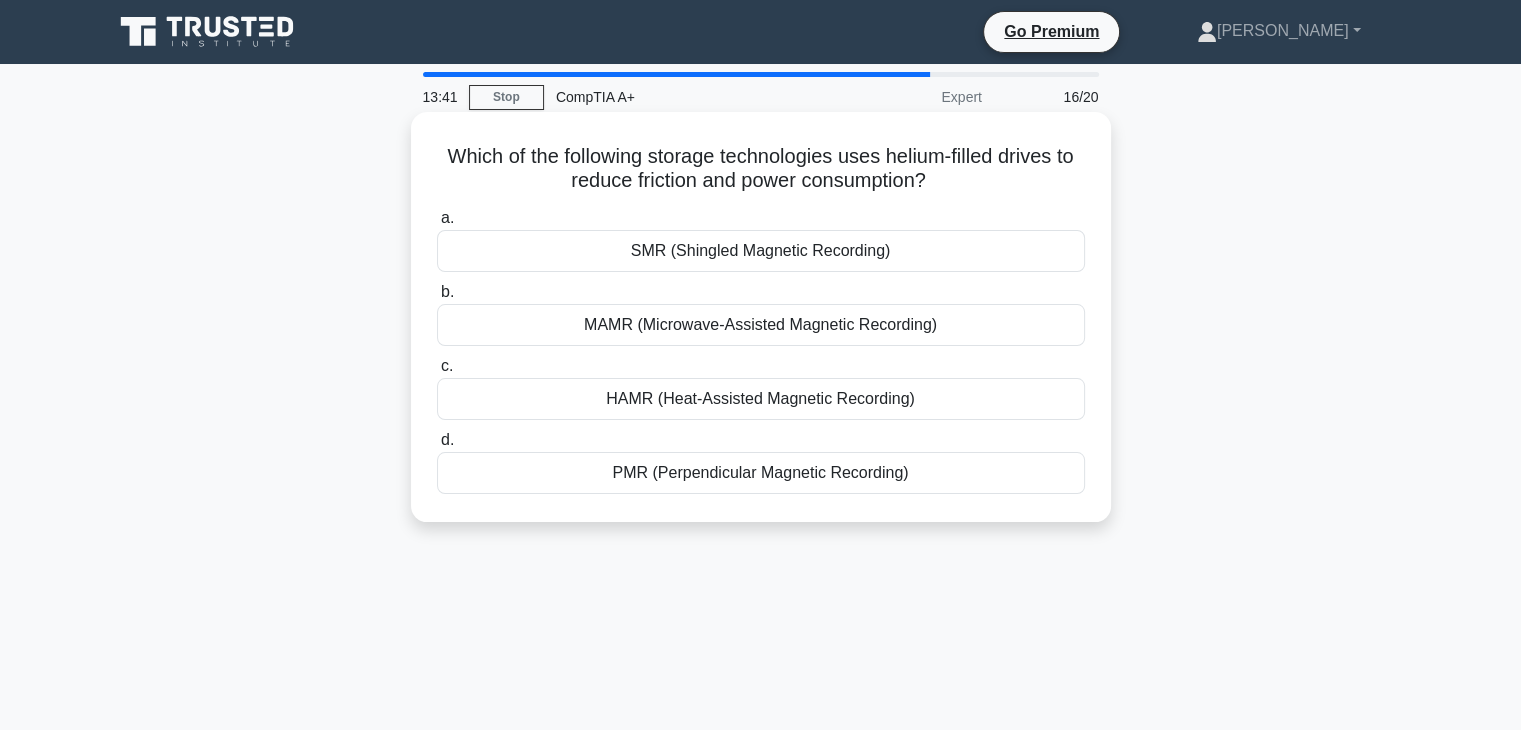 click on "HAMR (Heat-Assisted Magnetic Recording)" at bounding box center [761, 399] 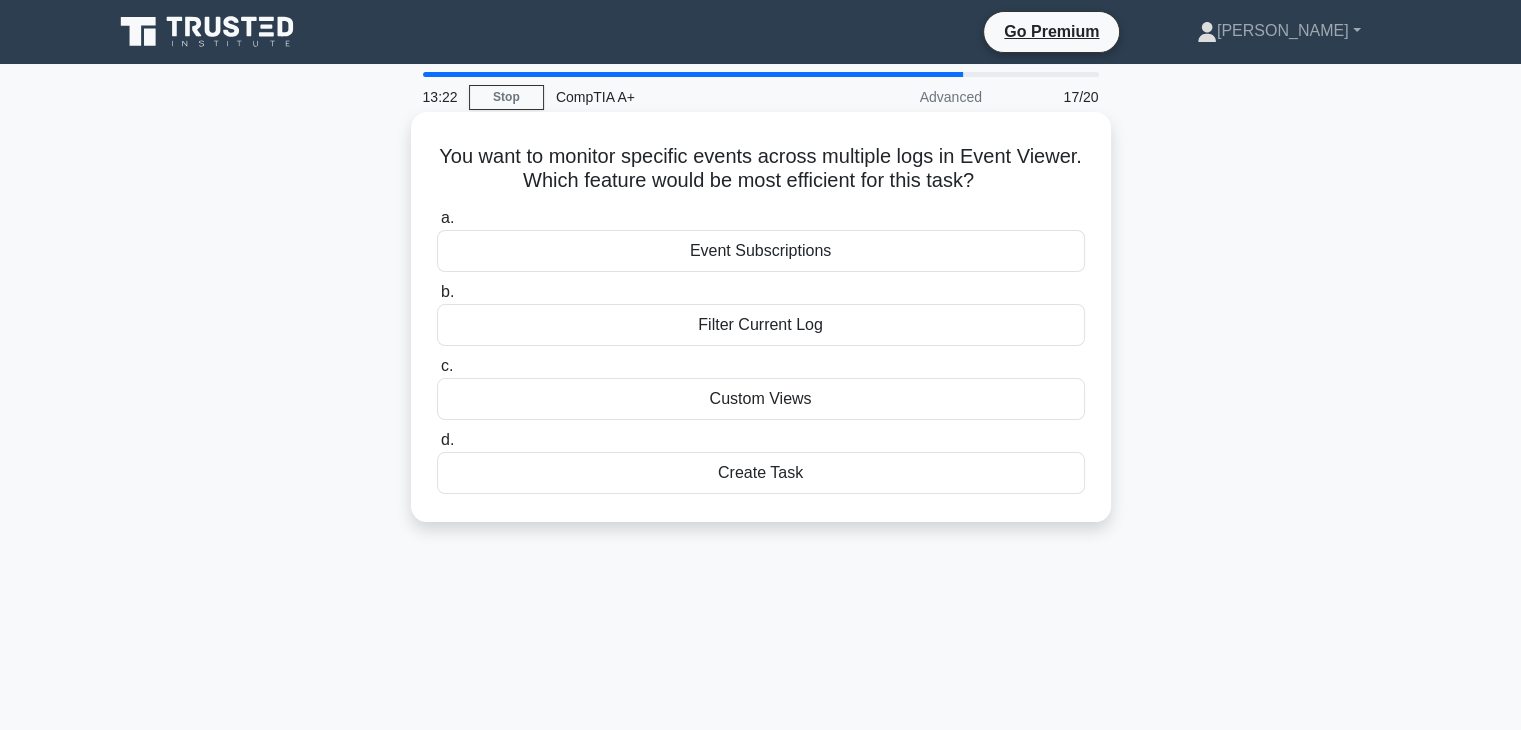 click on "Filter Current Log" at bounding box center [761, 325] 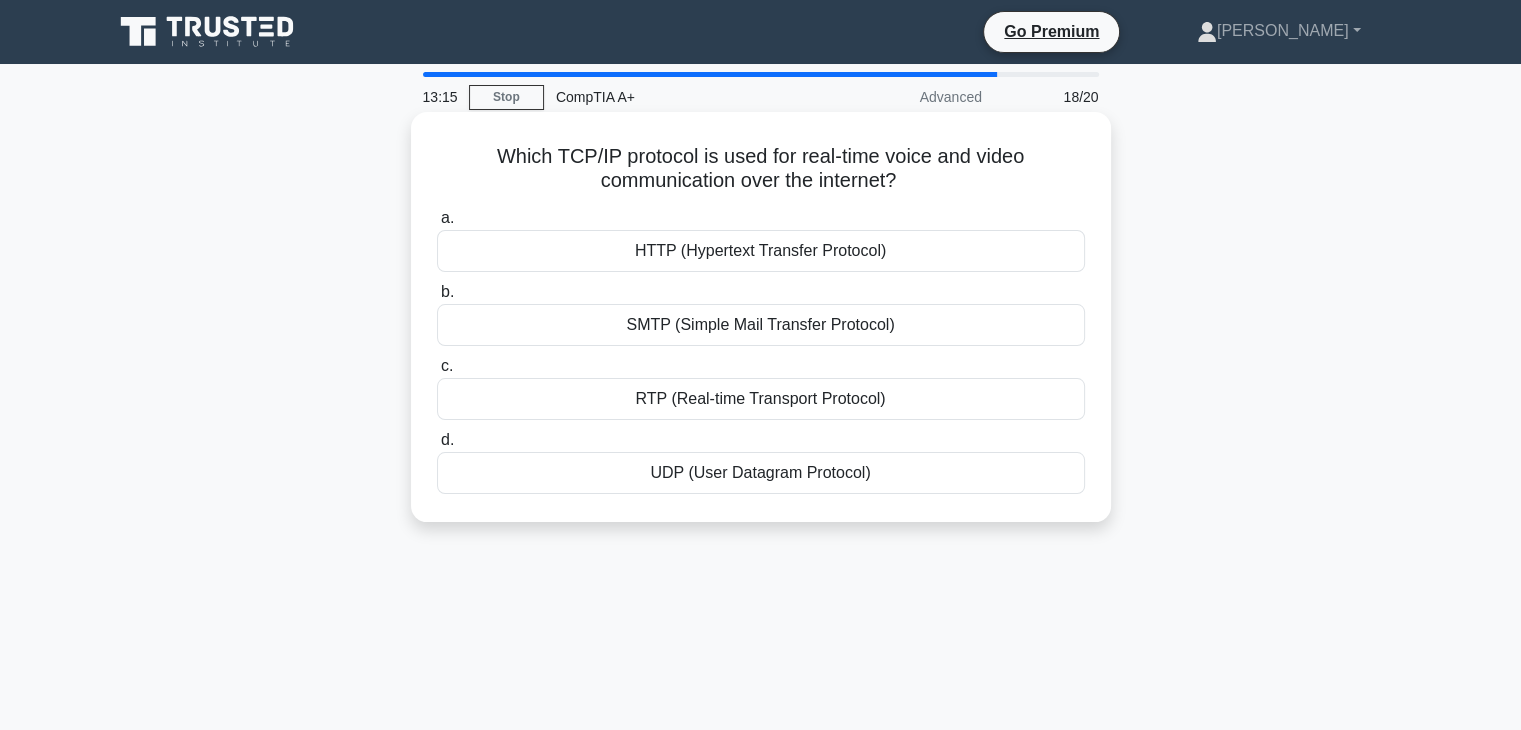 click on "UDP (User Datagram Protocol)" at bounding box center [761, 473] 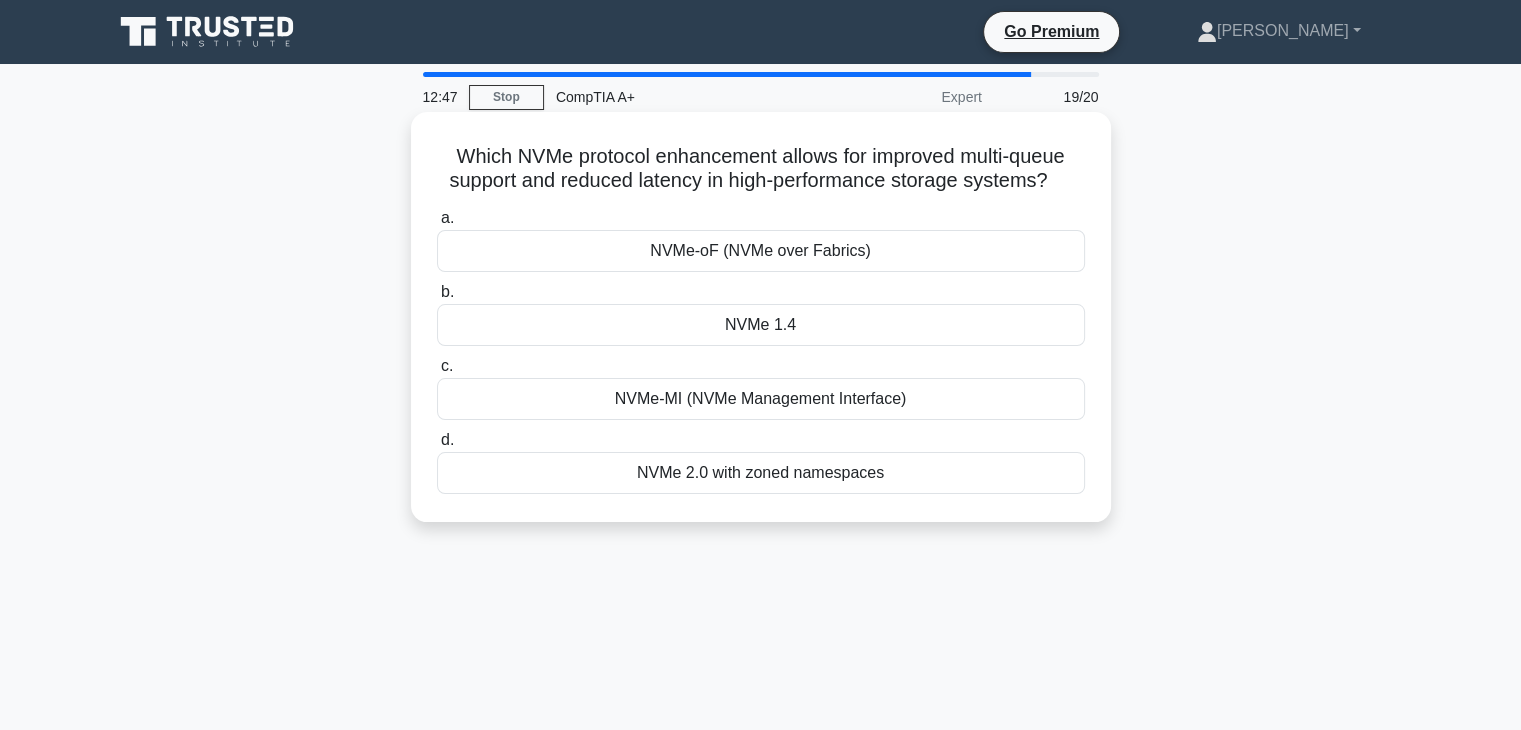 click on "NVMe 1.4" at bounding box center (761, 325) 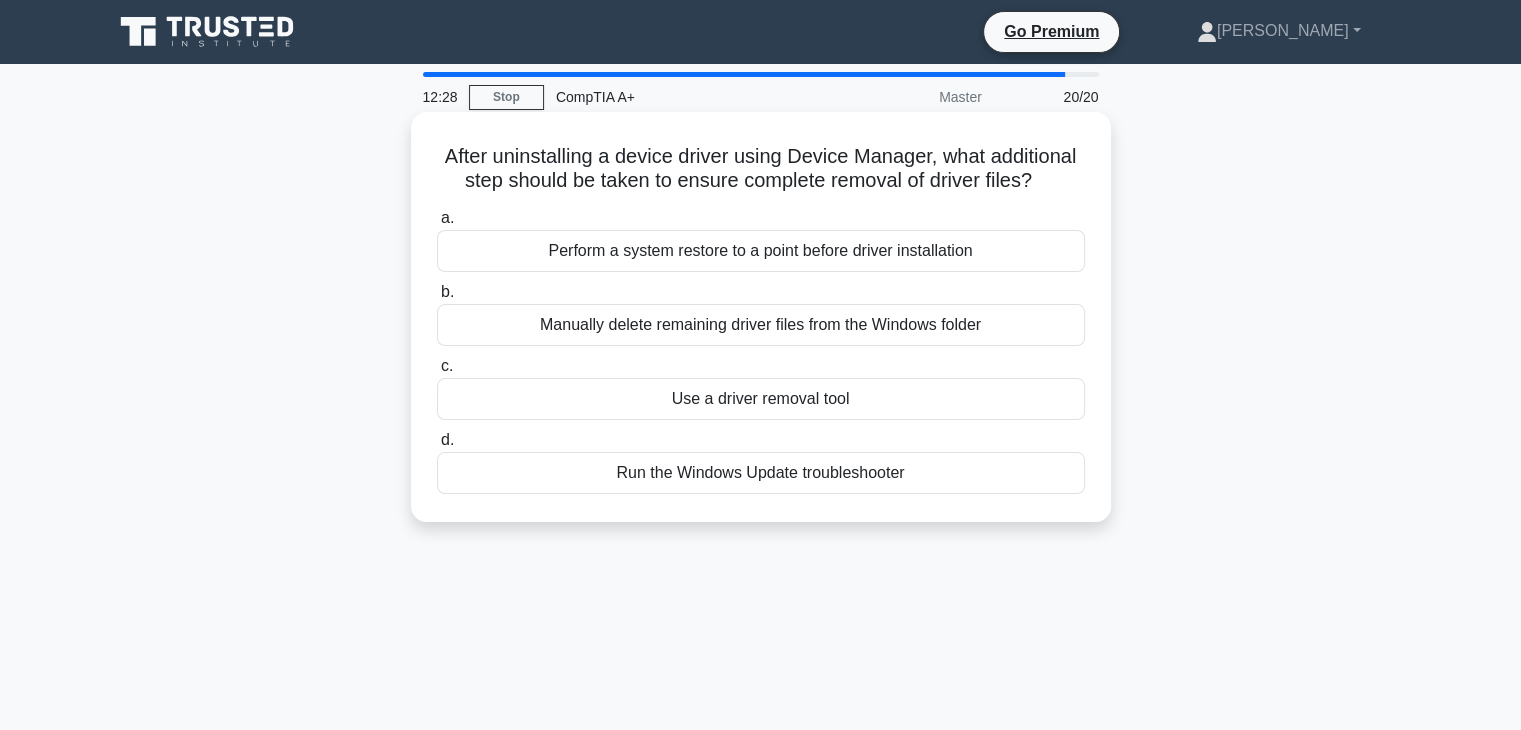 click on "Manually delete remaining driver files from the Windows folder" at bounding box center (761, 325) 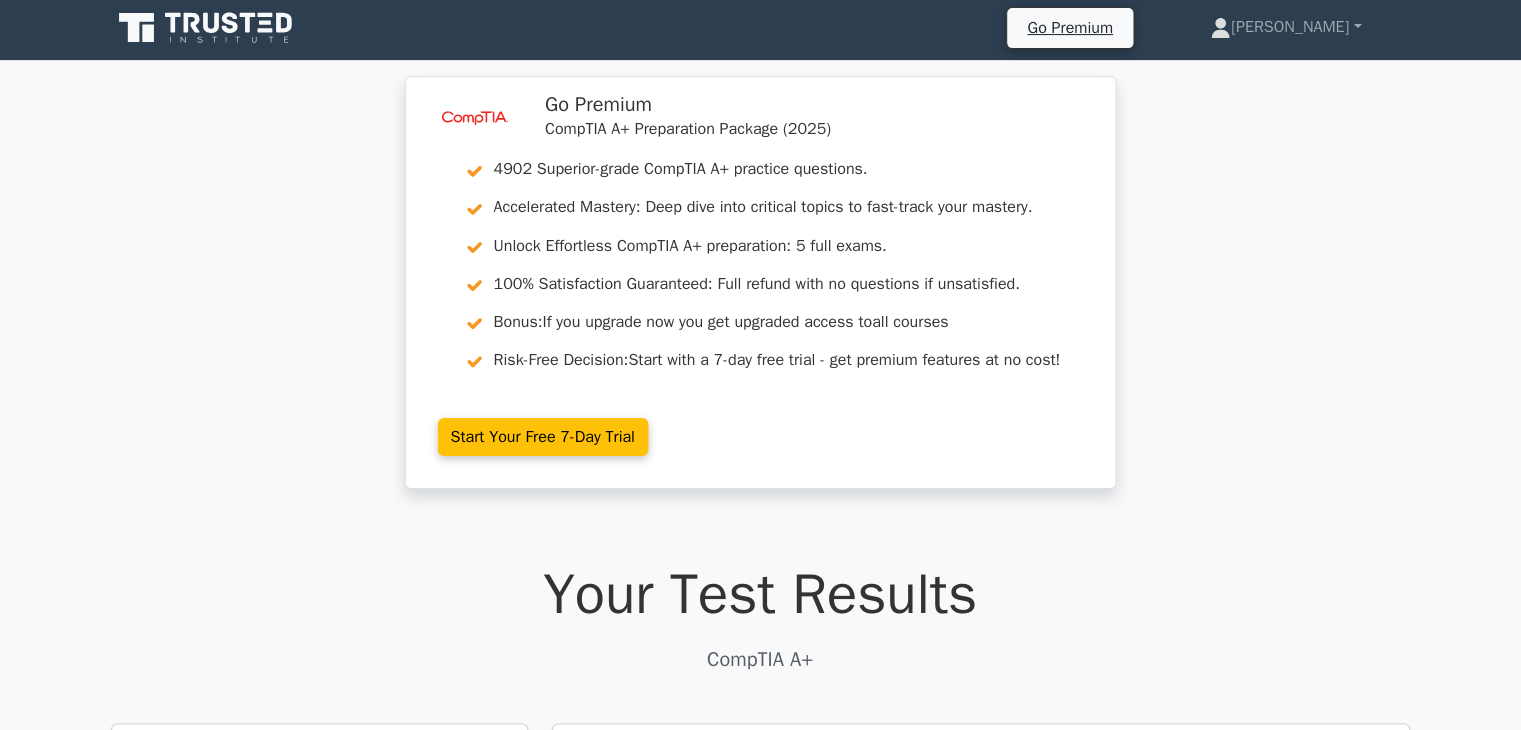 scroll, scrollTop: 3, scrollLeft: 0, axis: vertical 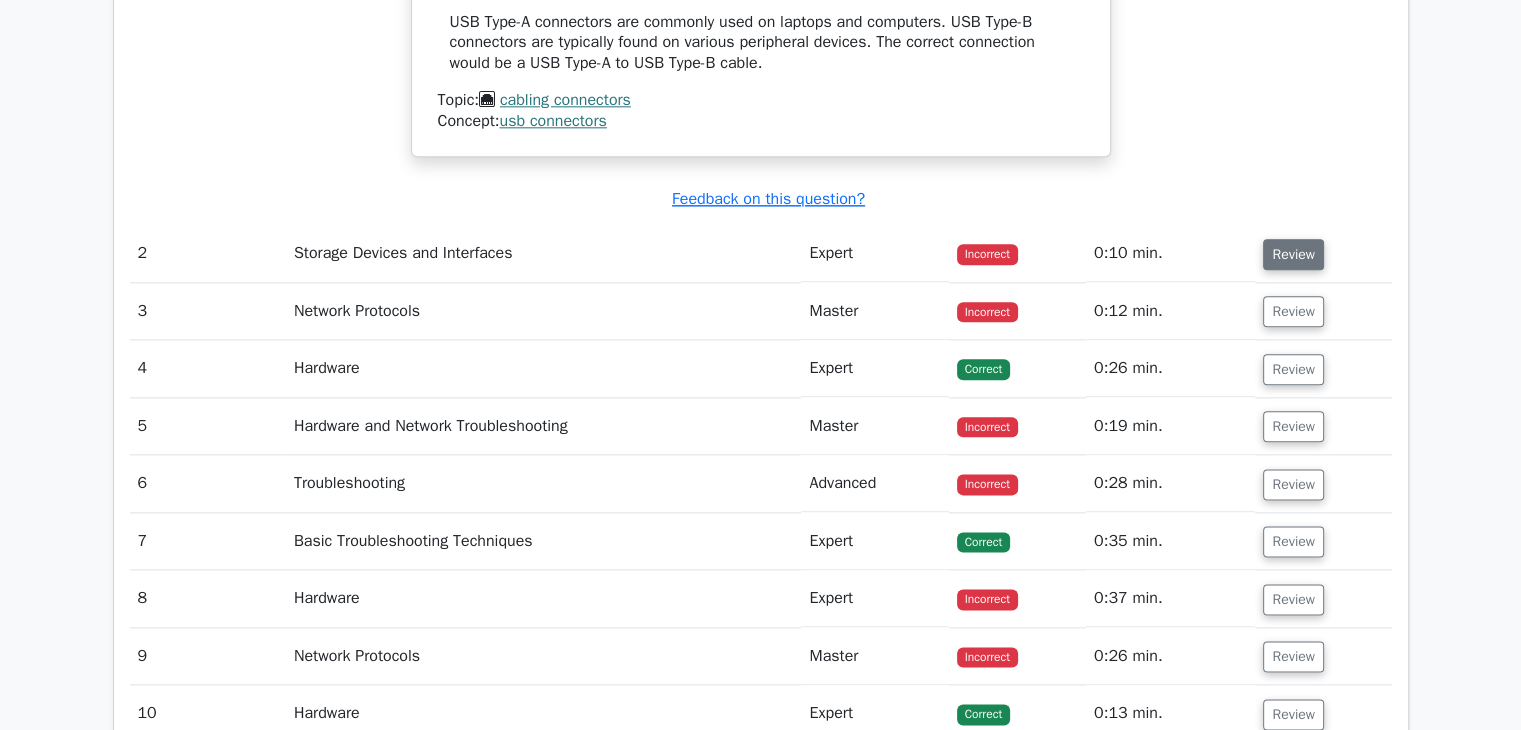 click on "Review" at bounding box center [1293, 254] 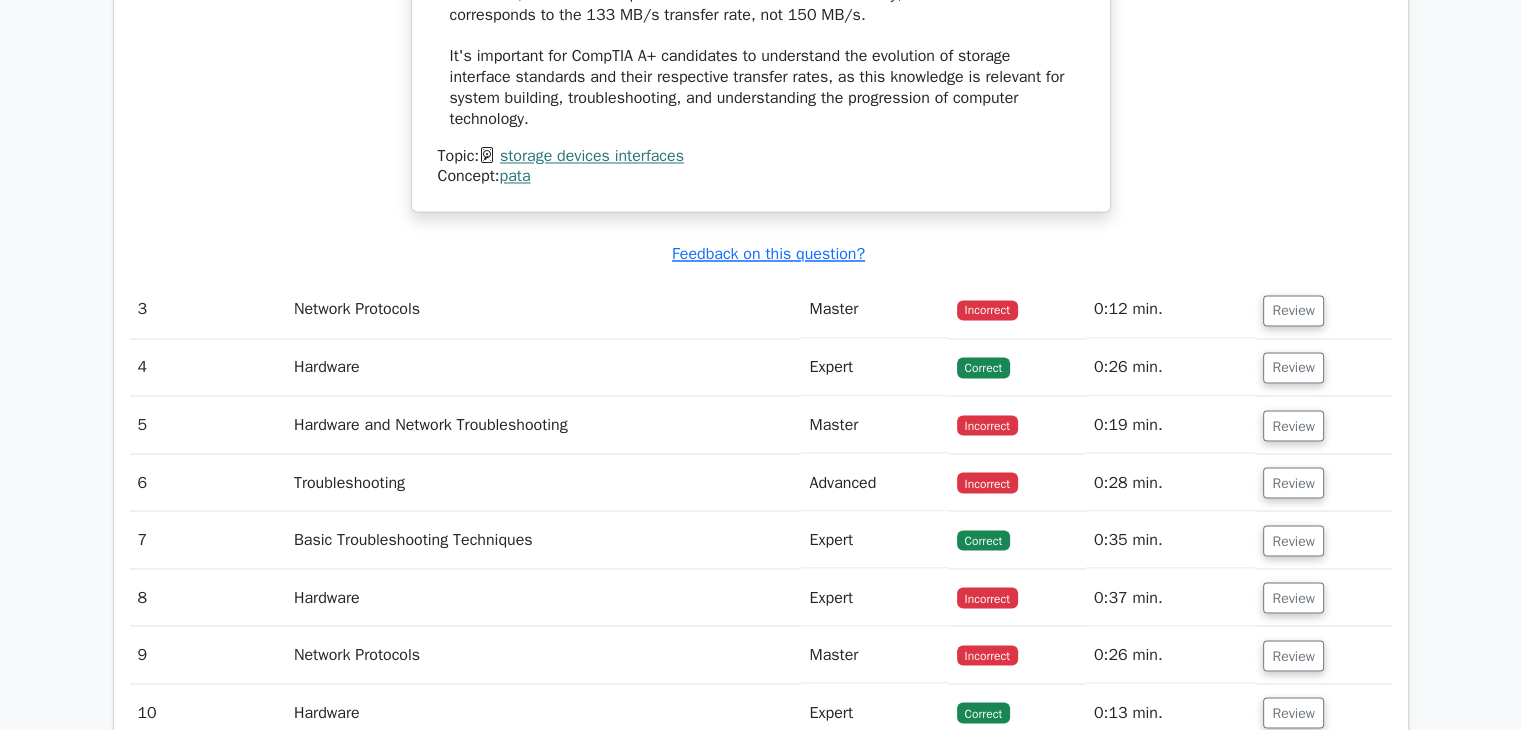 scroll, scrollTop: 3411, scrollLeft: 0, axis: vertical 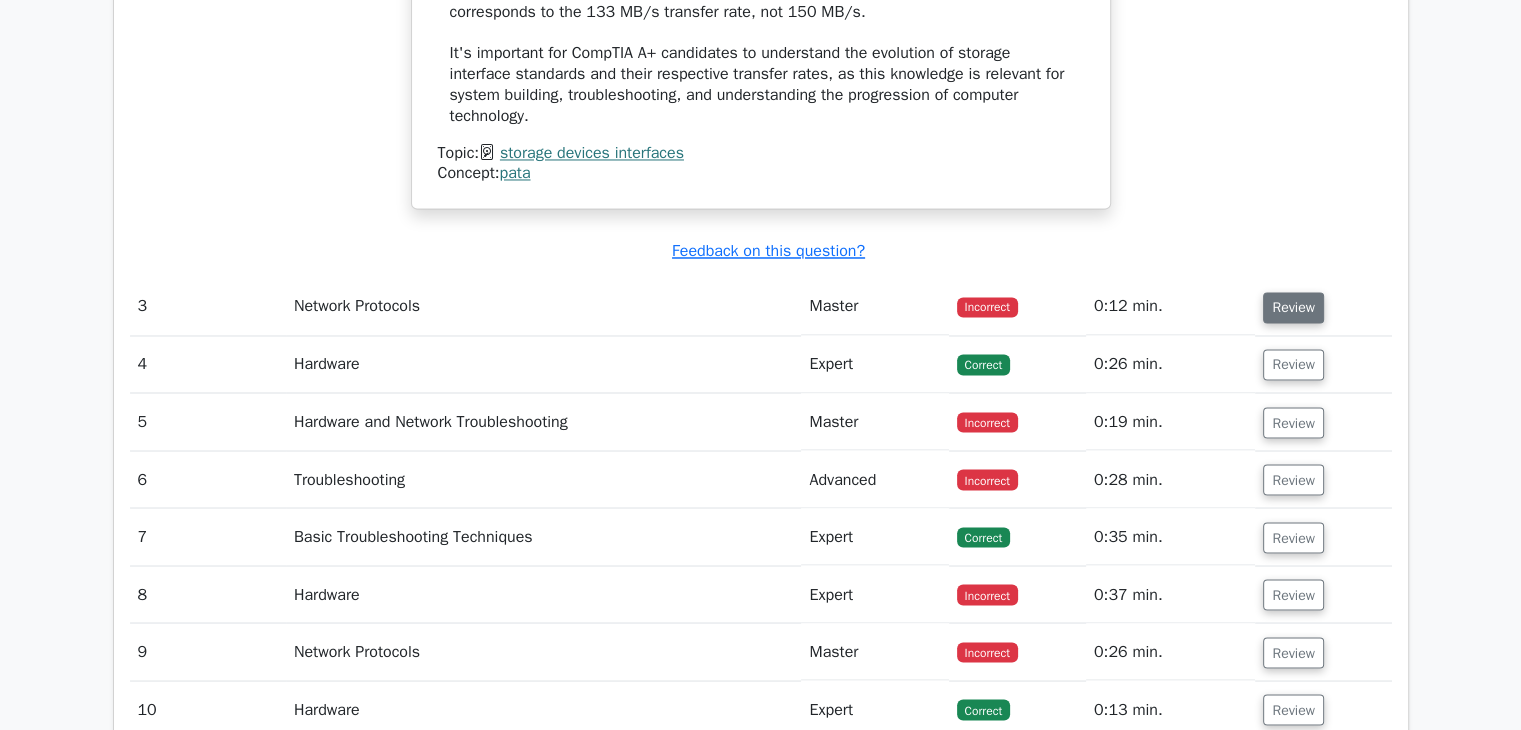 click on "Review" at bounding box center (1293, 307) 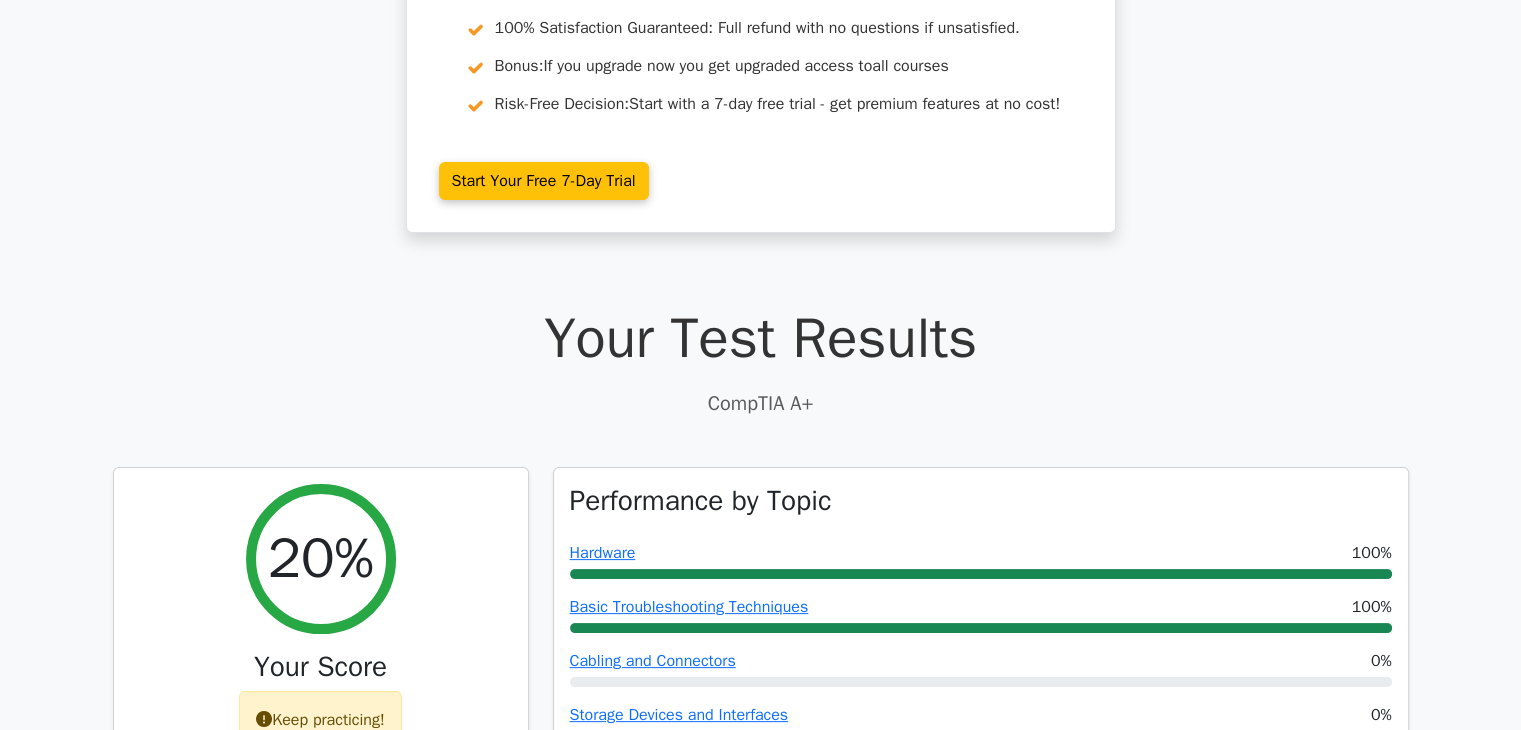 scroll, scrollTop: 0, scrollLeft: 0, axis: both 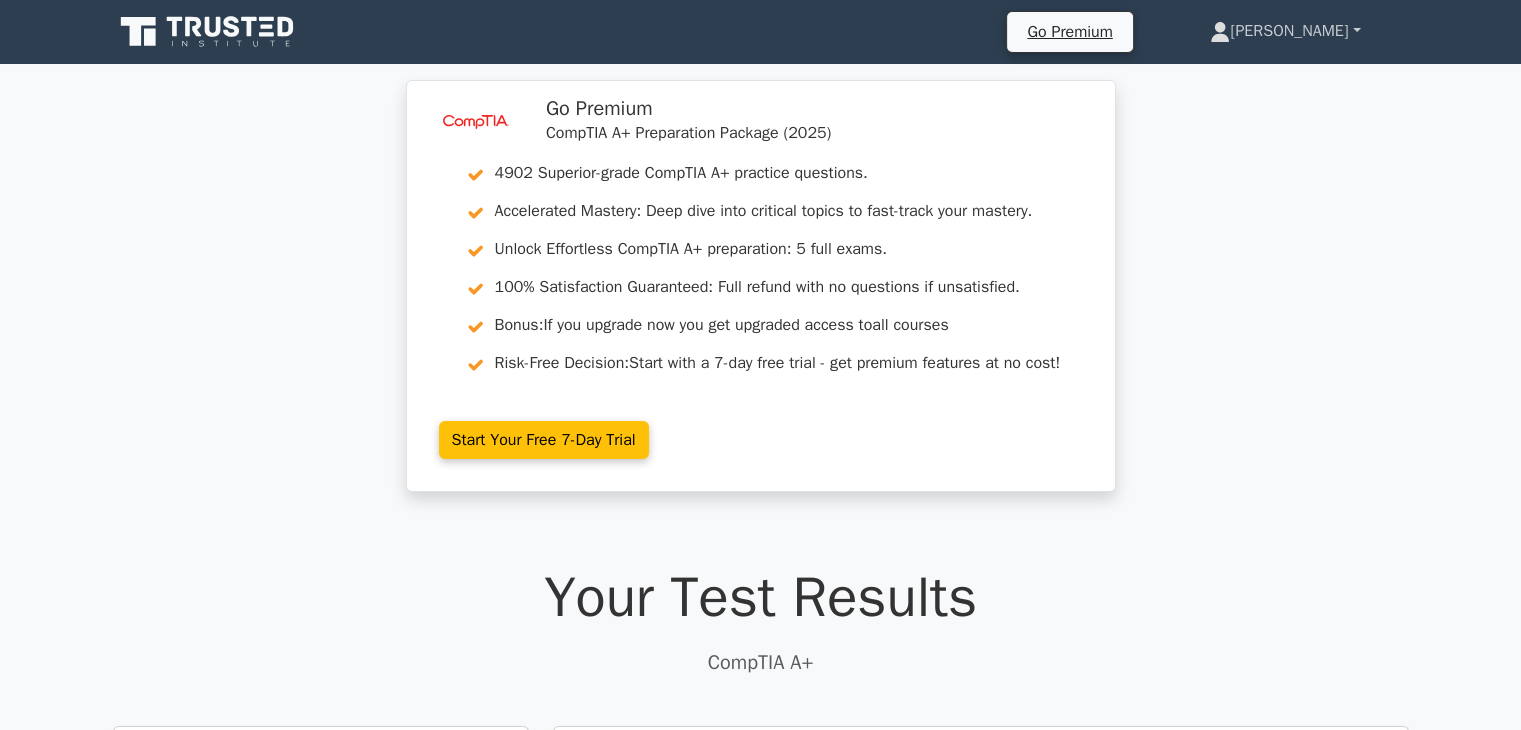 click on "[PERSON_NAME]" at bounding box center [1285, 31] 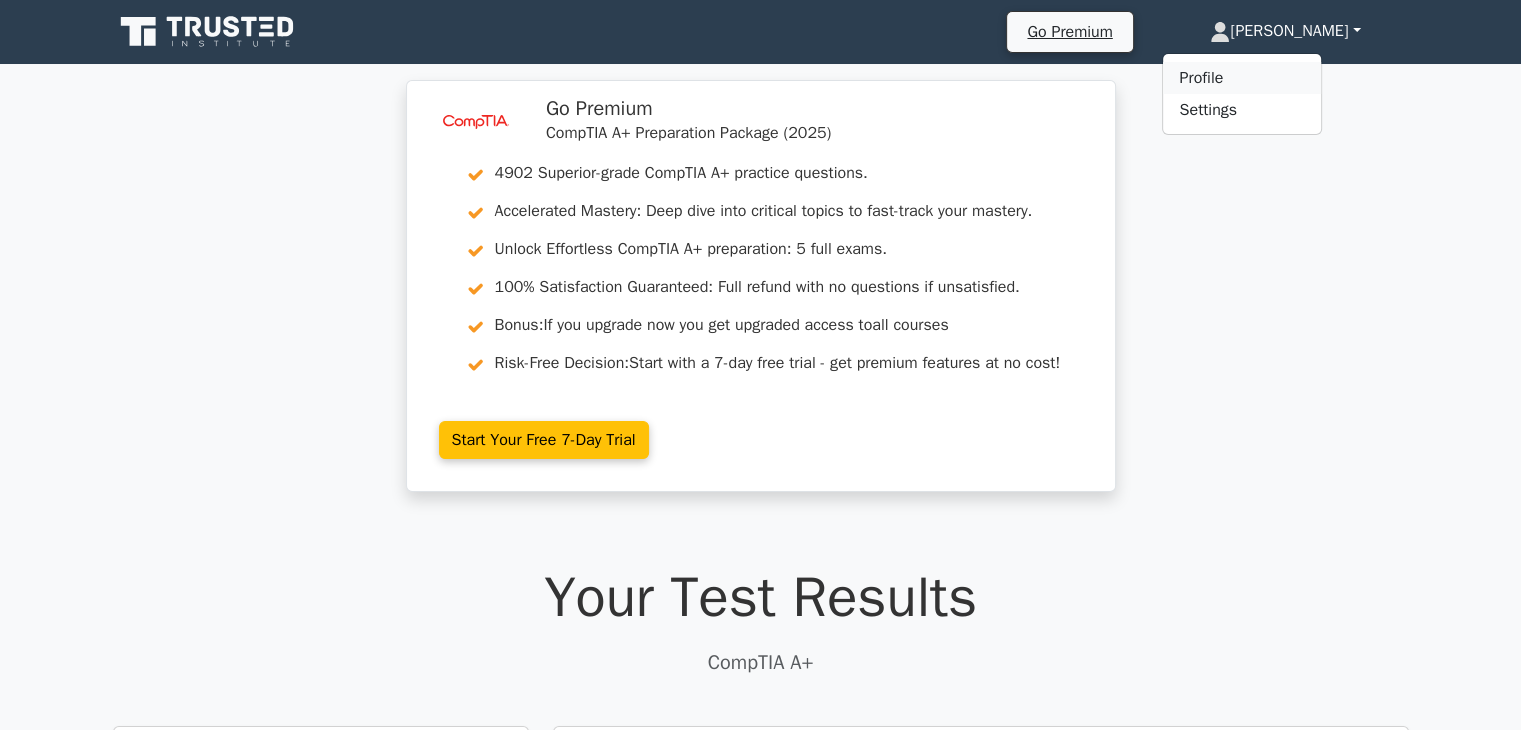click on "Profile" at bounding box center [1242, 78] 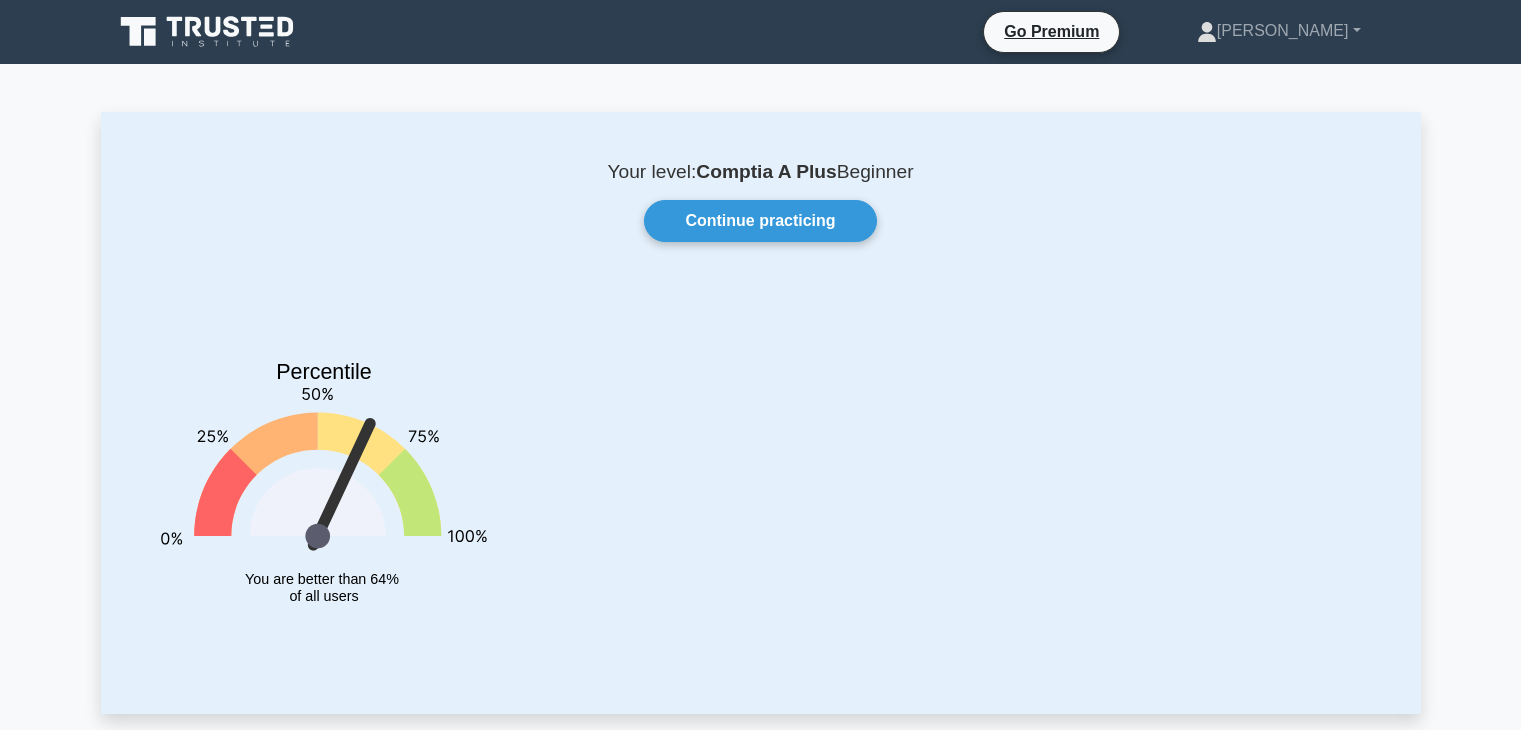 scroll, scrollTop: 0, scrollLeft: 0, axis: both 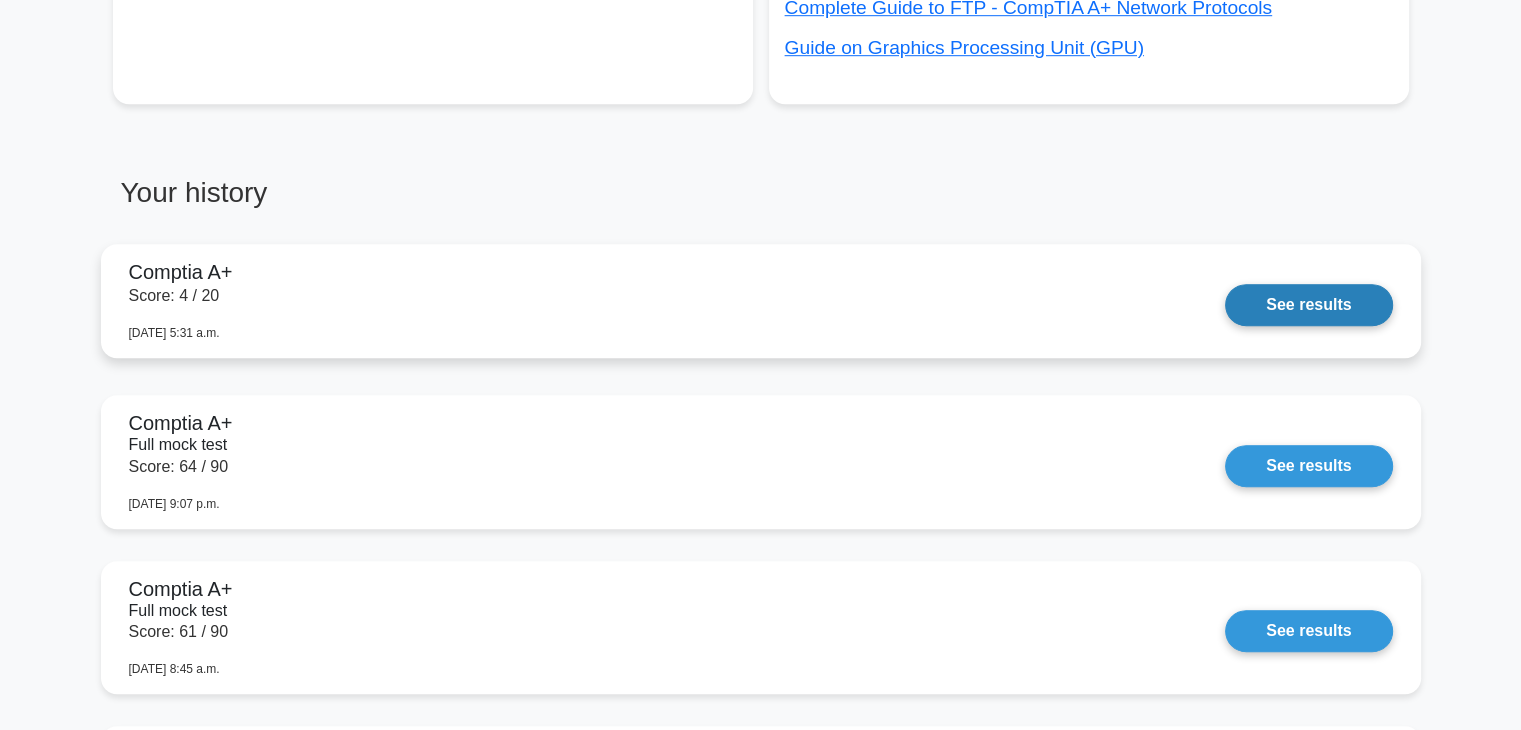 click on "See results" at bounding box center [1308, 305] 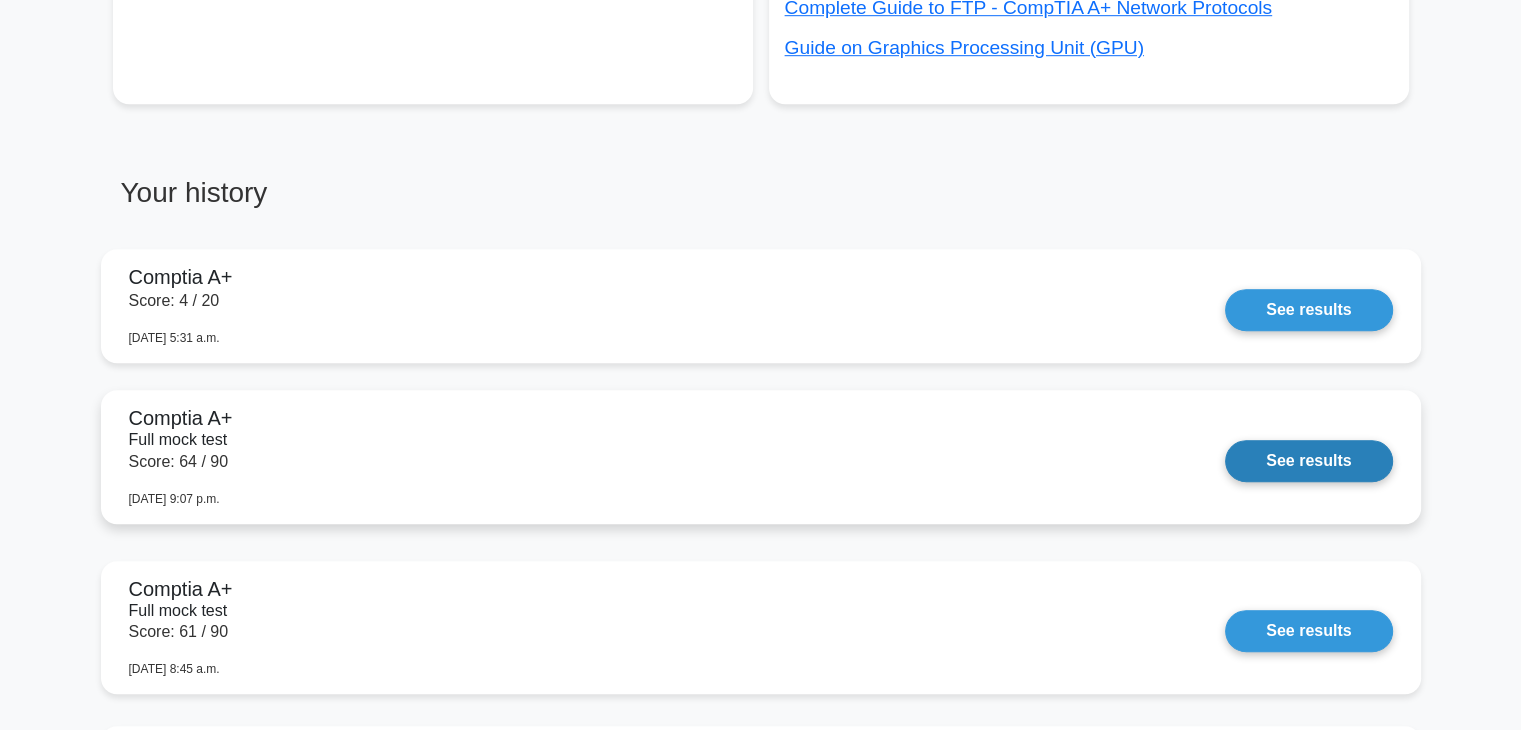 click on "See results" at bounding box center [1308, 461] 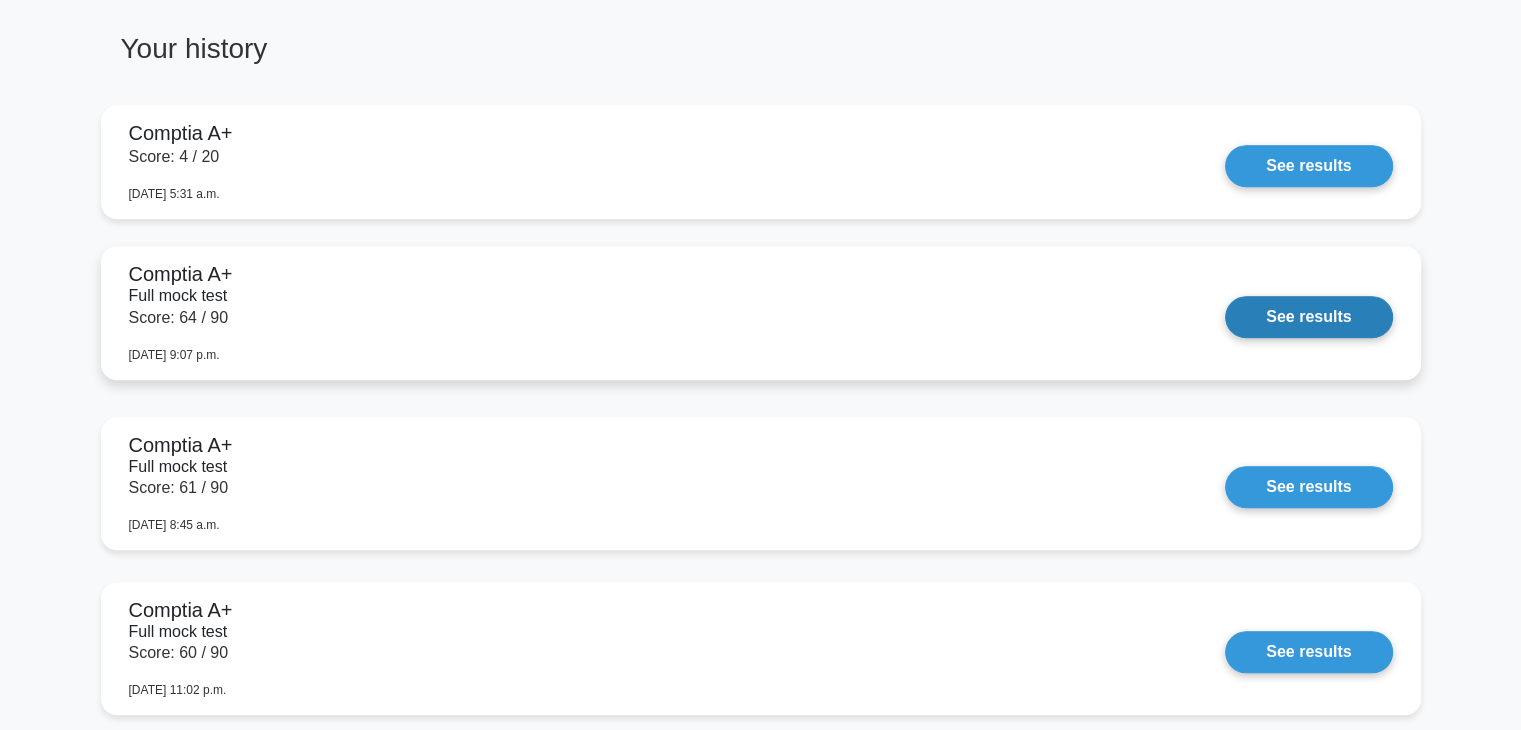 scroll, scrollTop: 1518, scrollLeft: 0, axis: vertical 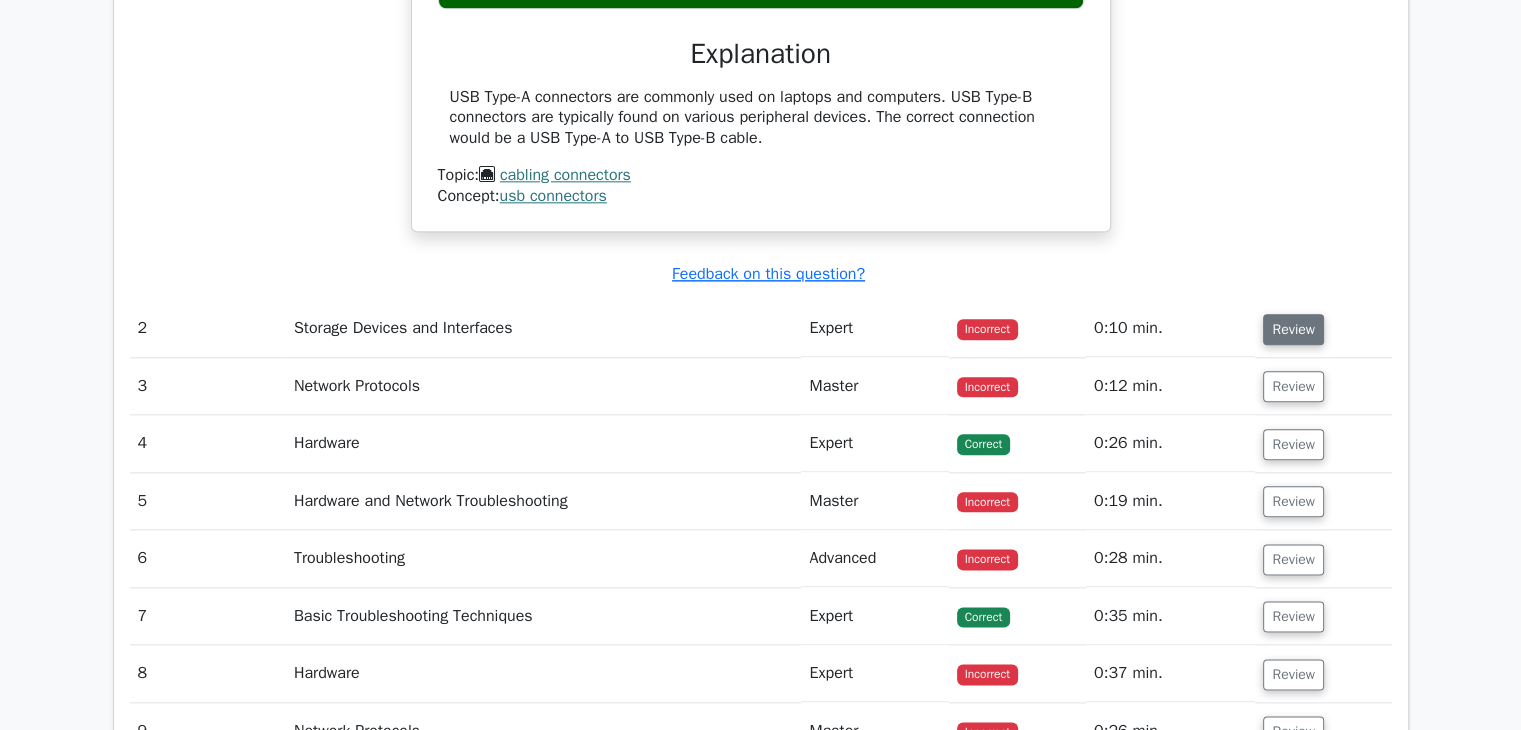 click on "Review" at bounding box center (1293, 329) 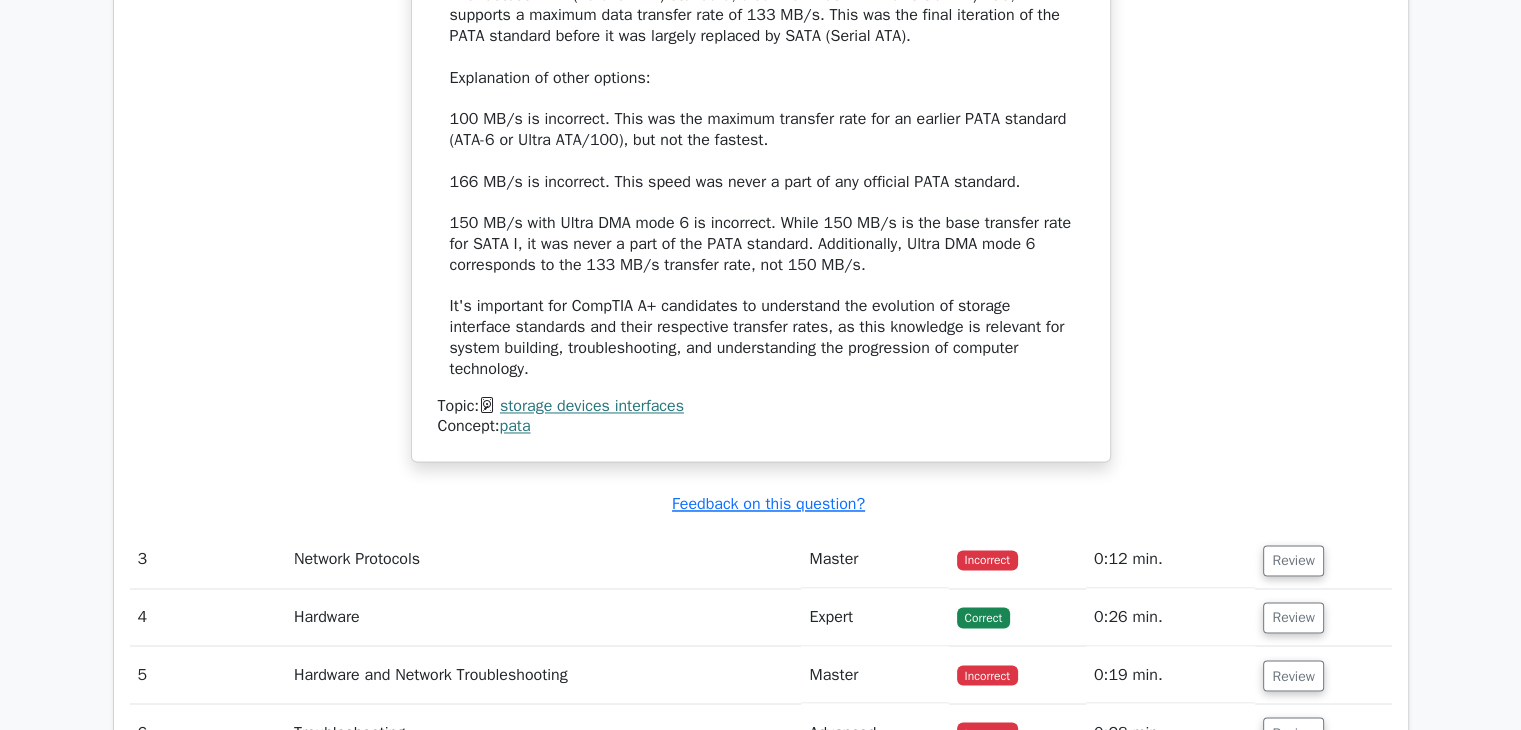 scroll, scrollTop: 3316, scrollLeft: 0, axis: vertical 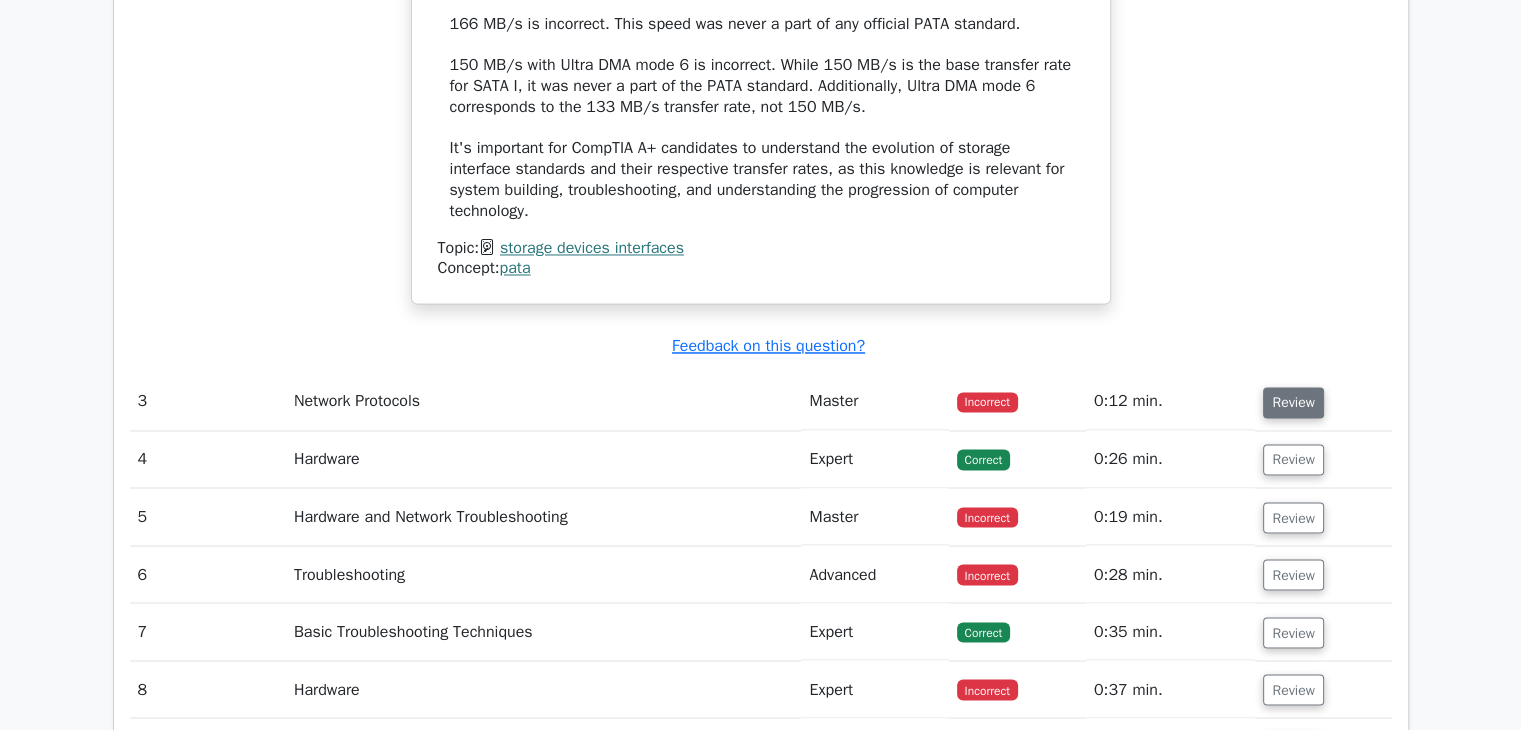click on "Review" at bounding box center [1293, 402] 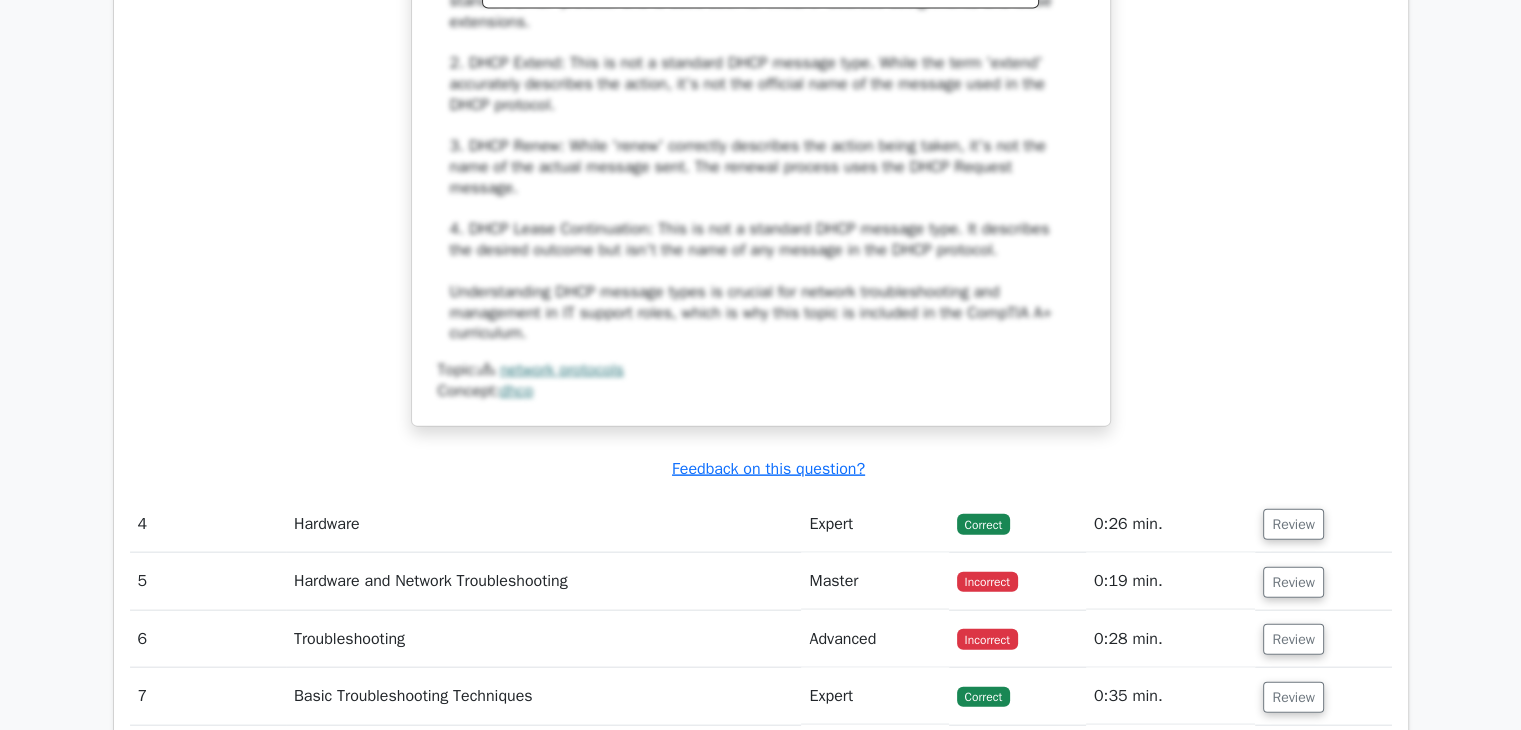 scroll, scrollTop: 4379, scrollLeft: 0, axis: vertical 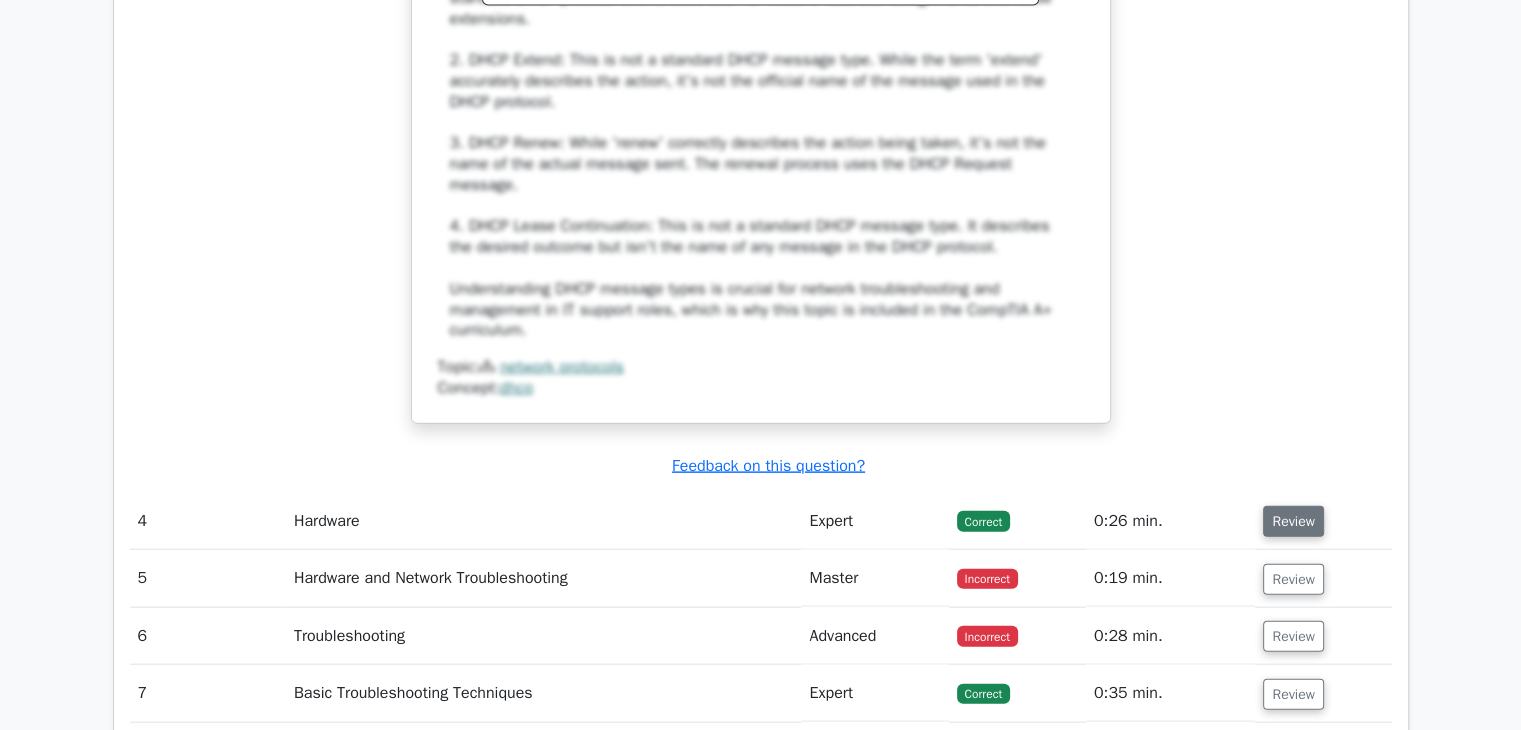 click on "Review" at bounding box center [1293, 521] 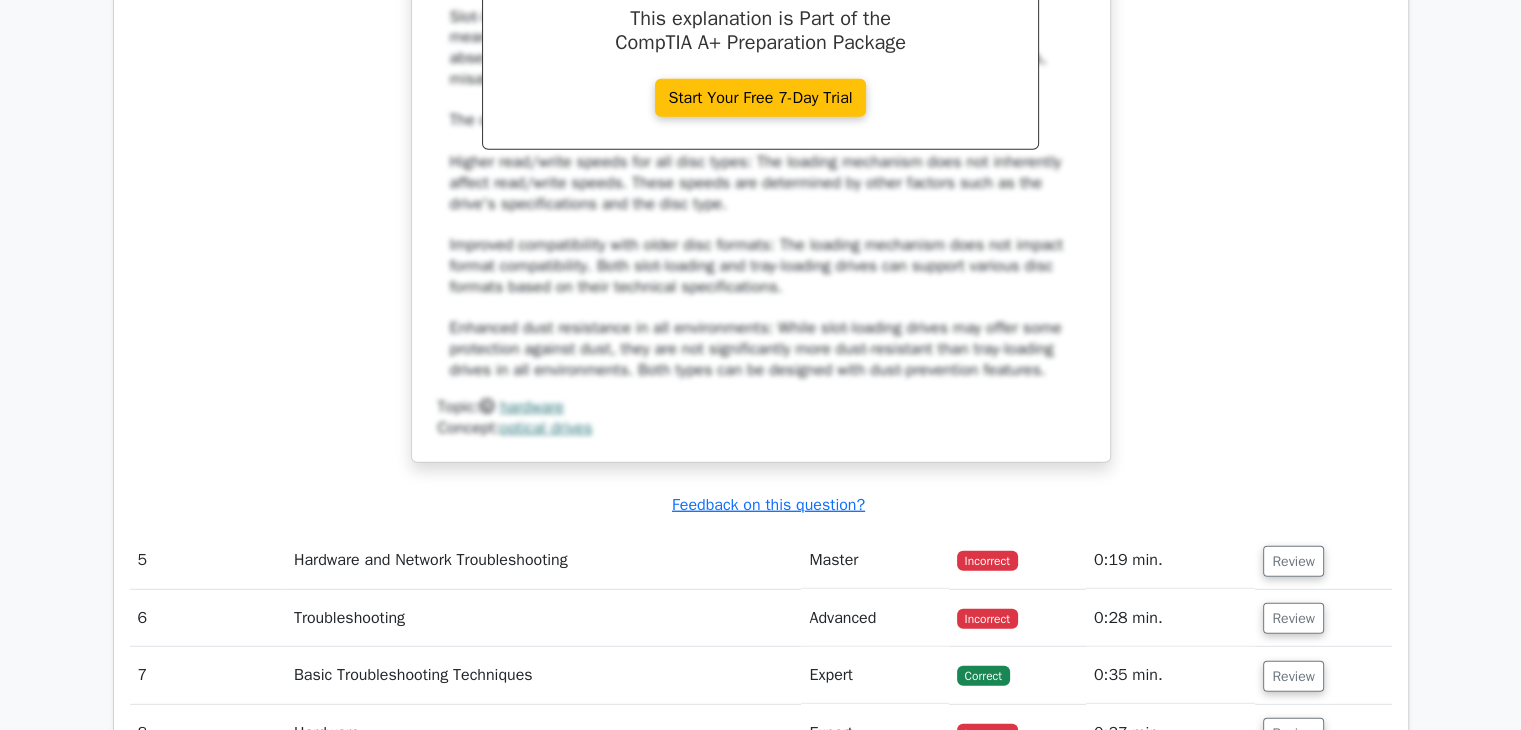 scroll, scrollTop: 5419, scrollLeft: 0, axis: vertical 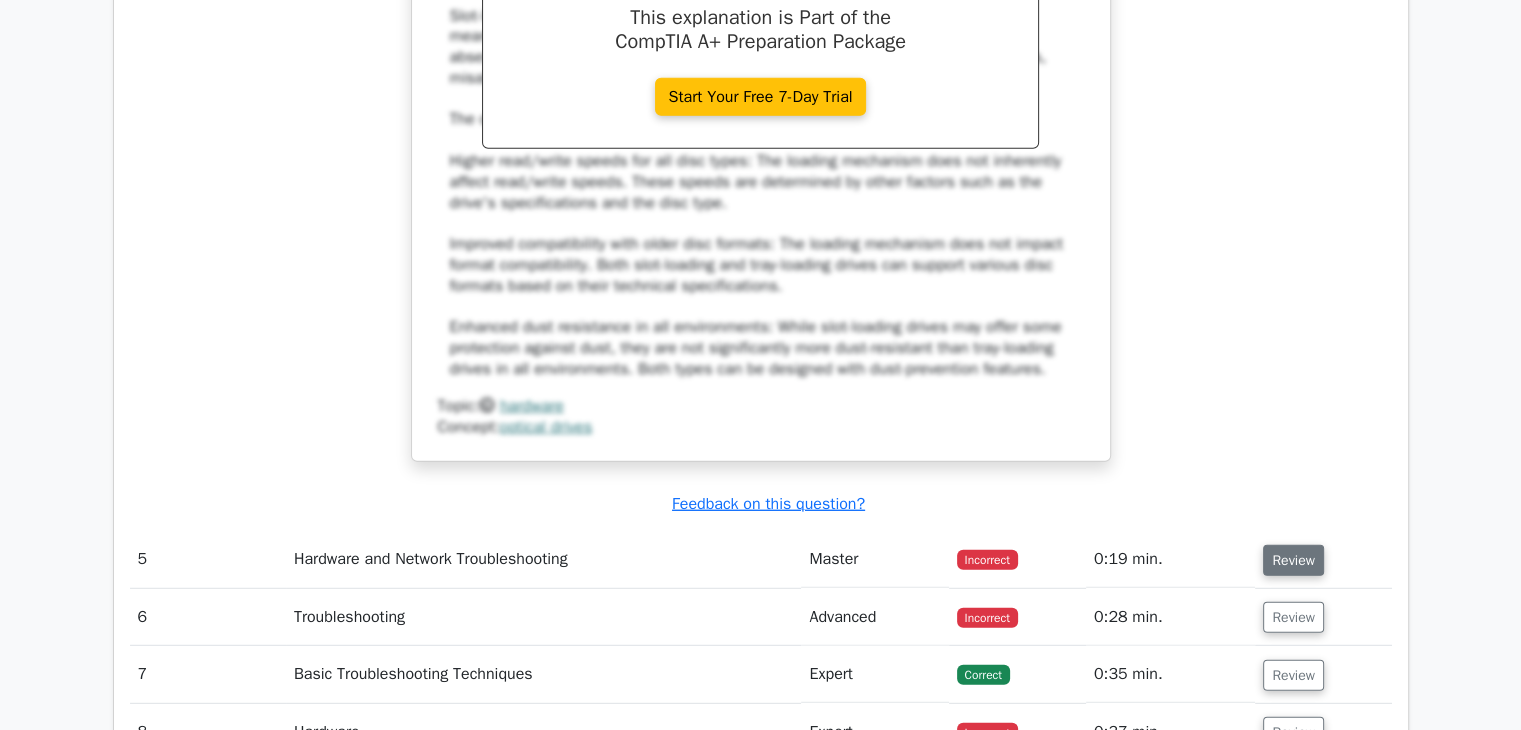 click on "Review" at bounding box center [1293, 560] 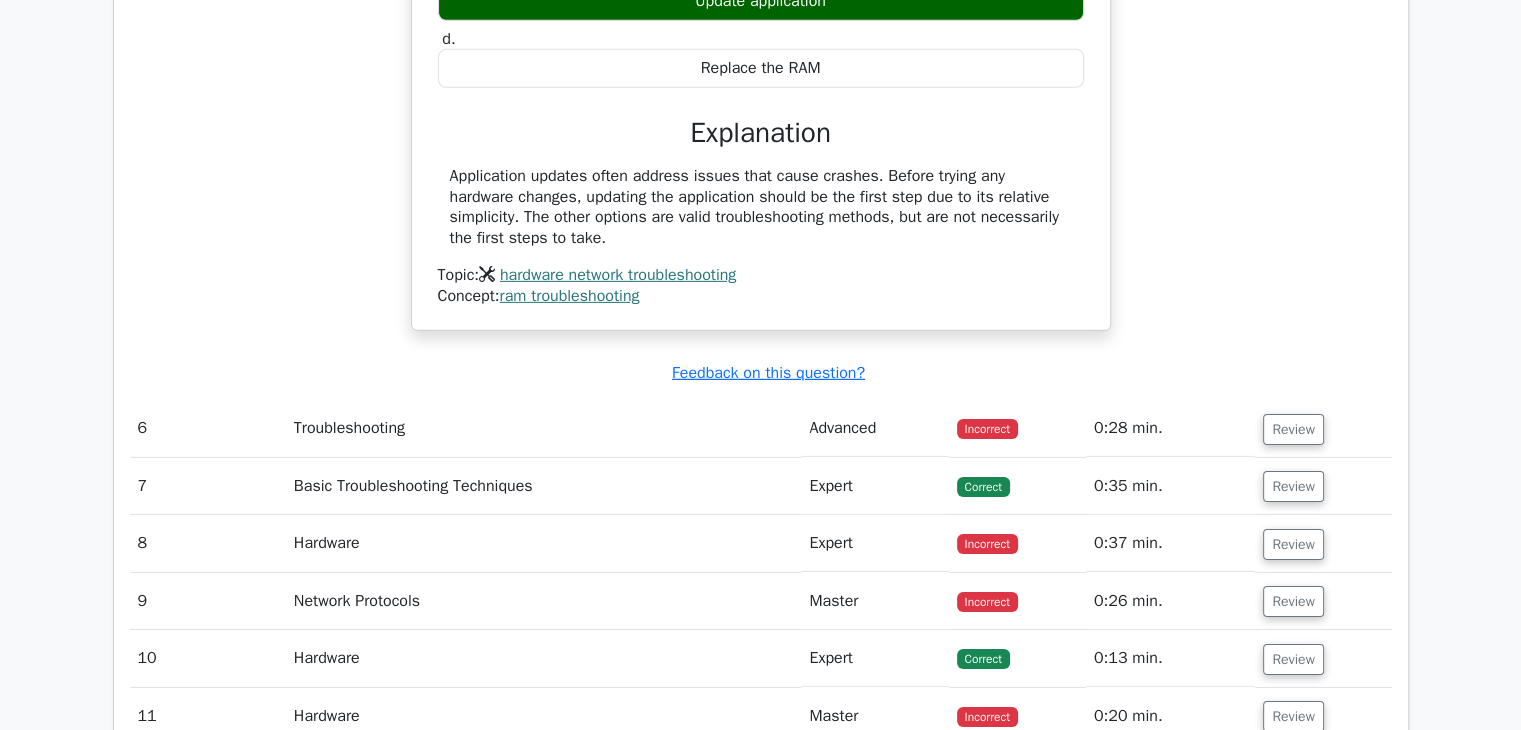 scroll, scrollTop: 6303, scrollLeft: 0, axis: vertical 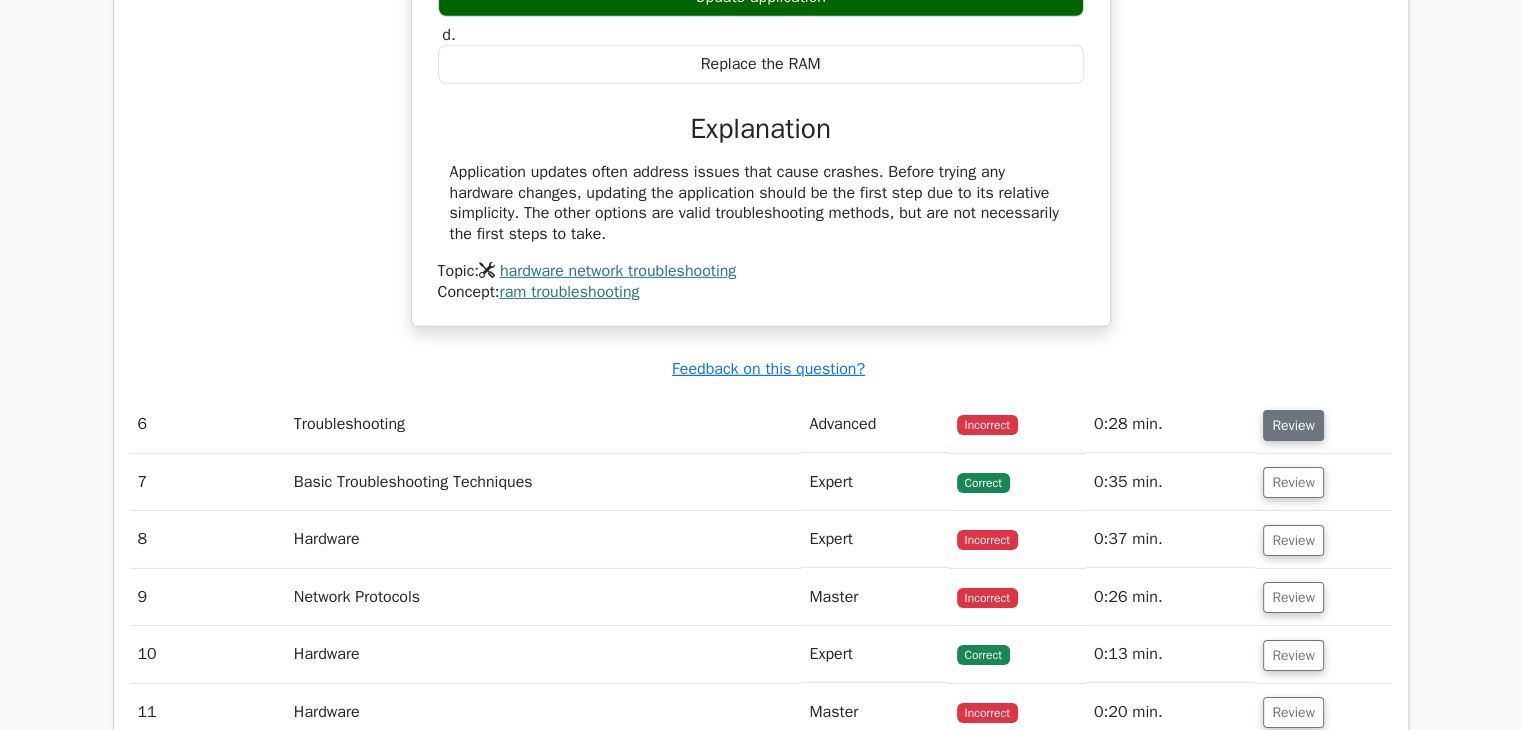 click on "Review" at bounding box center (1293, 425) 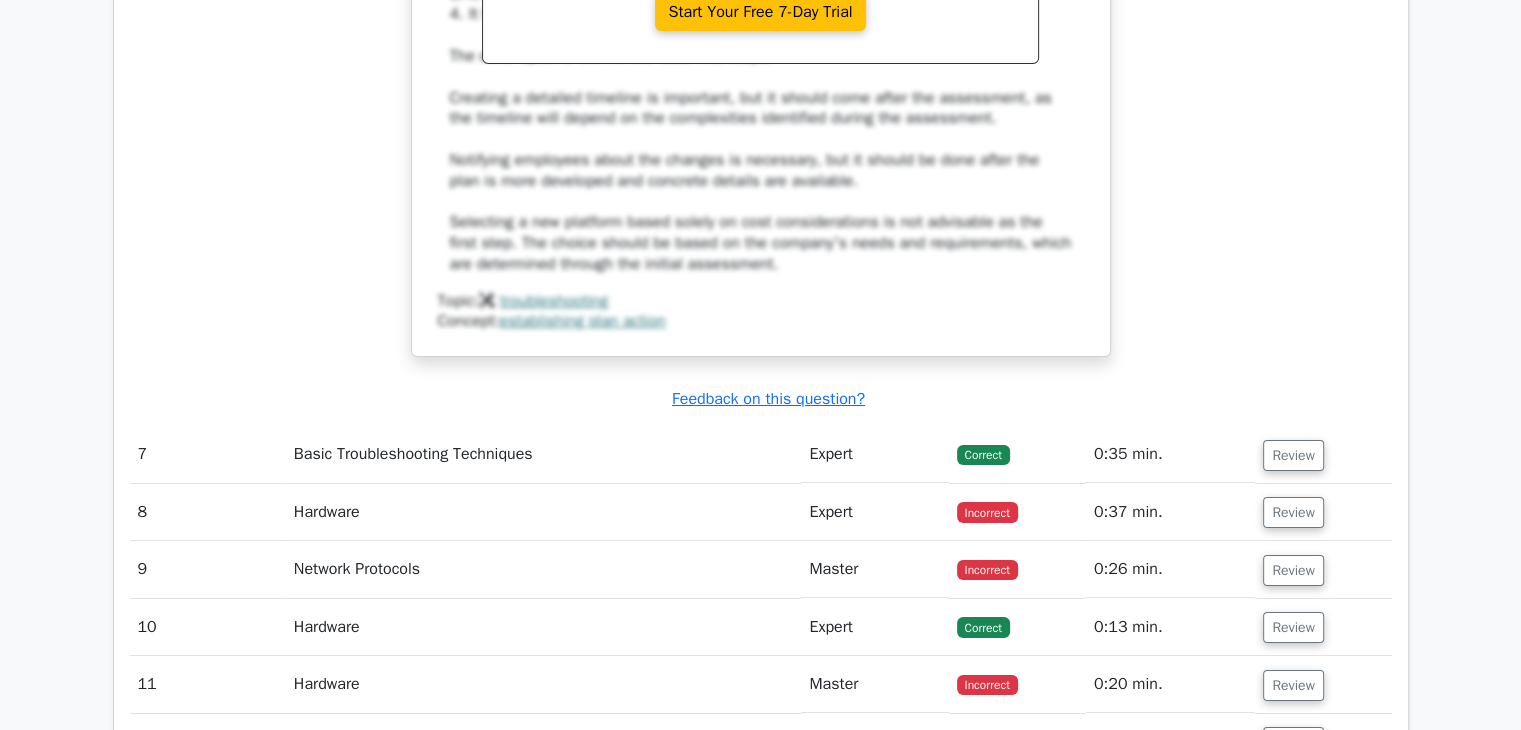 scroll, scrollTop: 7332, scrollLeft: 0, axis: vertical 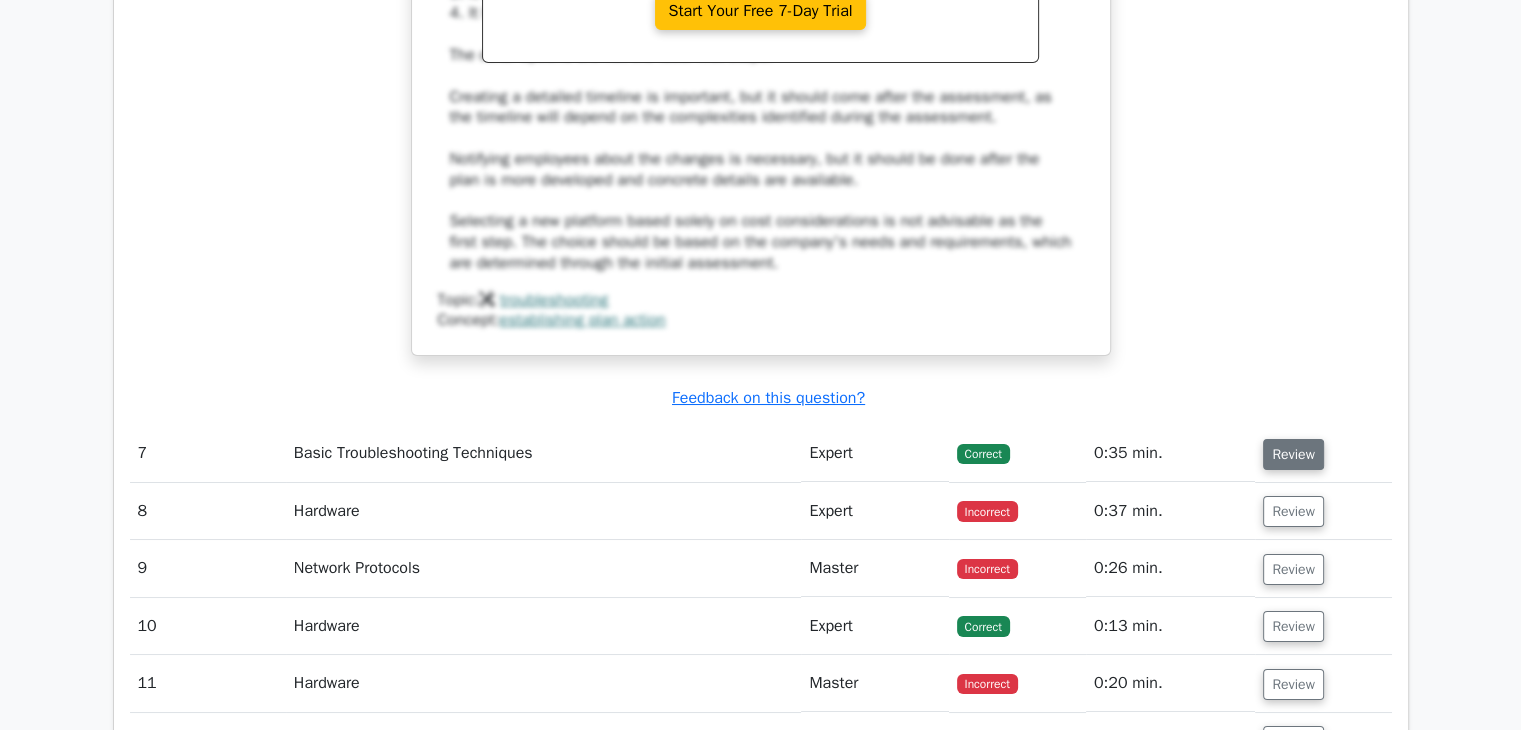 click on "Review" at bounding box center [1293, 454] 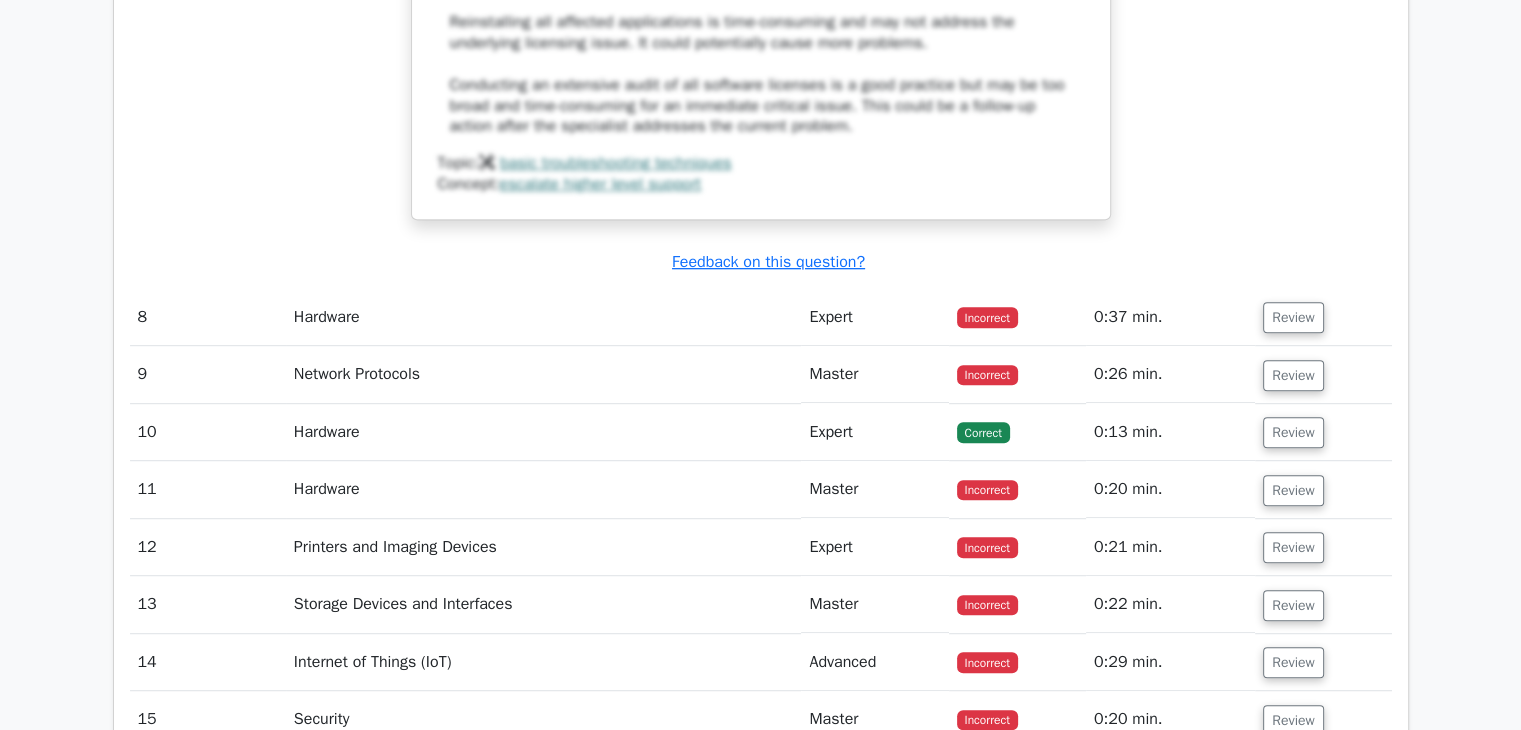 scroll, scrollTop: 8678, scrollLeft: 0, axis: vertical 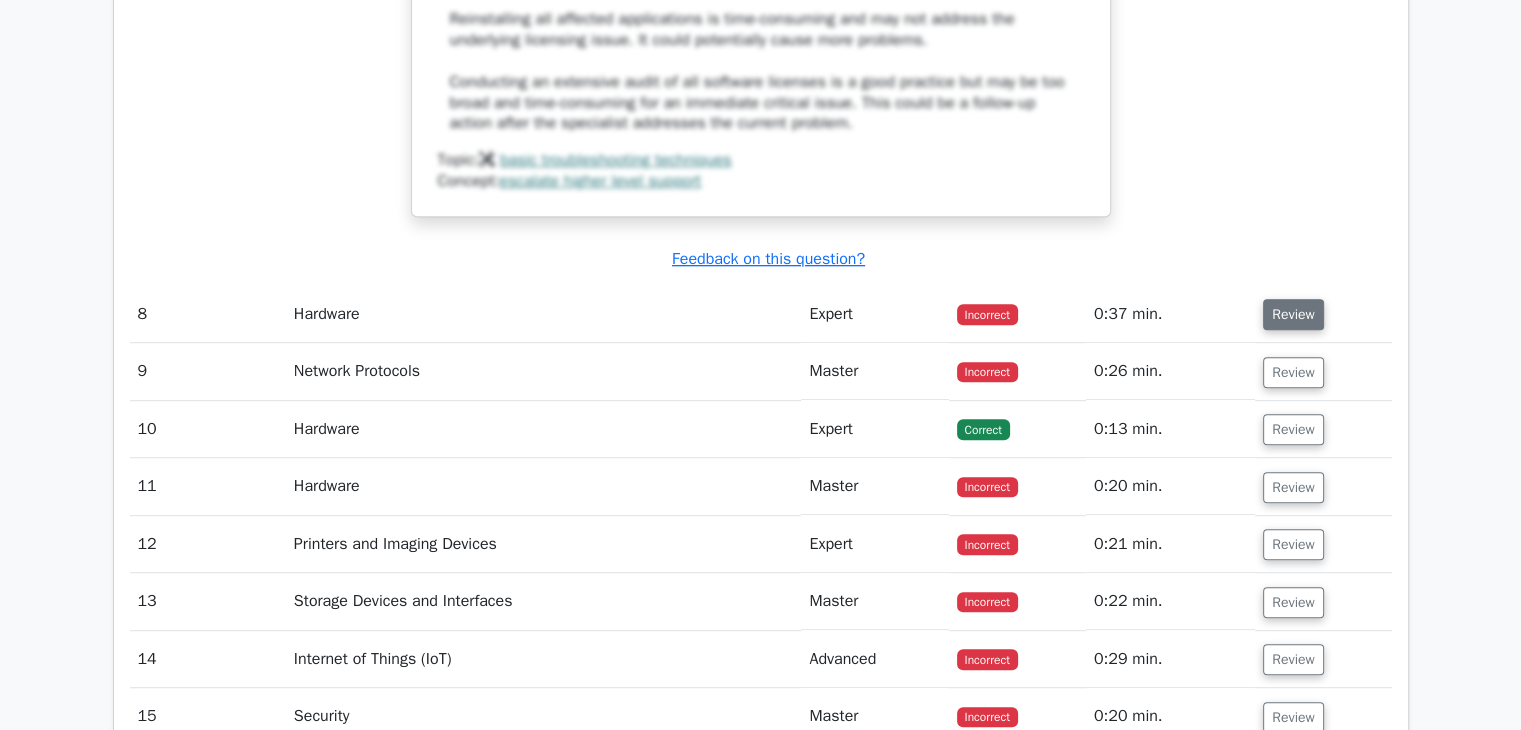 click on "Review" at bounding box center [1293, 314] 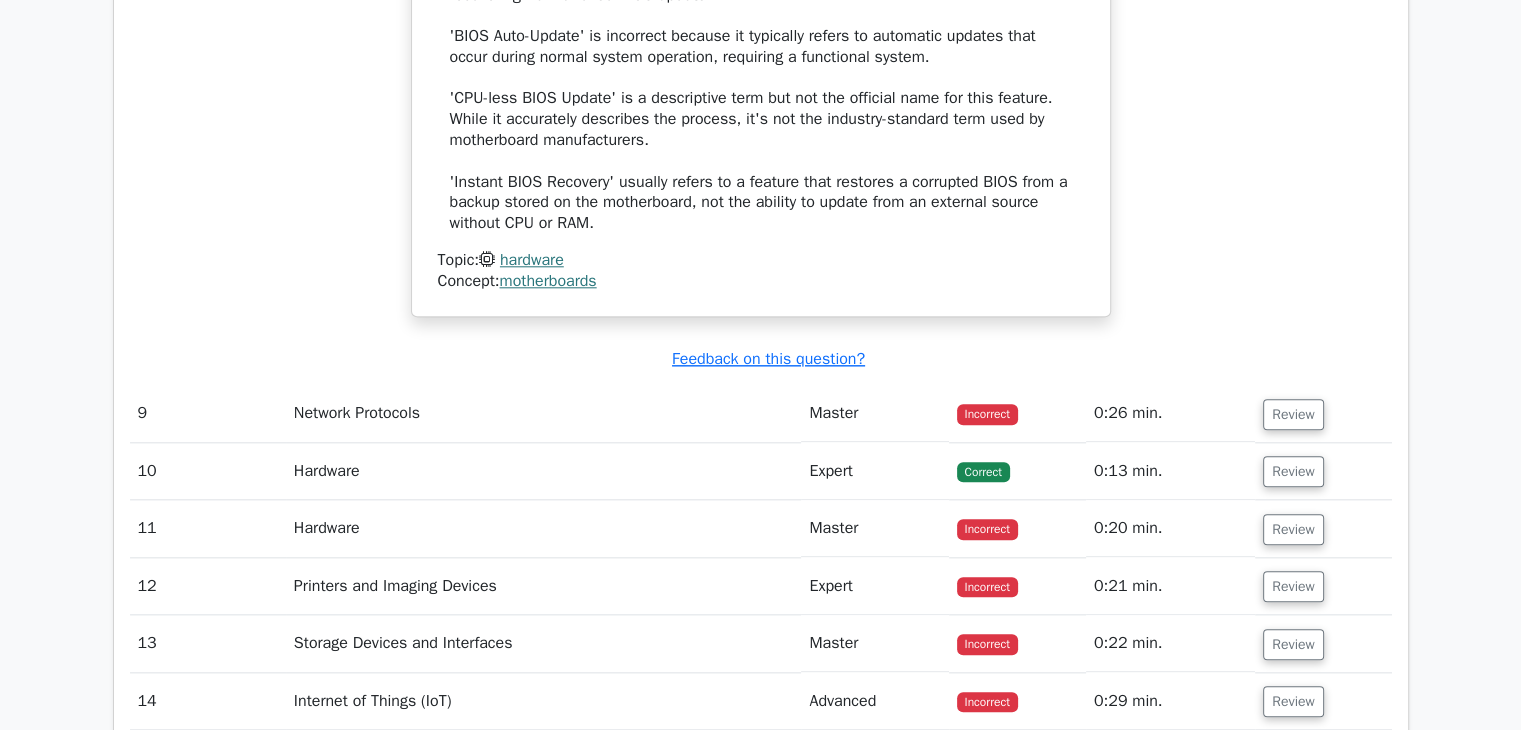 scroll, scrollTop: 9664, scrollLeft: 0, axis: vertical 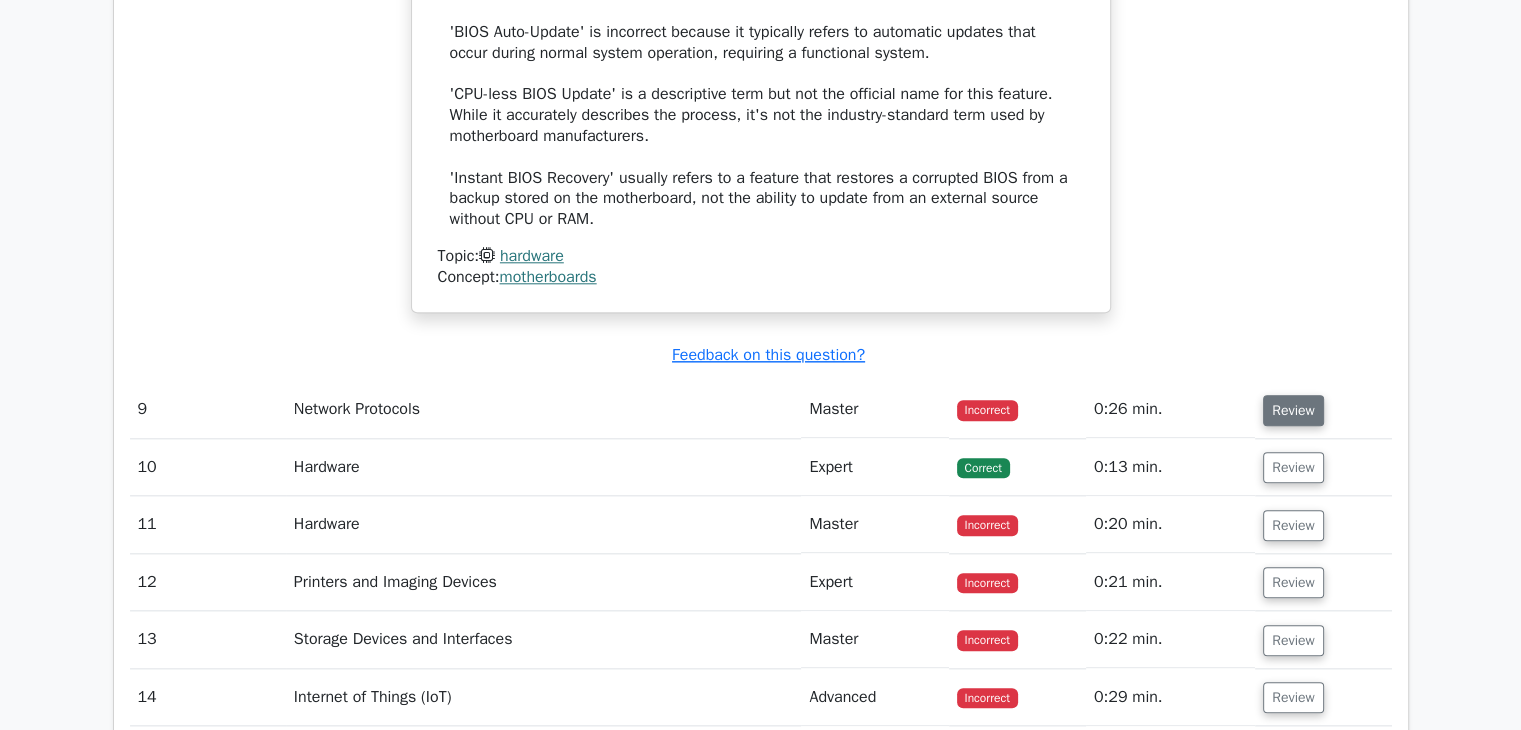 click on "Review" at bounding box center [1293, 410] 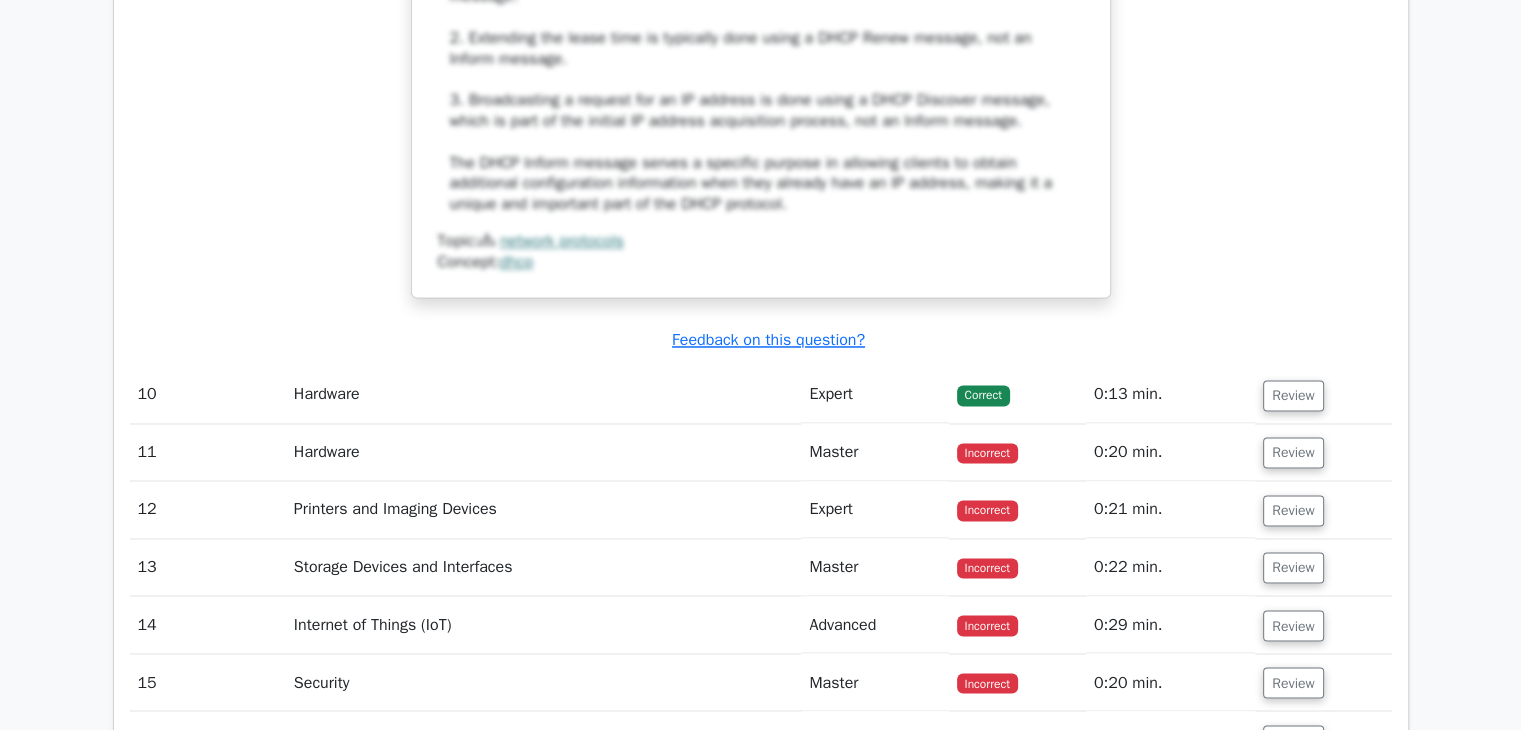 scroll, scrollTop: 10820, scrollLeft: 0, axis: vertical 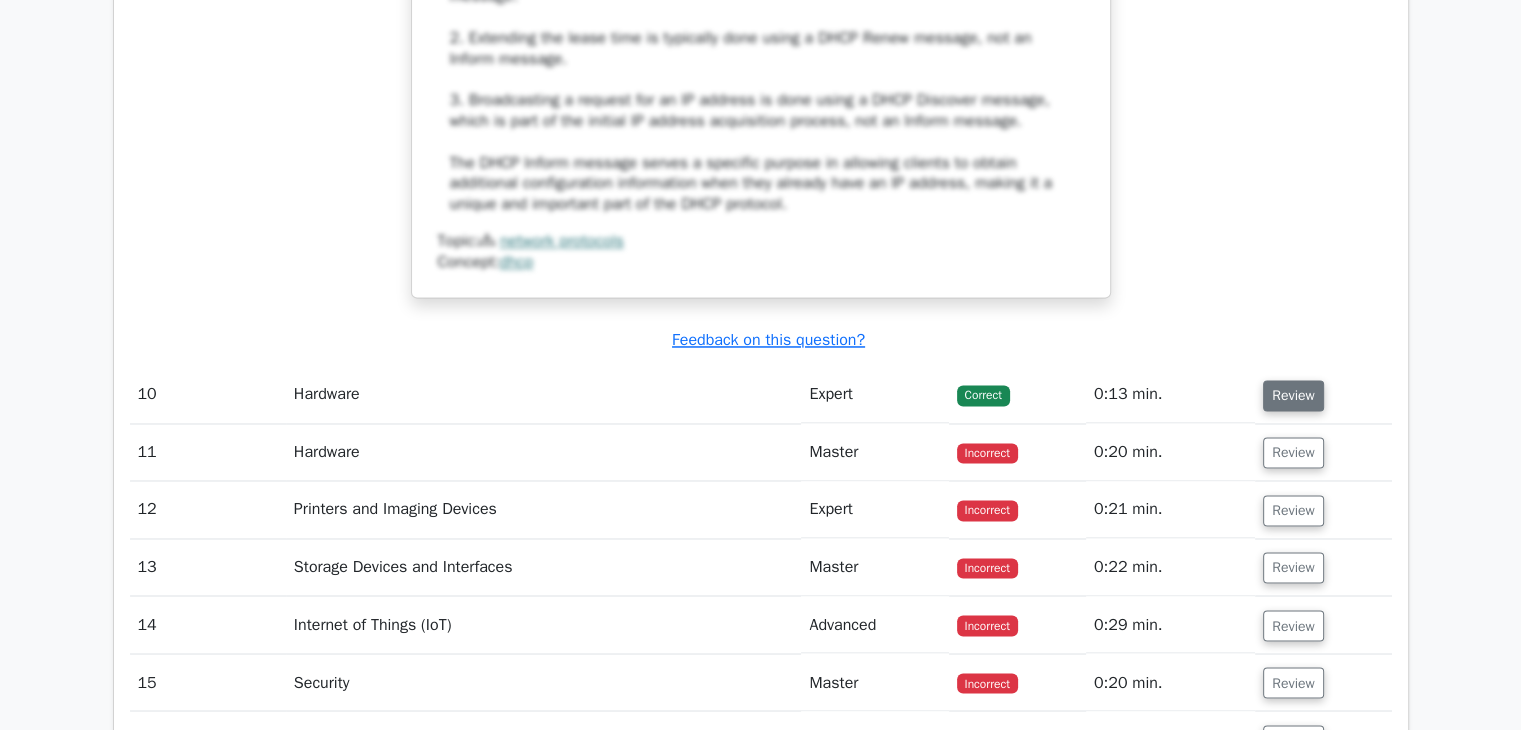 click on "Review" at bounding box center [1293, 395] 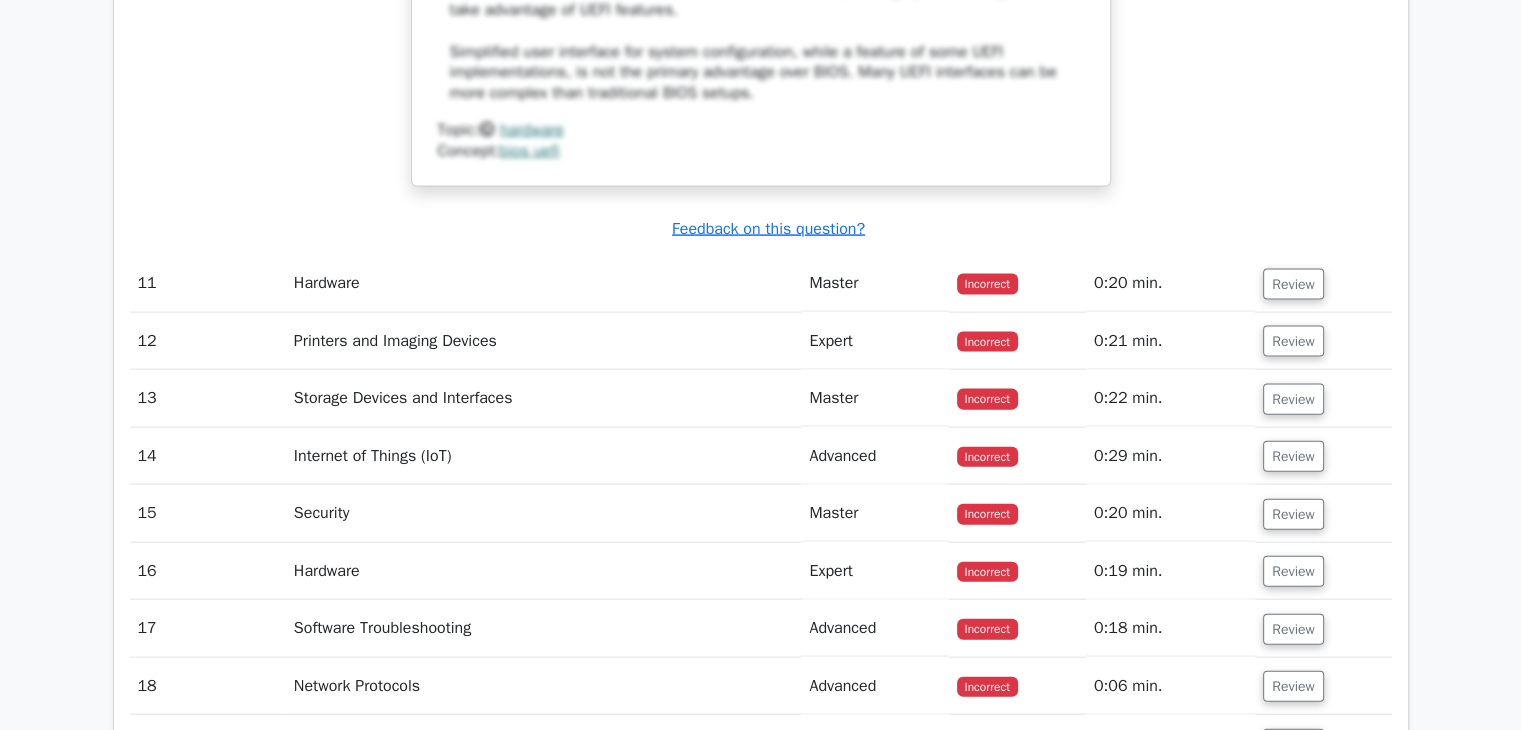 scroll, scrollTop: 11954, scrollLeft: 0, axis: vertical 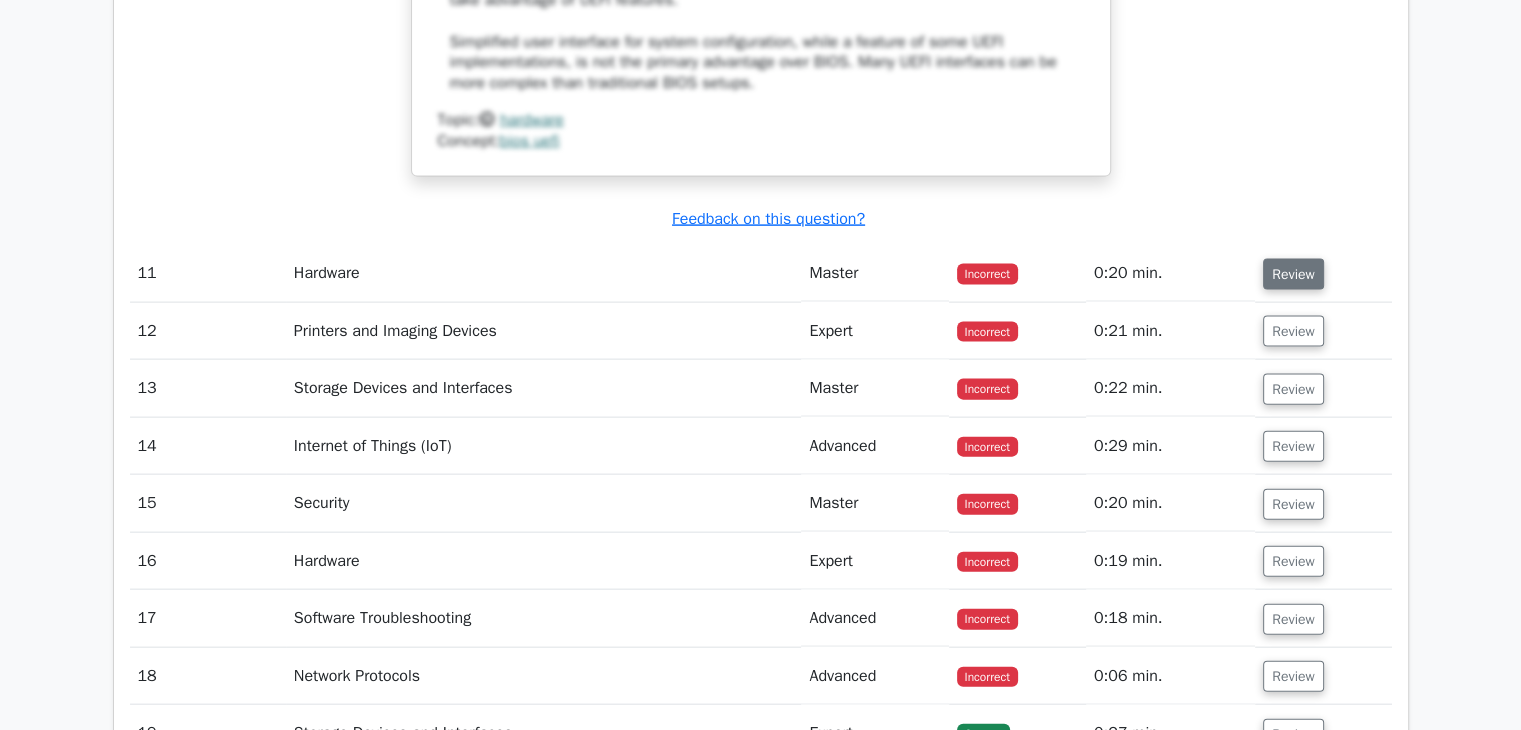 click on "Review" at bounding box center [1293, 274] 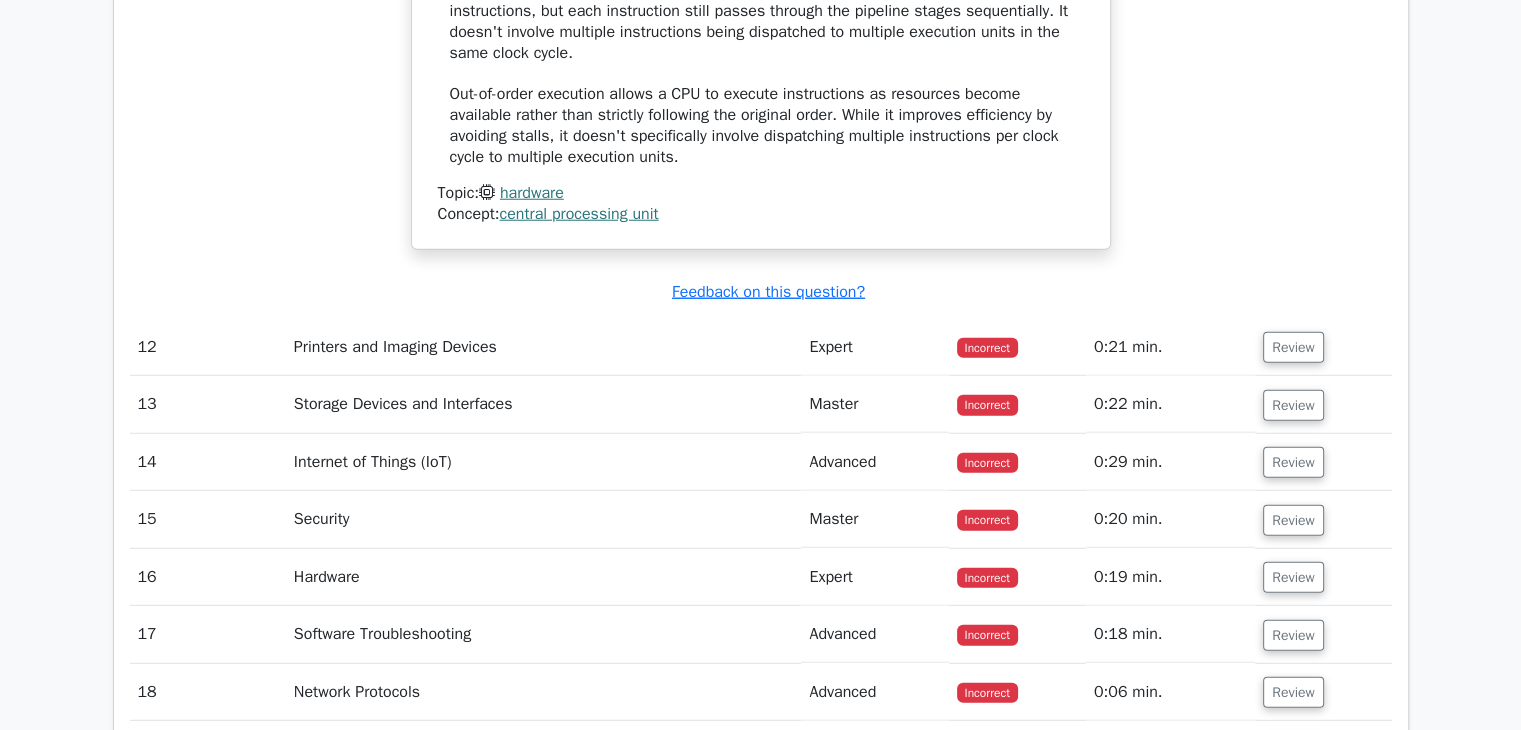 scroll, scrollTop: 12904, scrollLeft: 0, axis: vertical 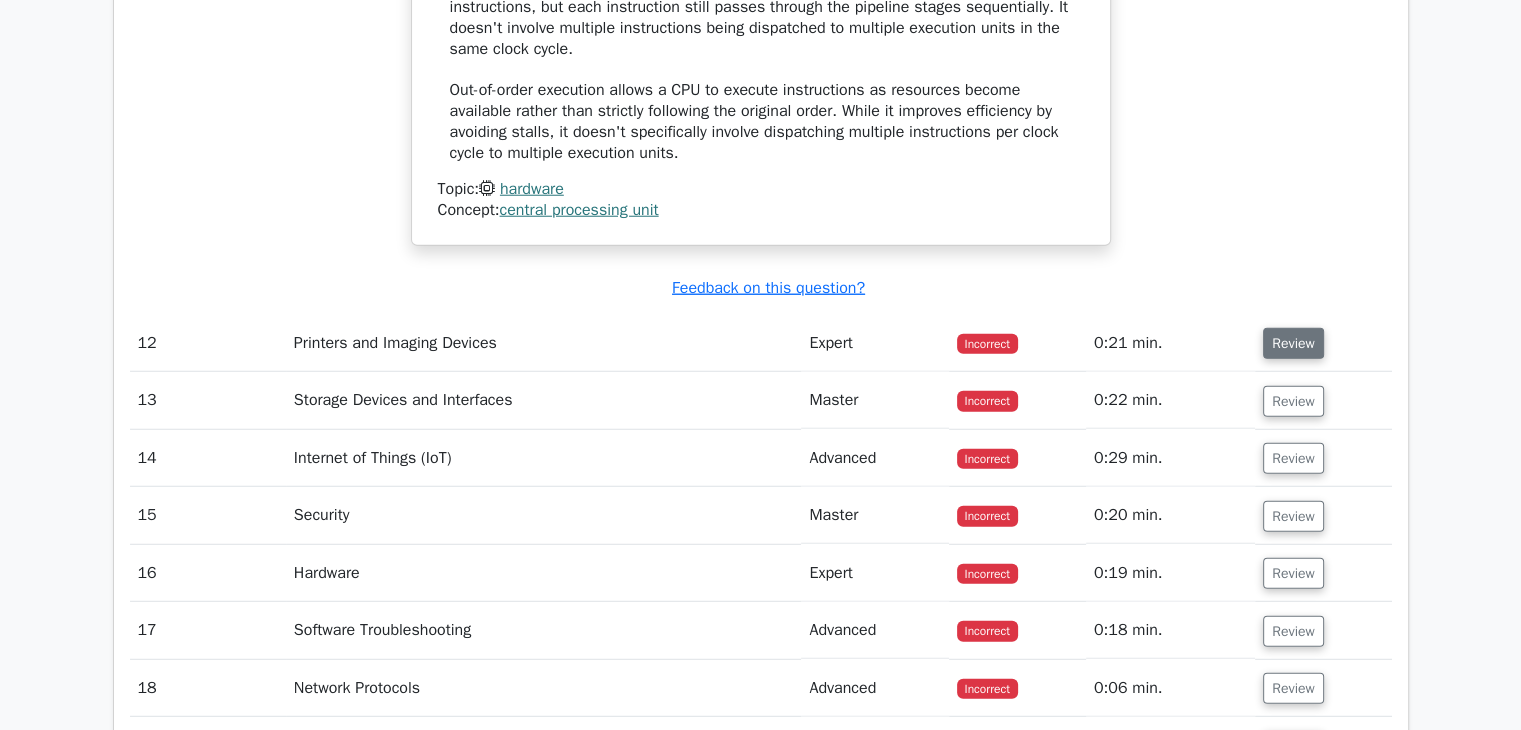 click on "Review" at bounding box center (1293, 343) 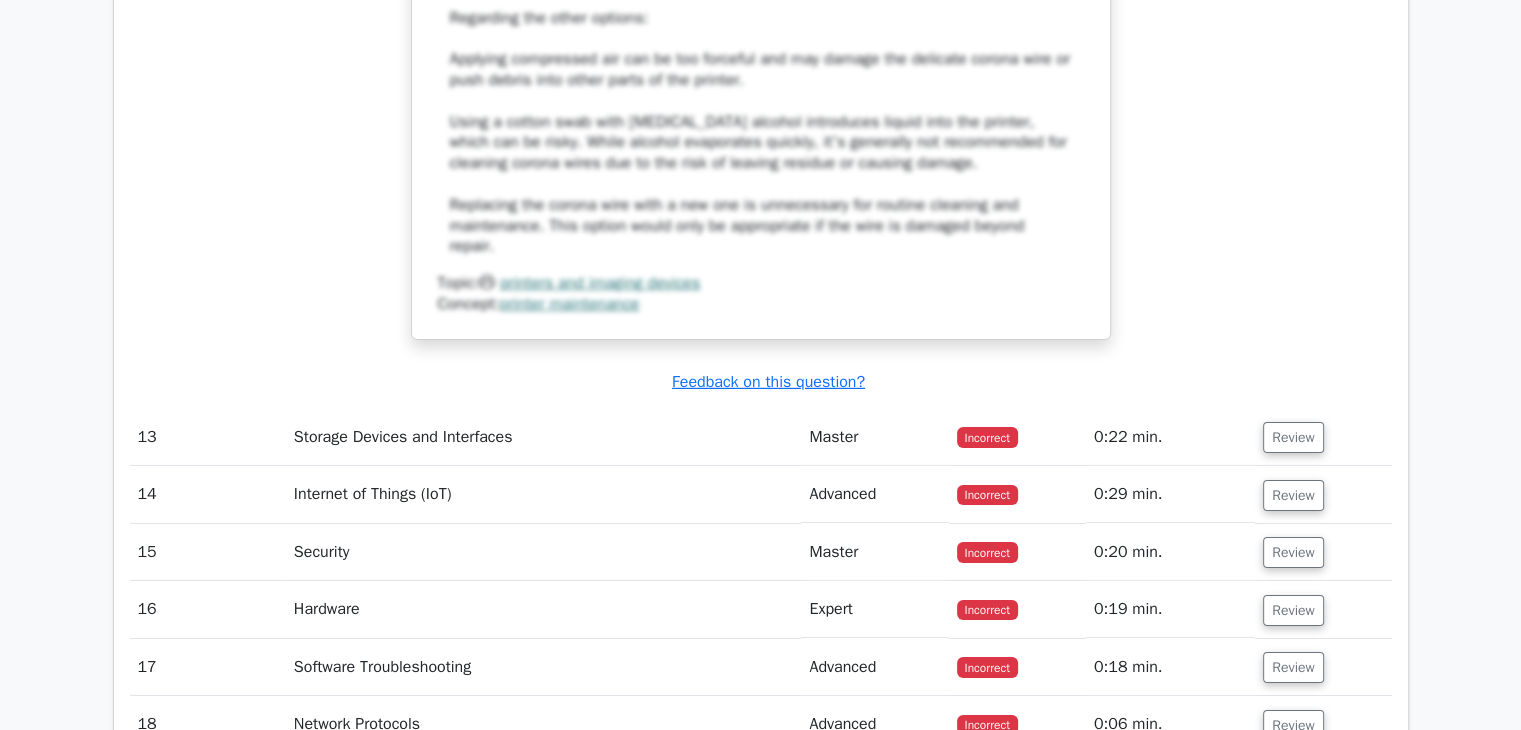scroll, scrollTop: 13980, scrollLeft: 0, axis: vertical 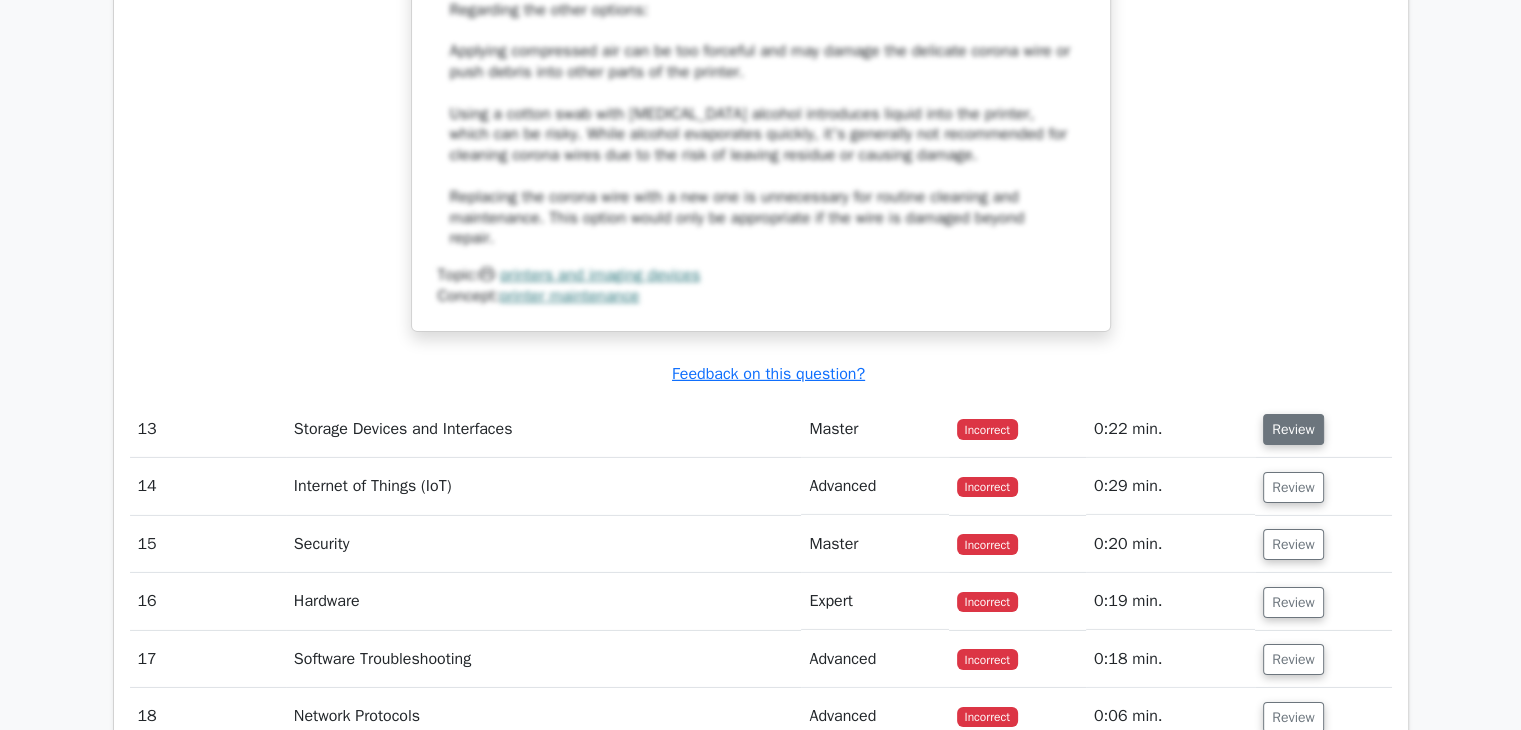 click on "Review" at bounding box center [1293, 429] 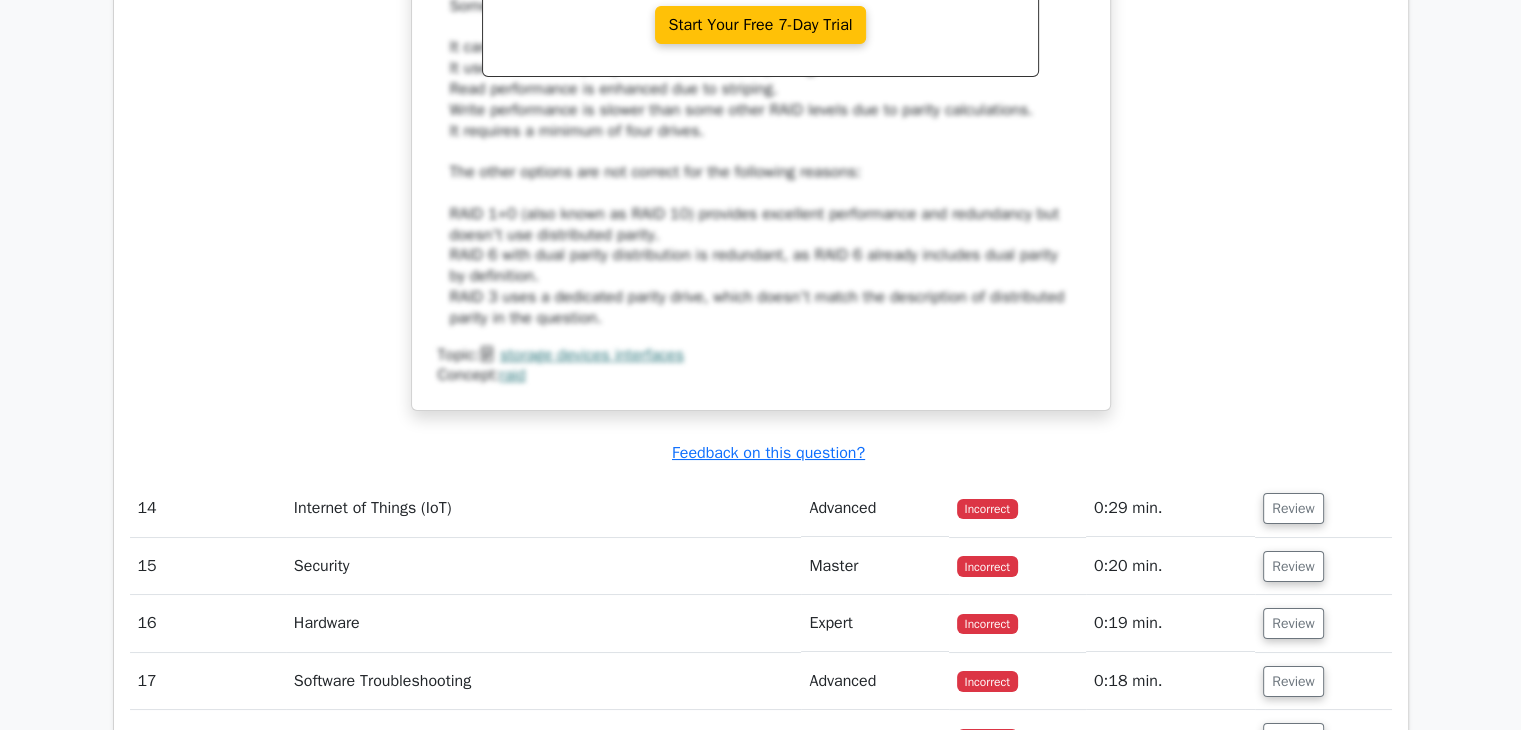 scroll, scrollTop: 15174, scrollLeft: 0, axis: vertical 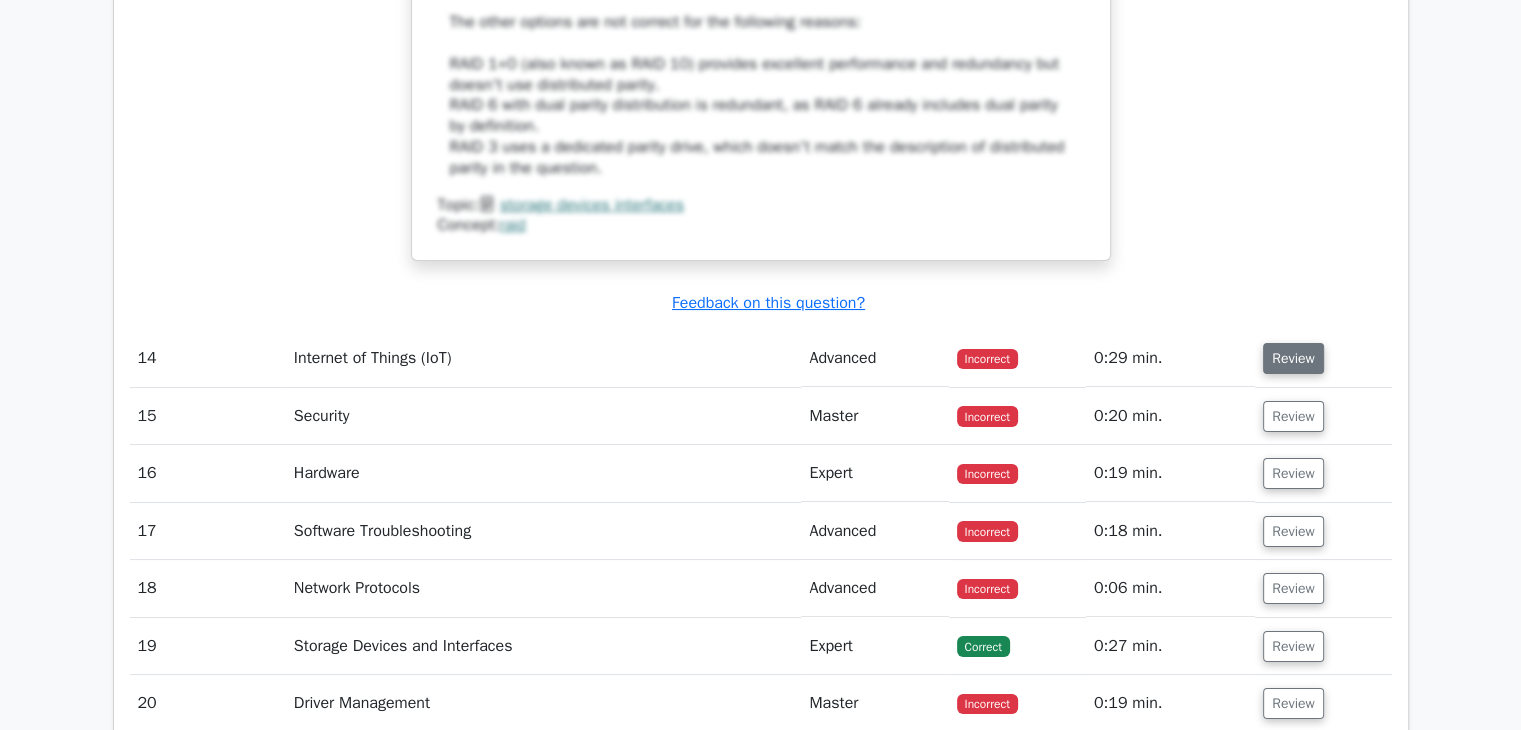 click on "Review" at bounding box center [1293, 358] 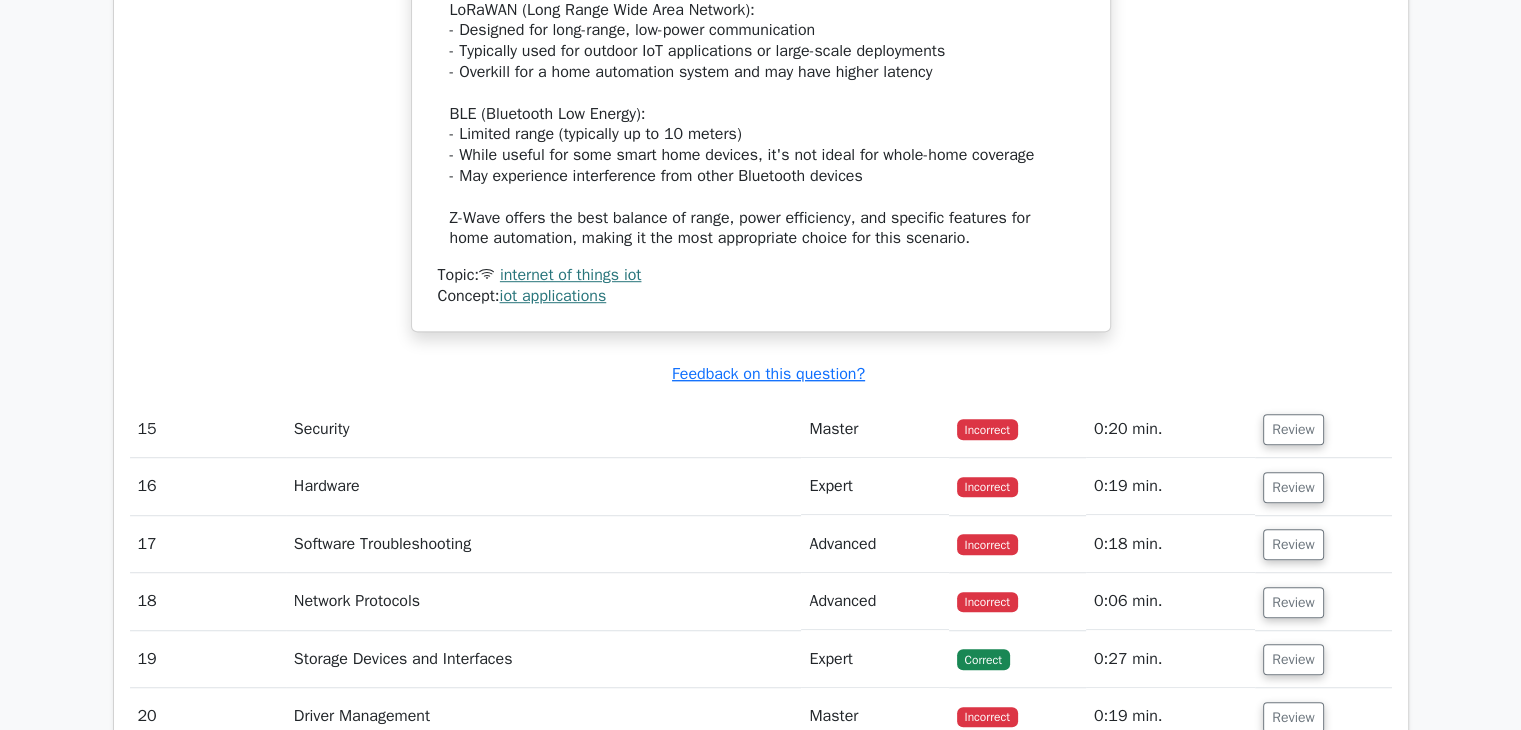 scroll, scrollTop: 16415, scrollLeft: 0, axis: vertical 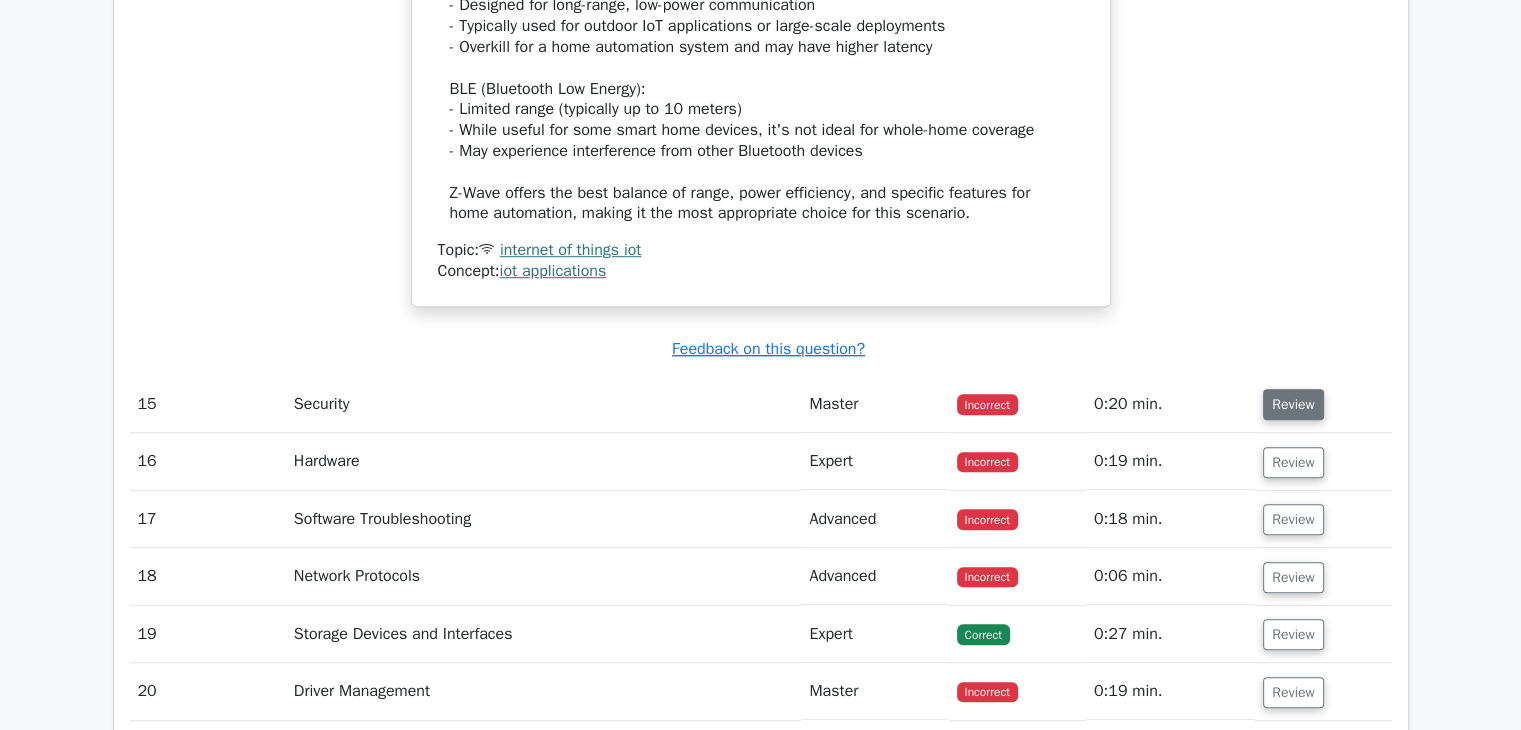 click on "Review" at bounding box center [1293, 404] 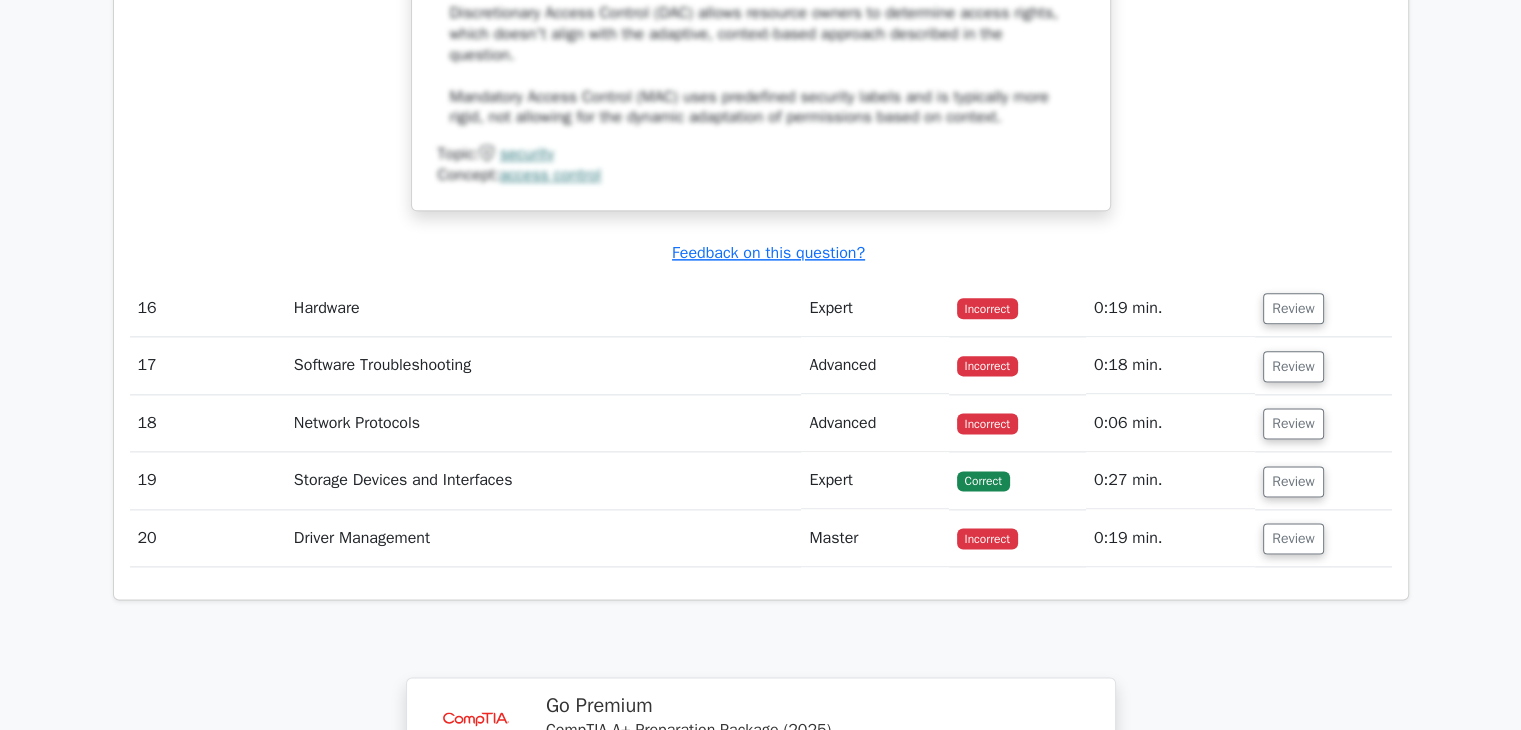 scroll, scrollTop: 17712, scrollLeft: 0, axis: vertical 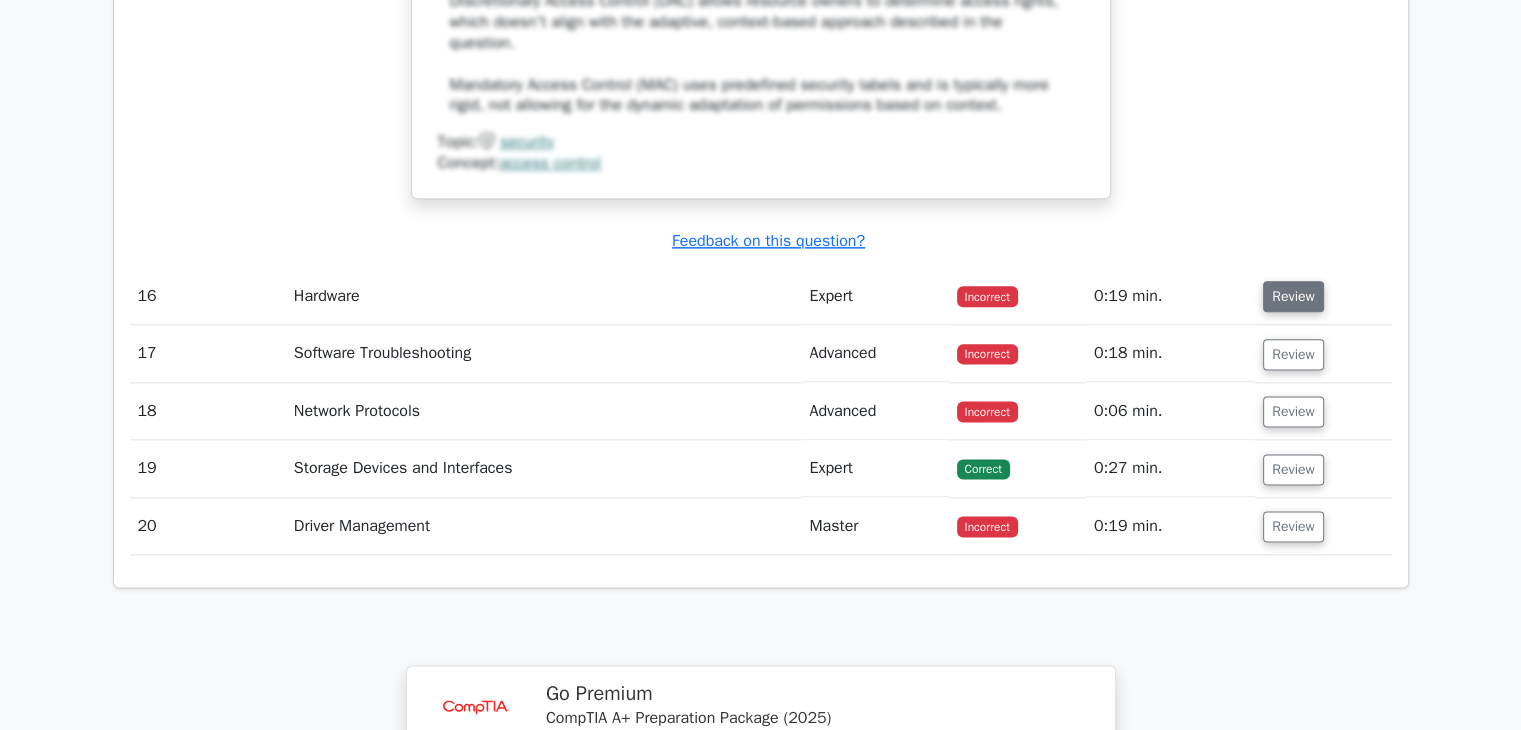 click on "Review" at bounding box center (1293, 296) 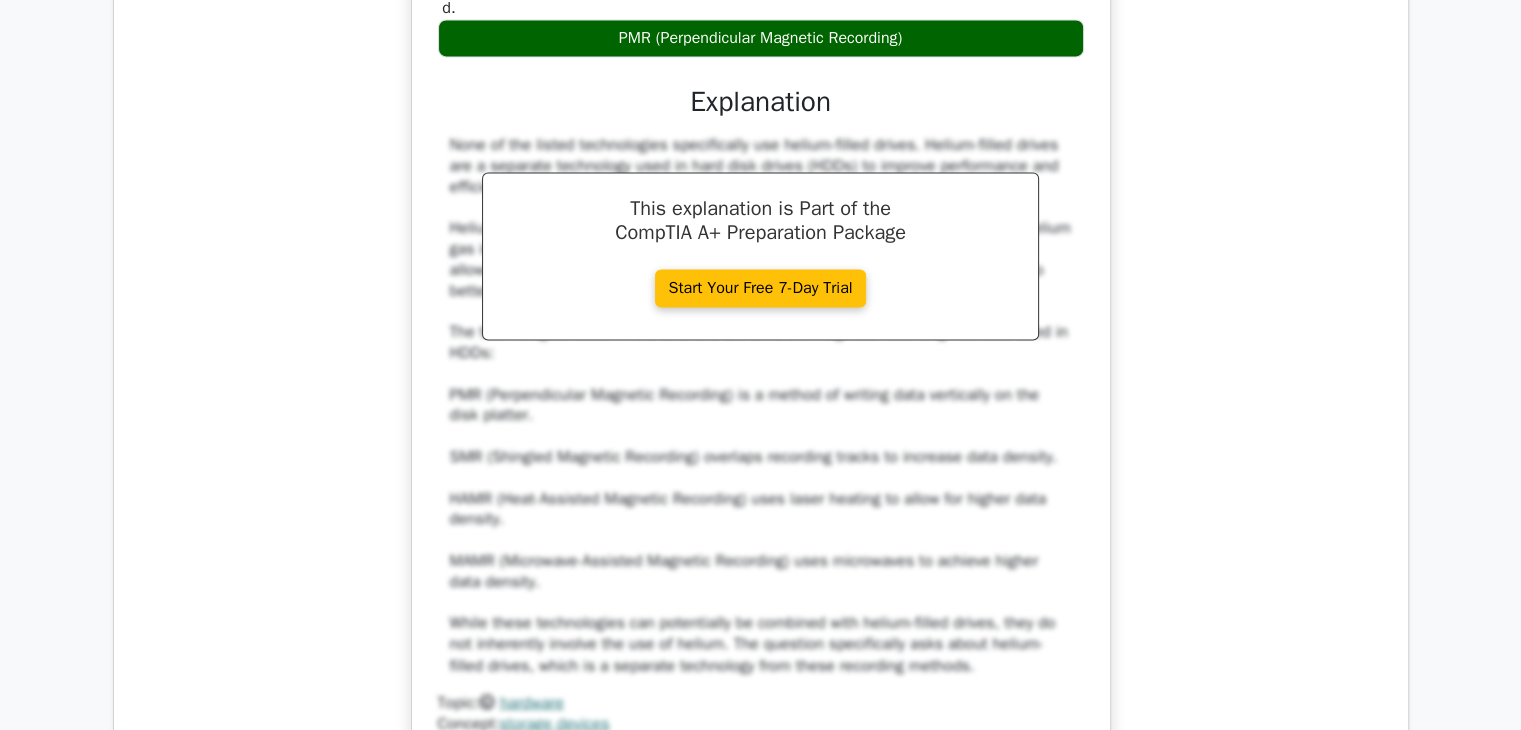 click on "Which of the following storage technologies uses helium-filled drives to reduce friction and power consumption?
a.
SMR (Shingled Magnetic Recording)
b.
c.
d." at bounding box center (761, 242) 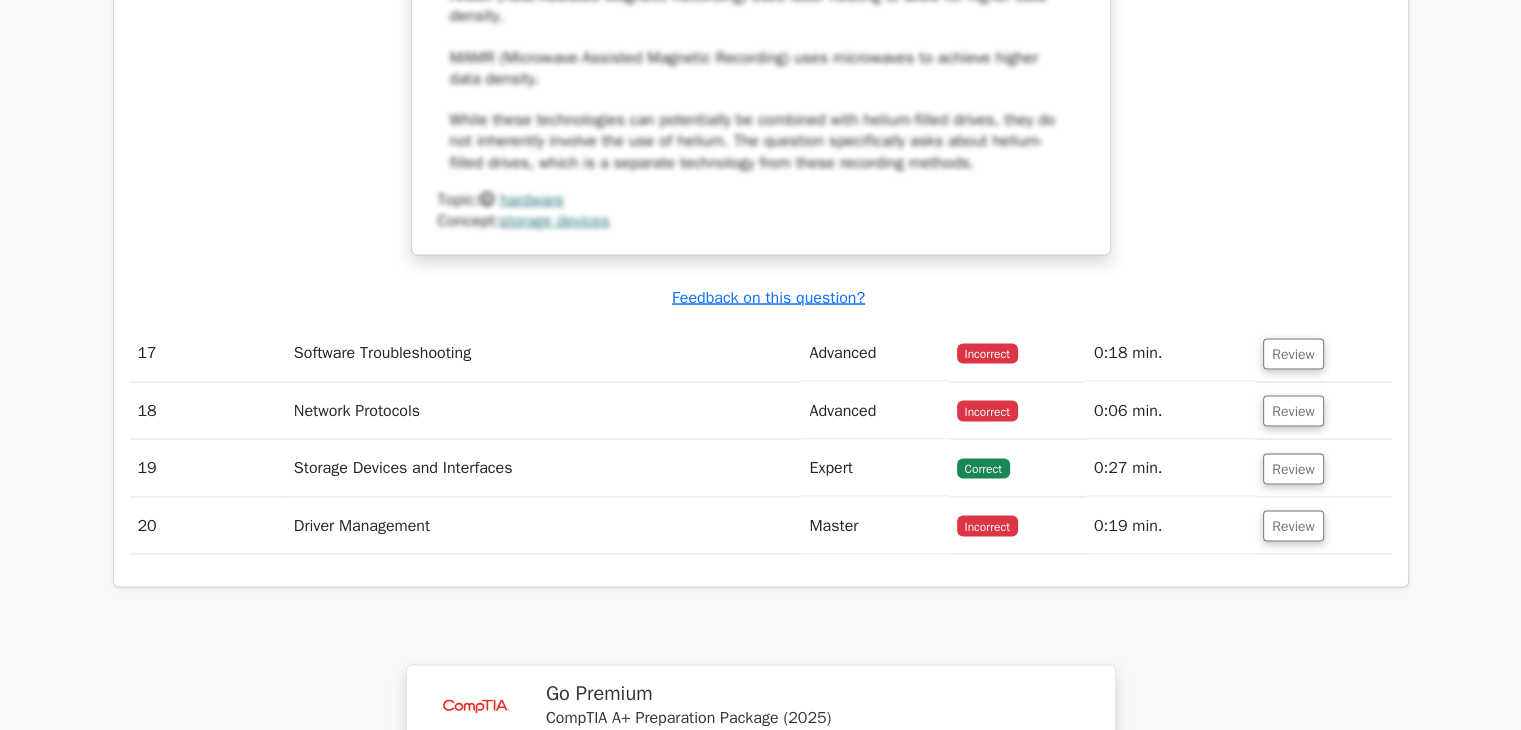 scroll, scrollTop: 18840, scrollLeft: 0, axis: vertical 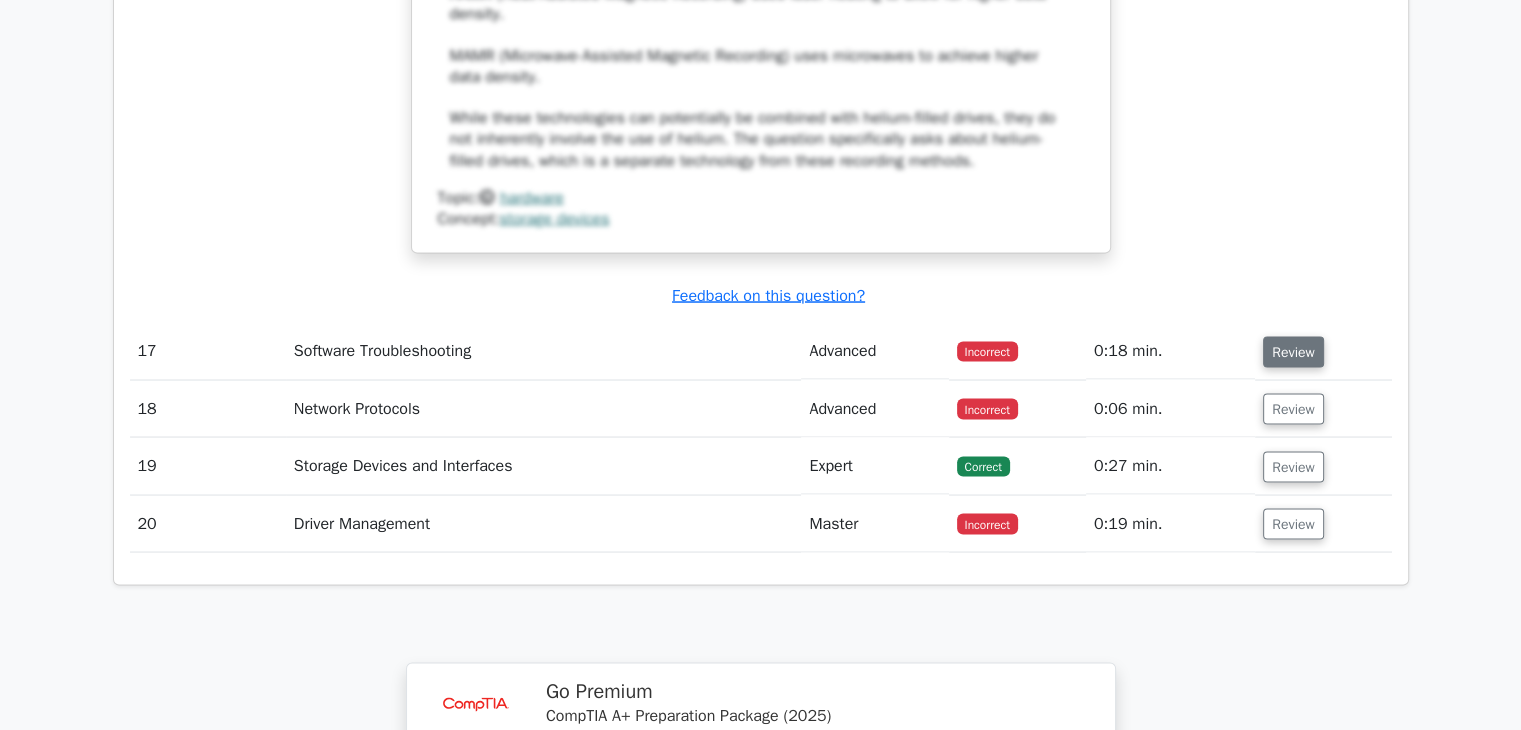 click on "Review" at bounding box center (1293, 351) 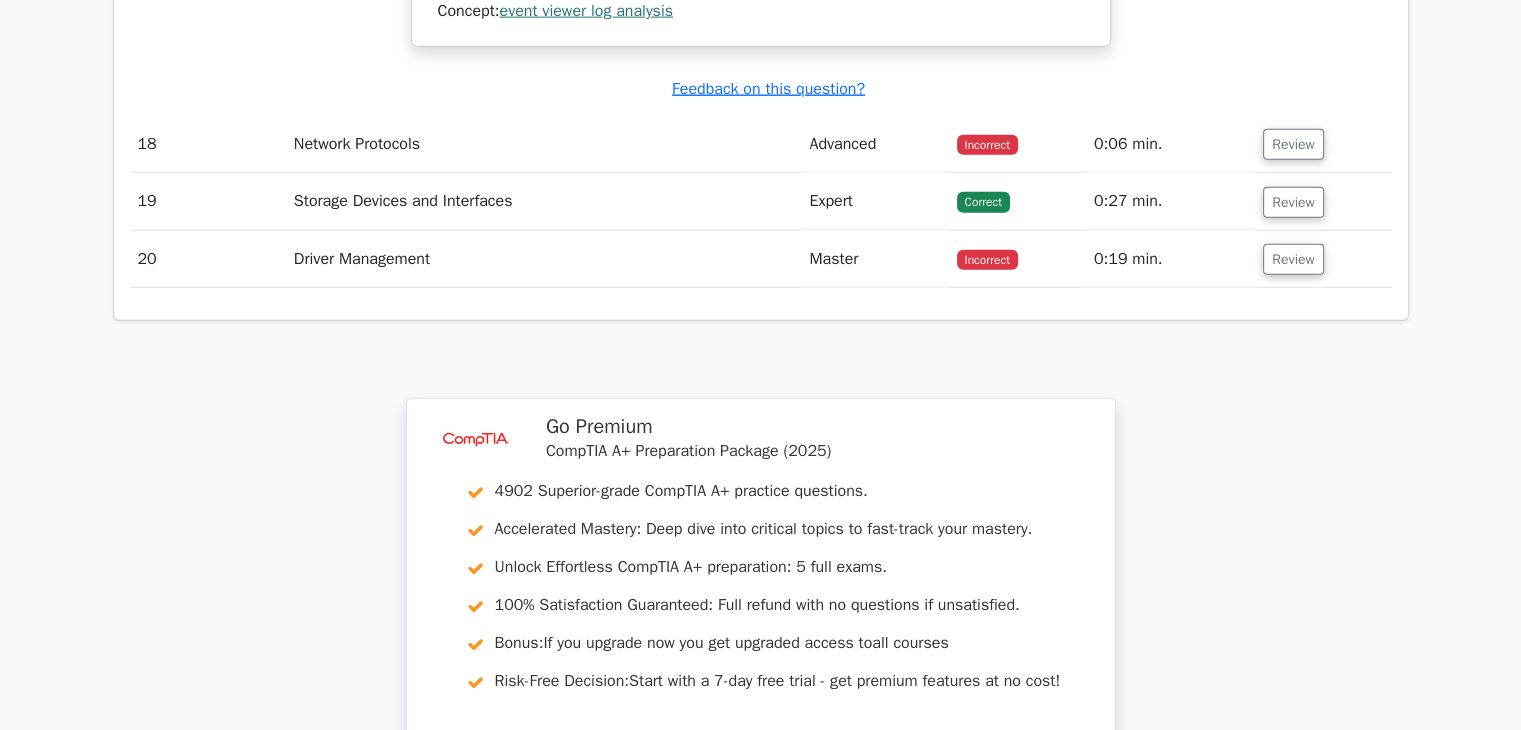 scroll, scrollTop: 20211, scrollLeft: 0, axis: vertical 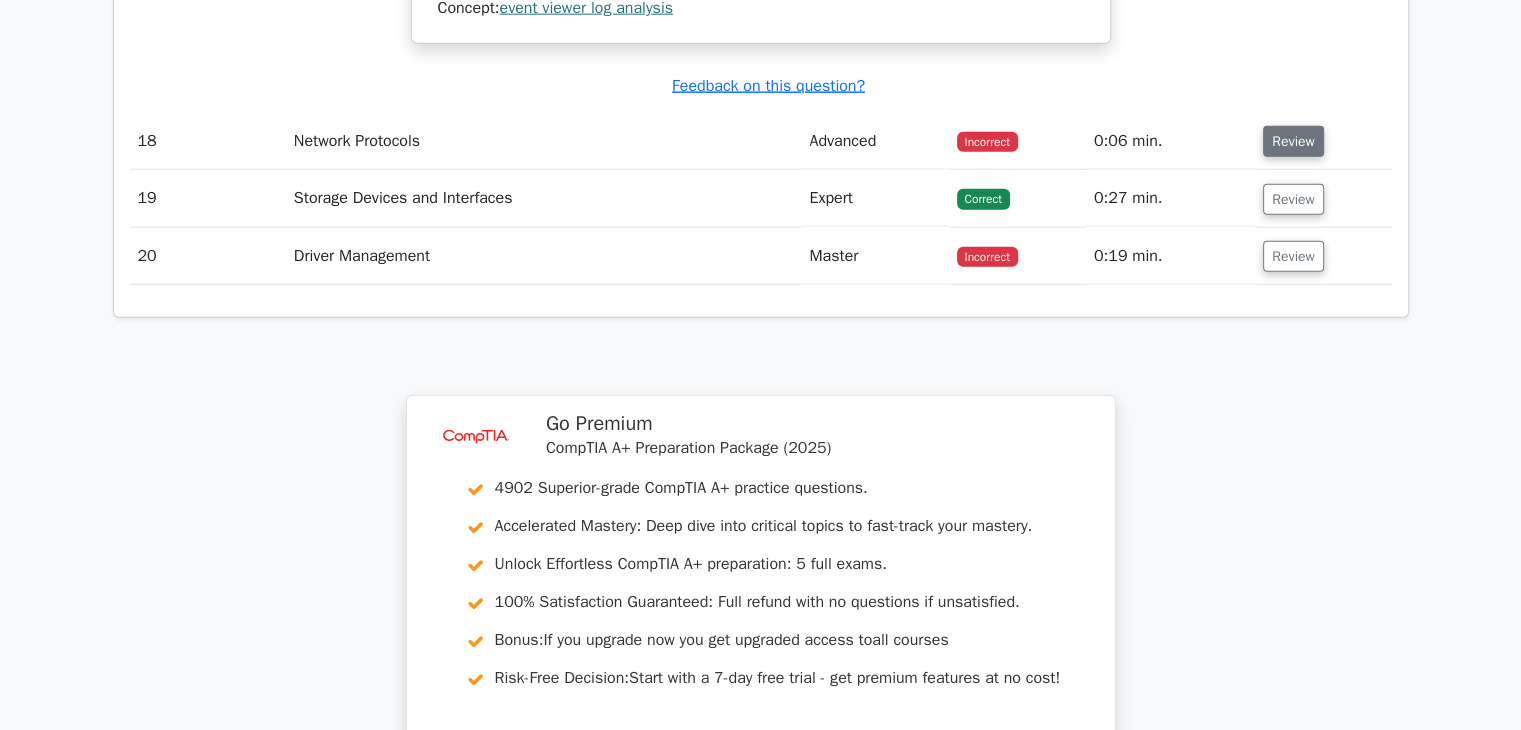 click on "Review" at bounding box center (1293, 141) 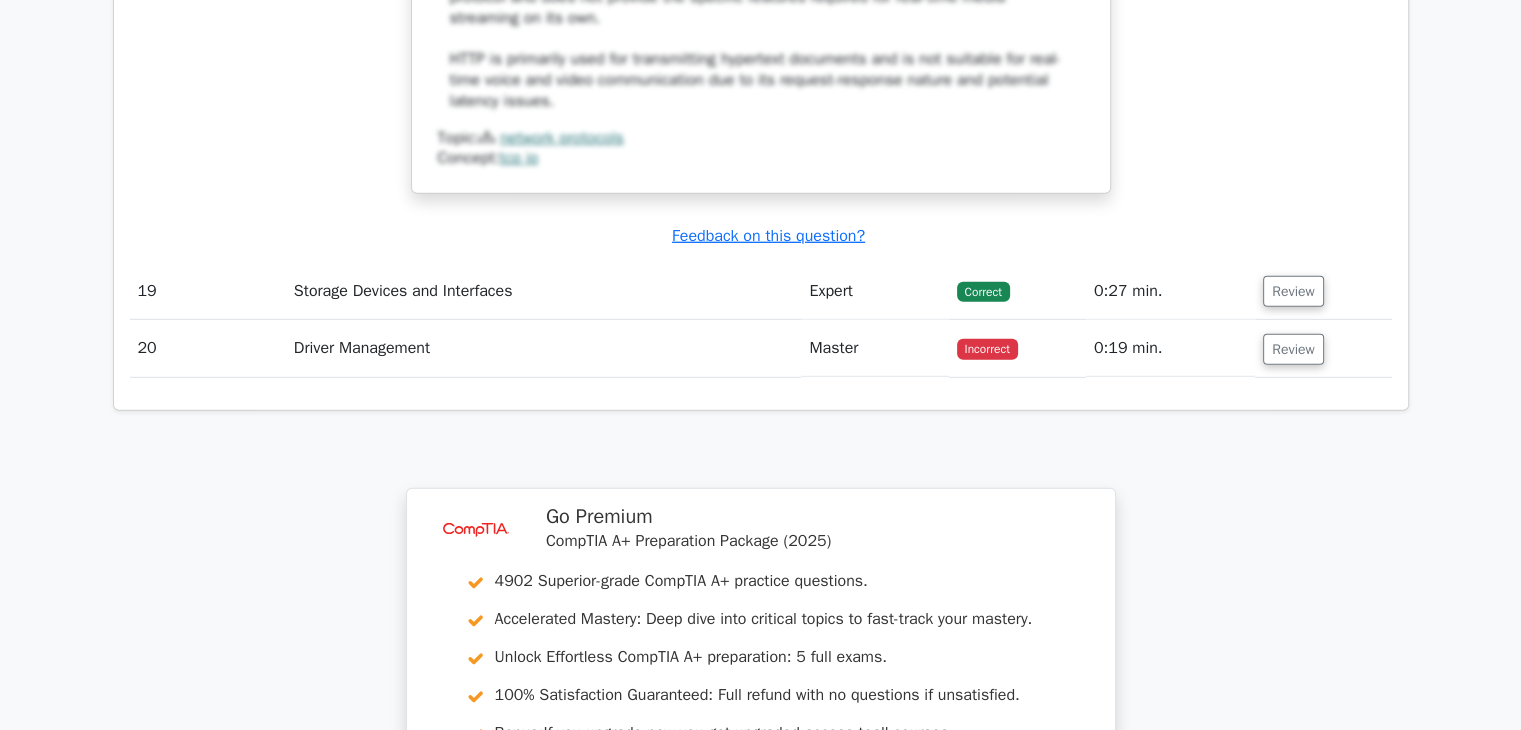 scroll, scrollTop: 21108, scrollLeft: 0, axis: vertical 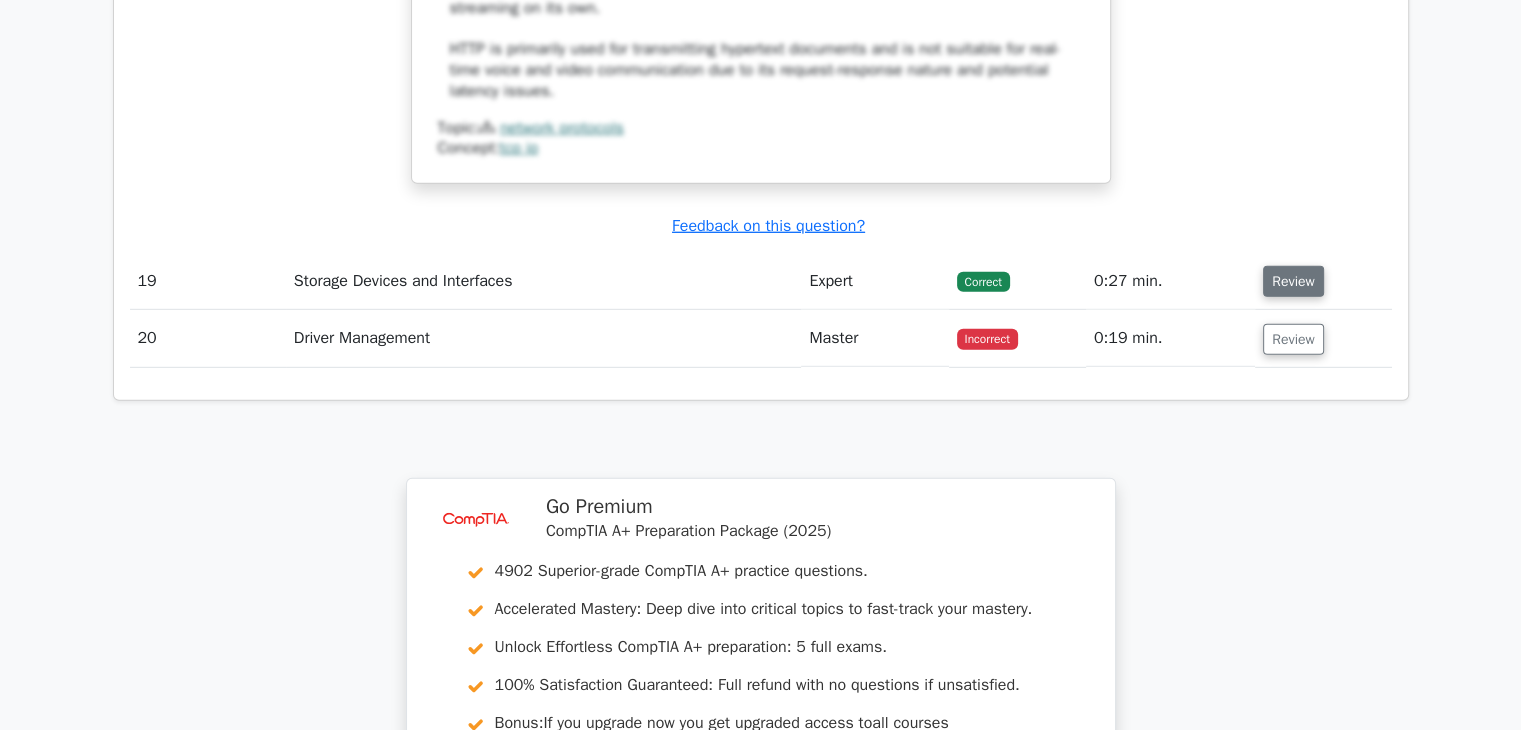click on "Review" at bounding box center (1293, 281) 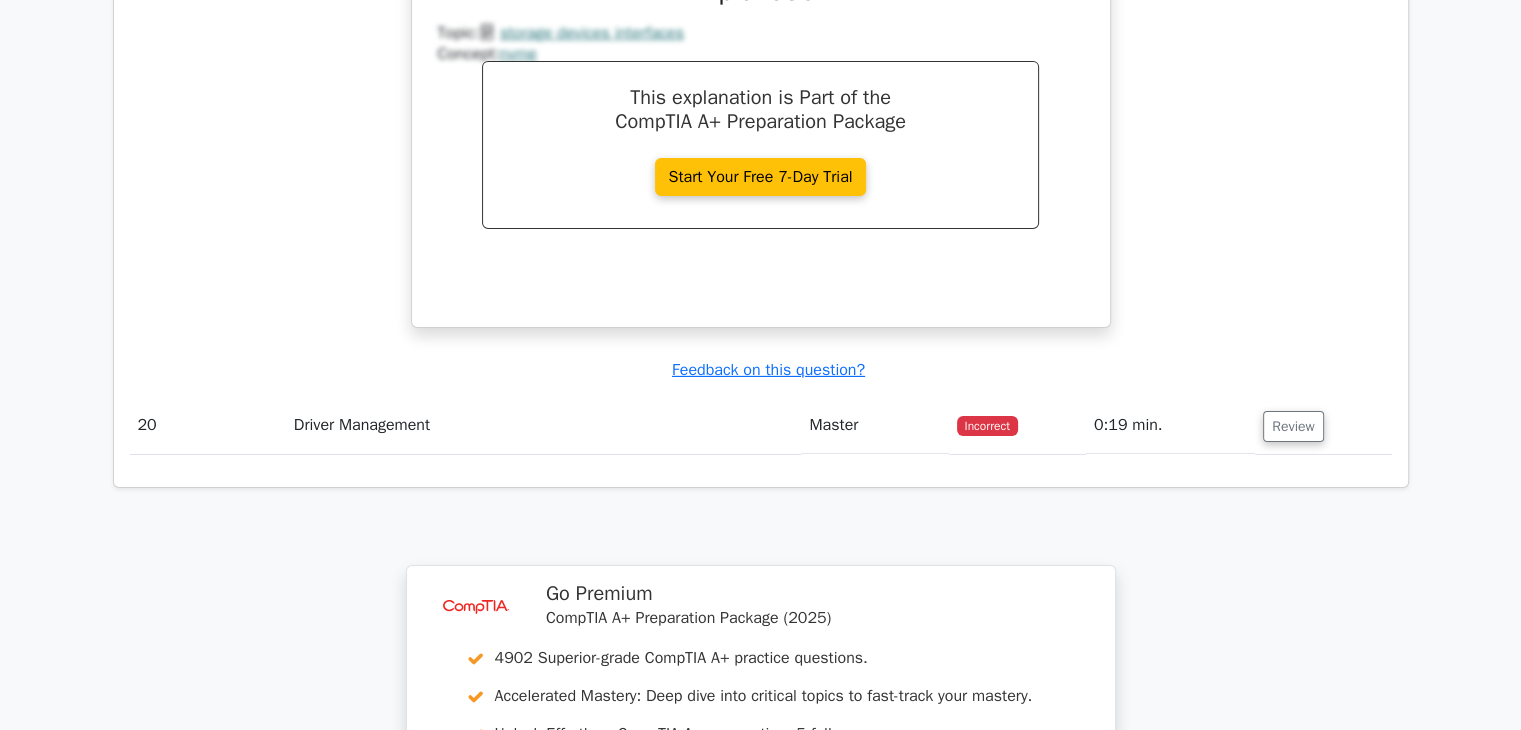 scroll, scrollTop: 21828, scrollLeft: 0, axis: vertical 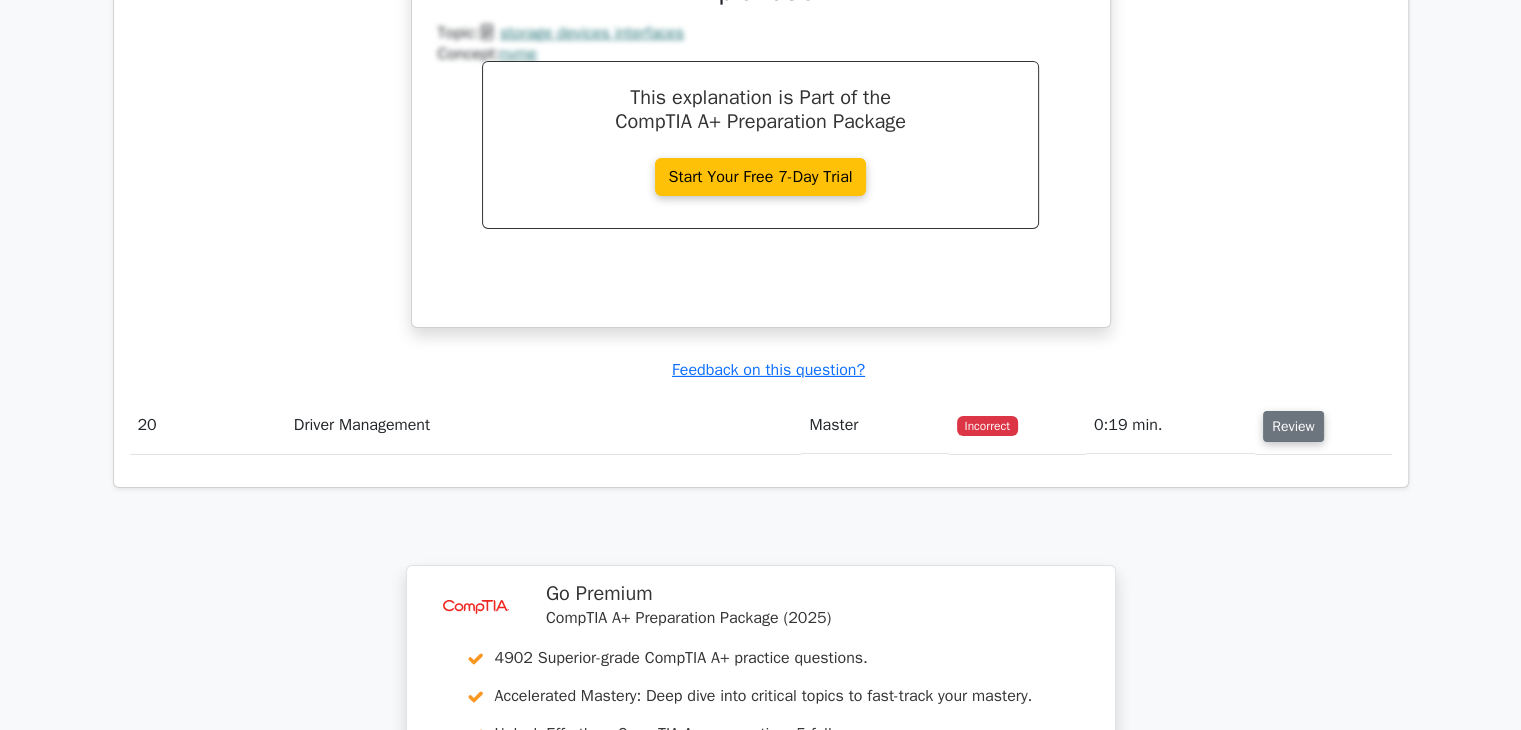 click on "Review" at bounding box center (1293, 426) 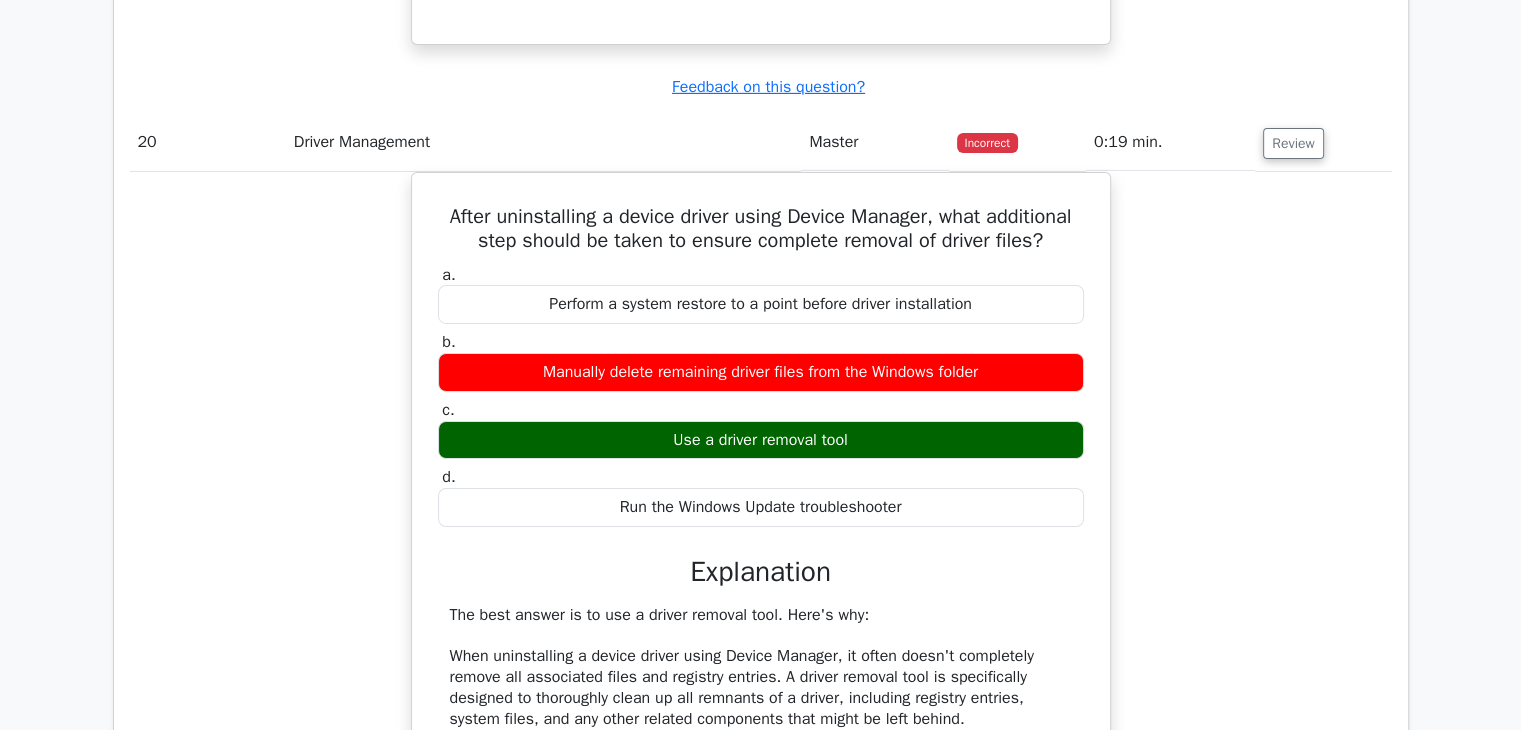 scroll, scrollTop: 22112, scrollLeft: 0, axis: vertical 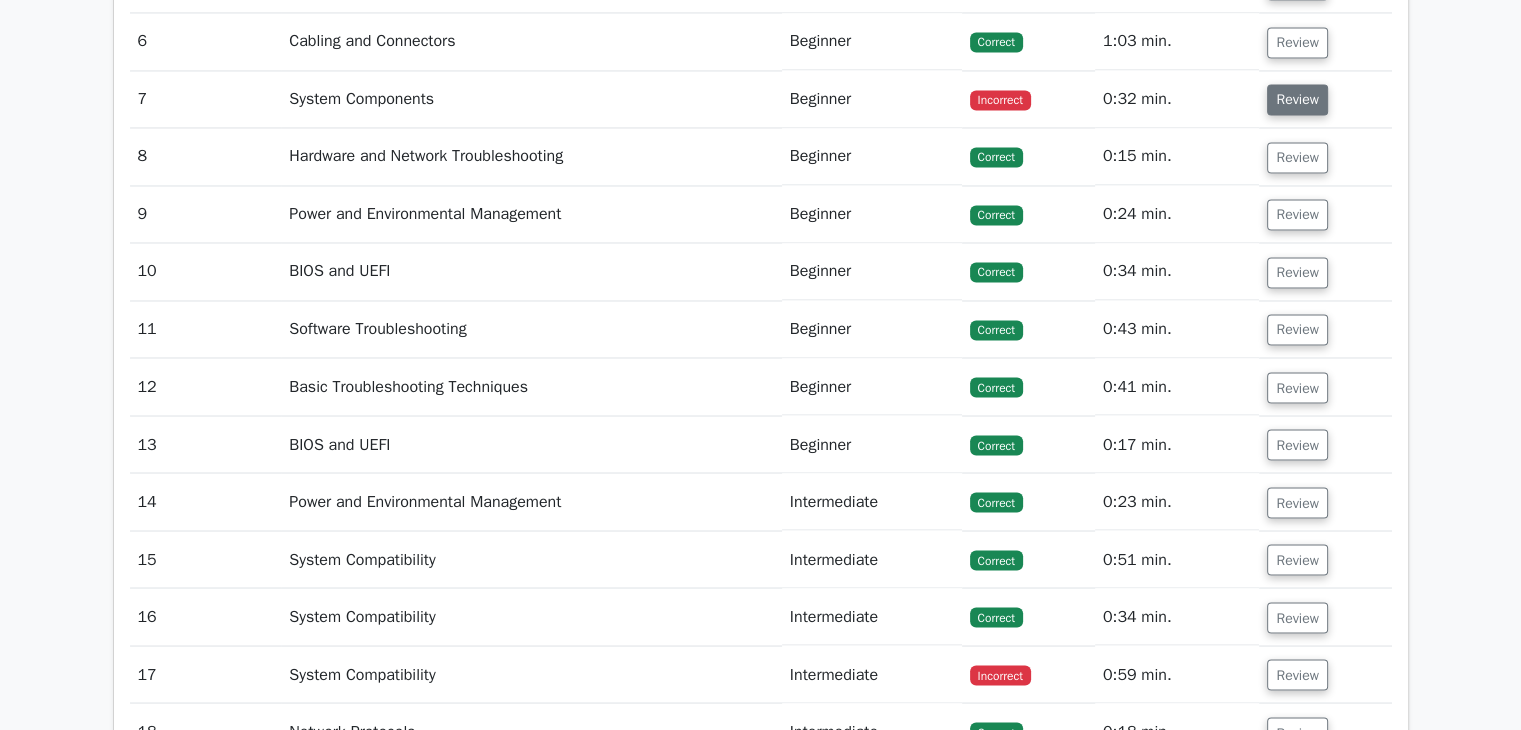 click on "Review" at bounding box center (1297, 99) 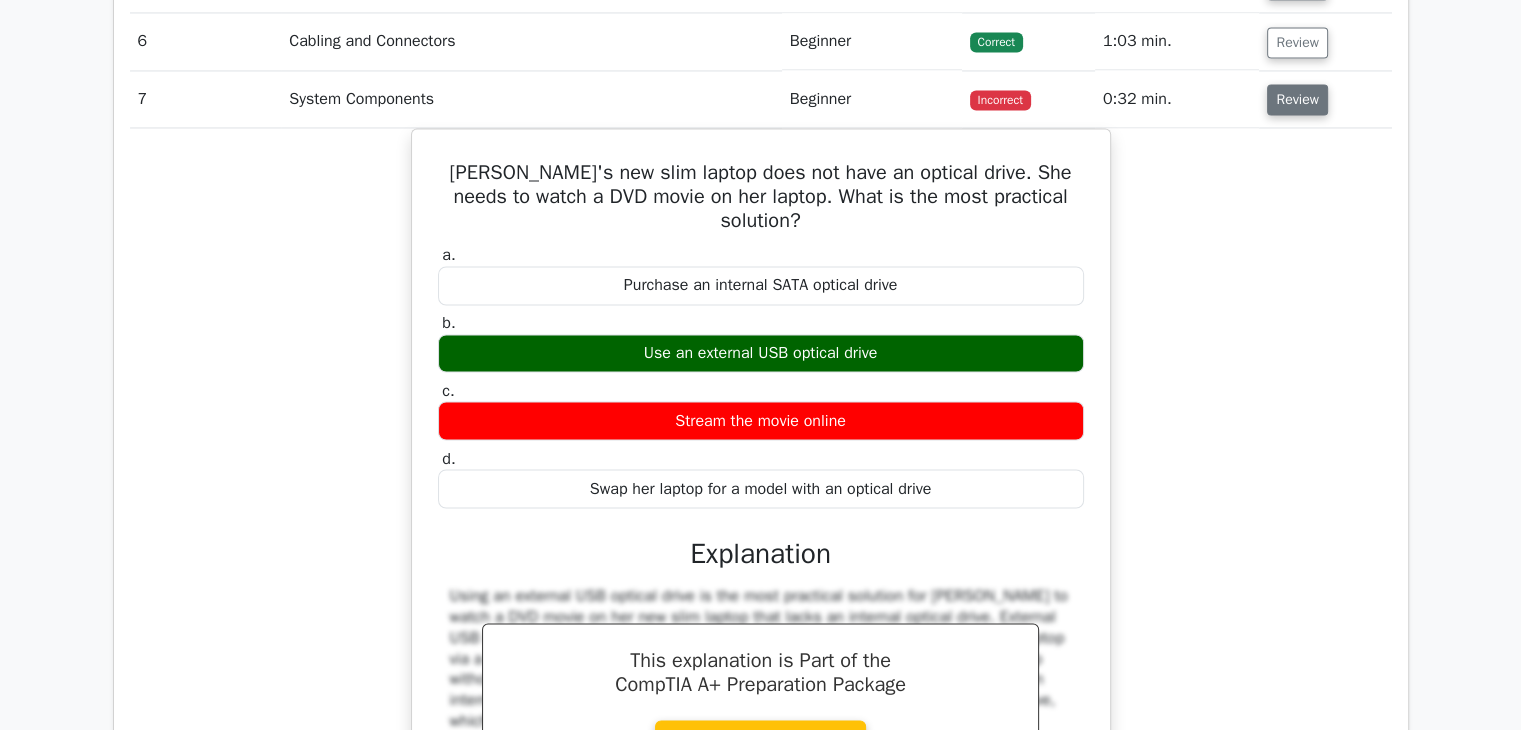 click on "Review" at bounding box center [1297, 99] 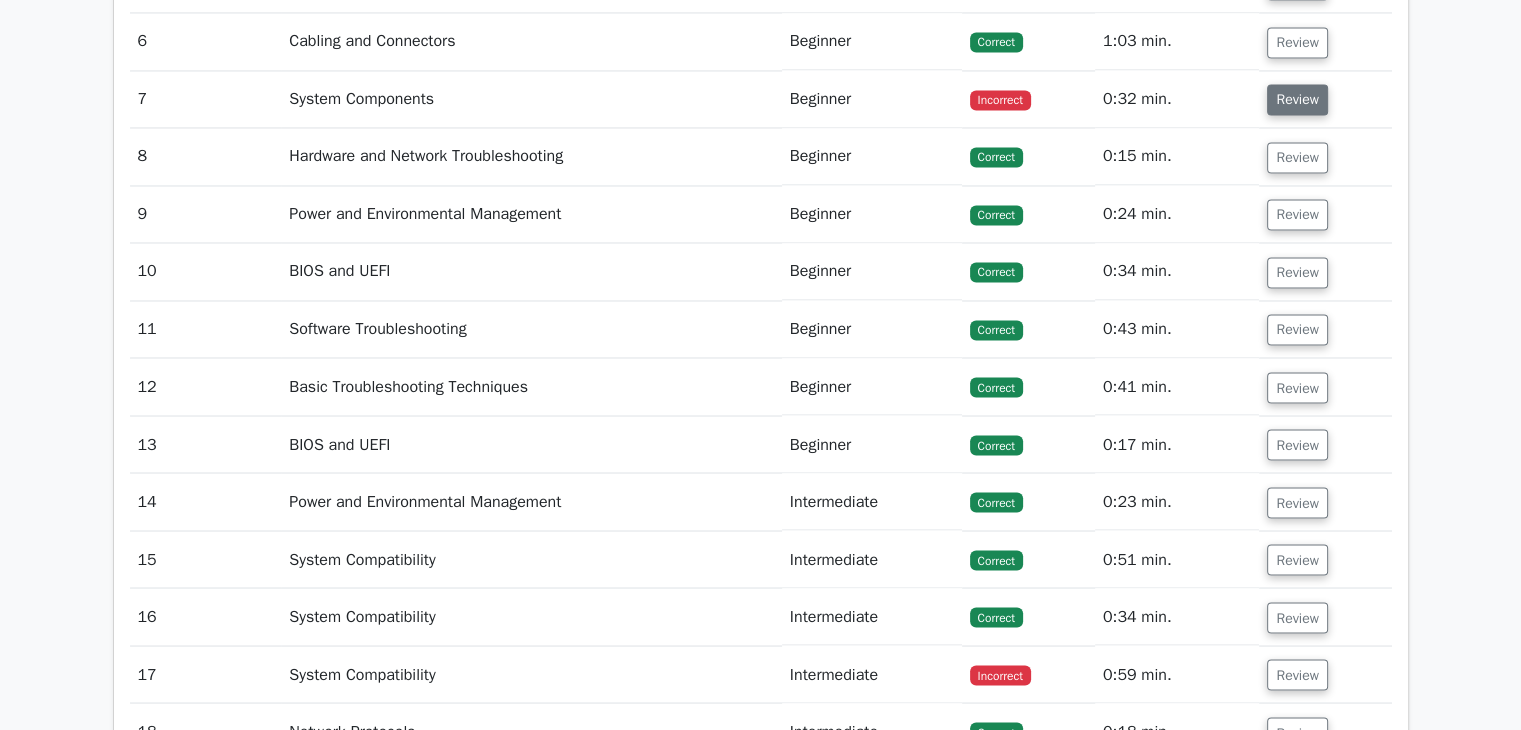 click on "Review" at bounding box center (1297, 99) 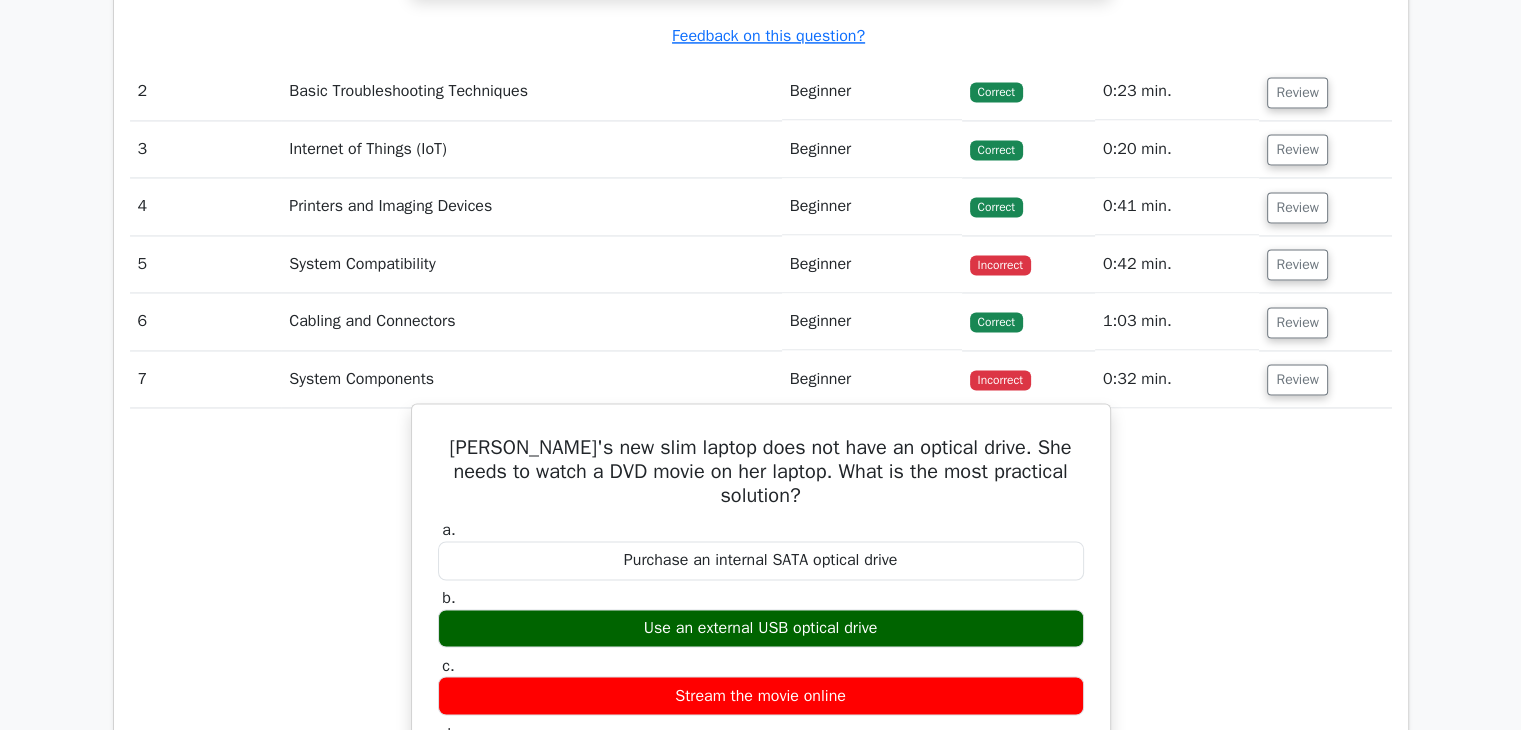 scroll, scrollTop: 2926, scrollLeft: 0, axis: vertical 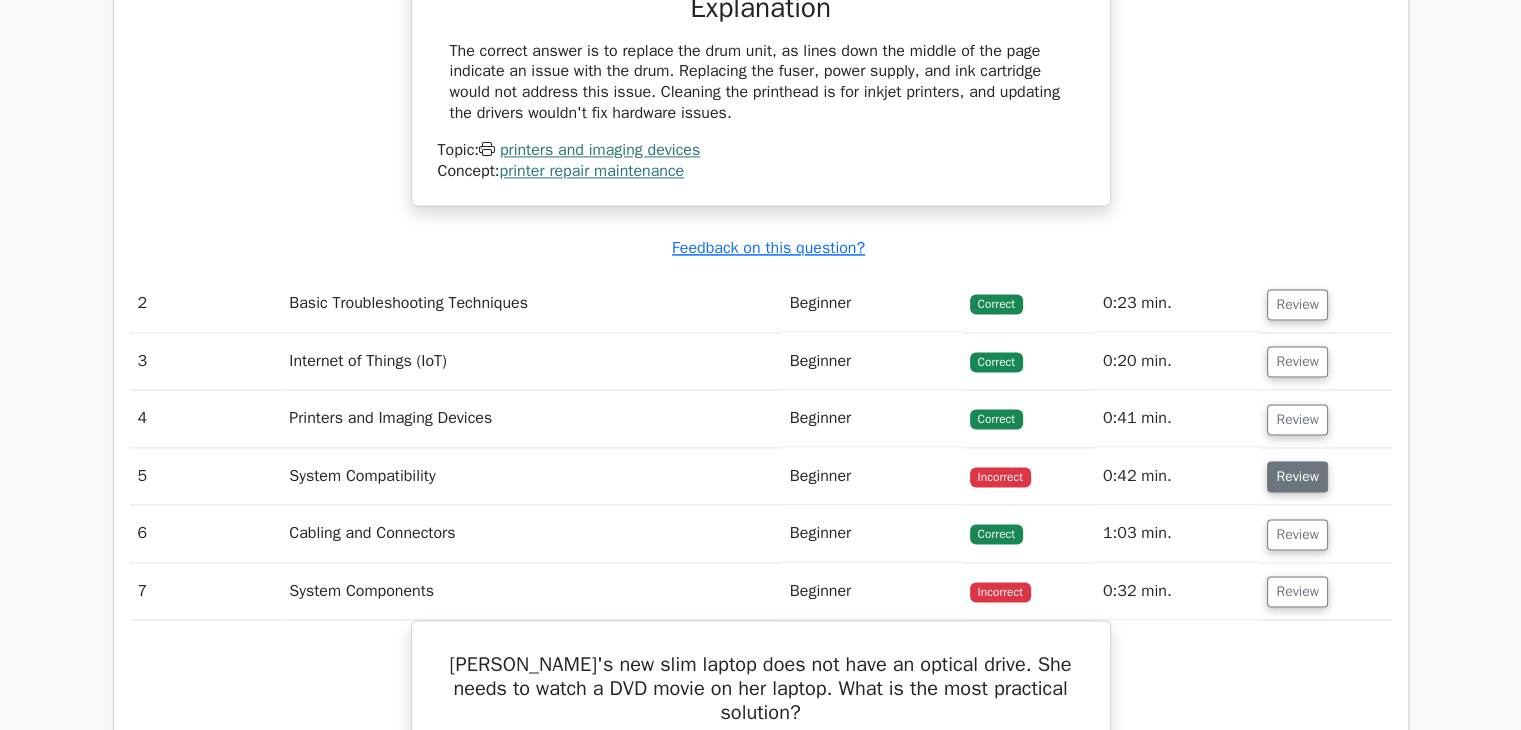 click on "Review" at bounding box center (1297, 476) 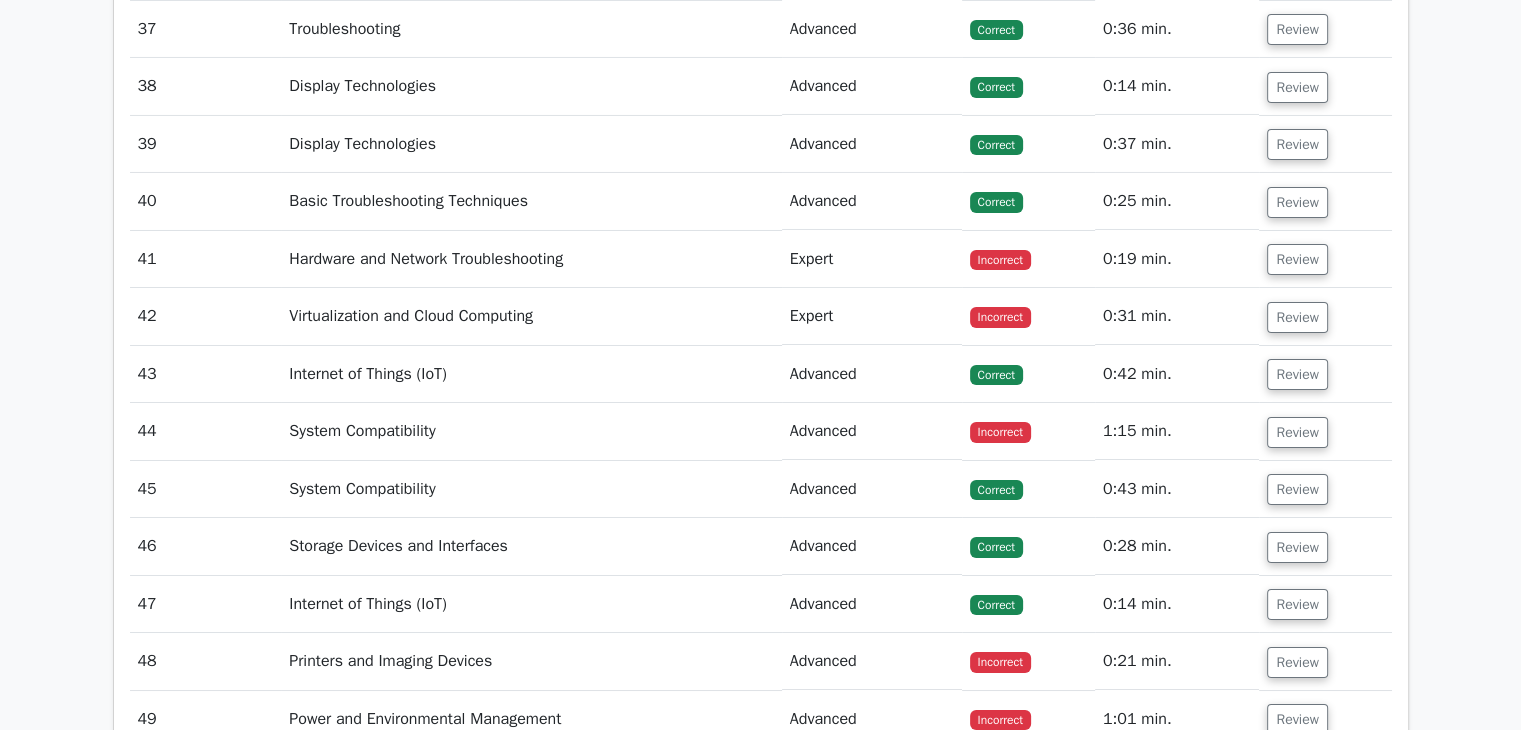 scroll, scrollTop: 7316, scrollLeft: 0, axis: vertical 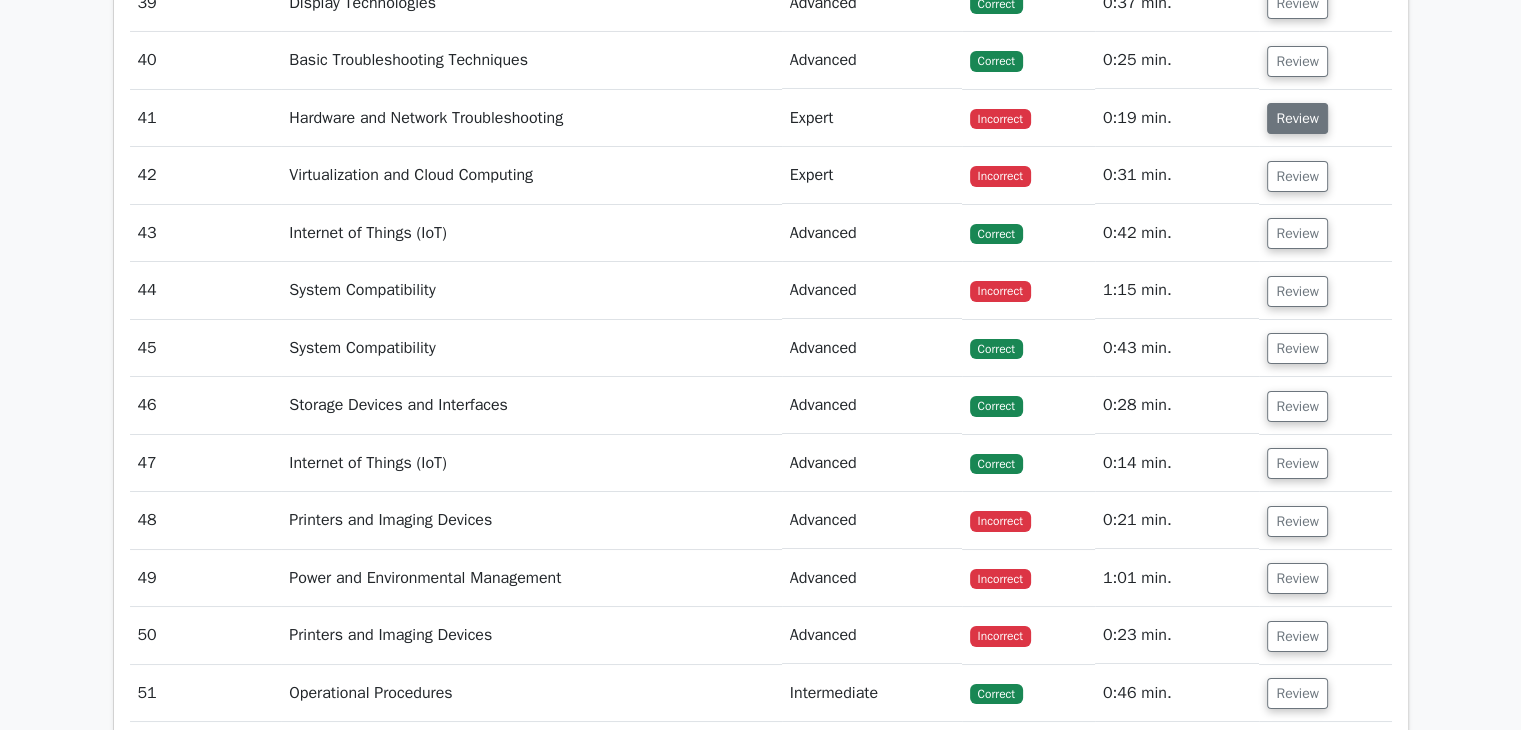 click on "Review" at bounding box center [1297, 118] 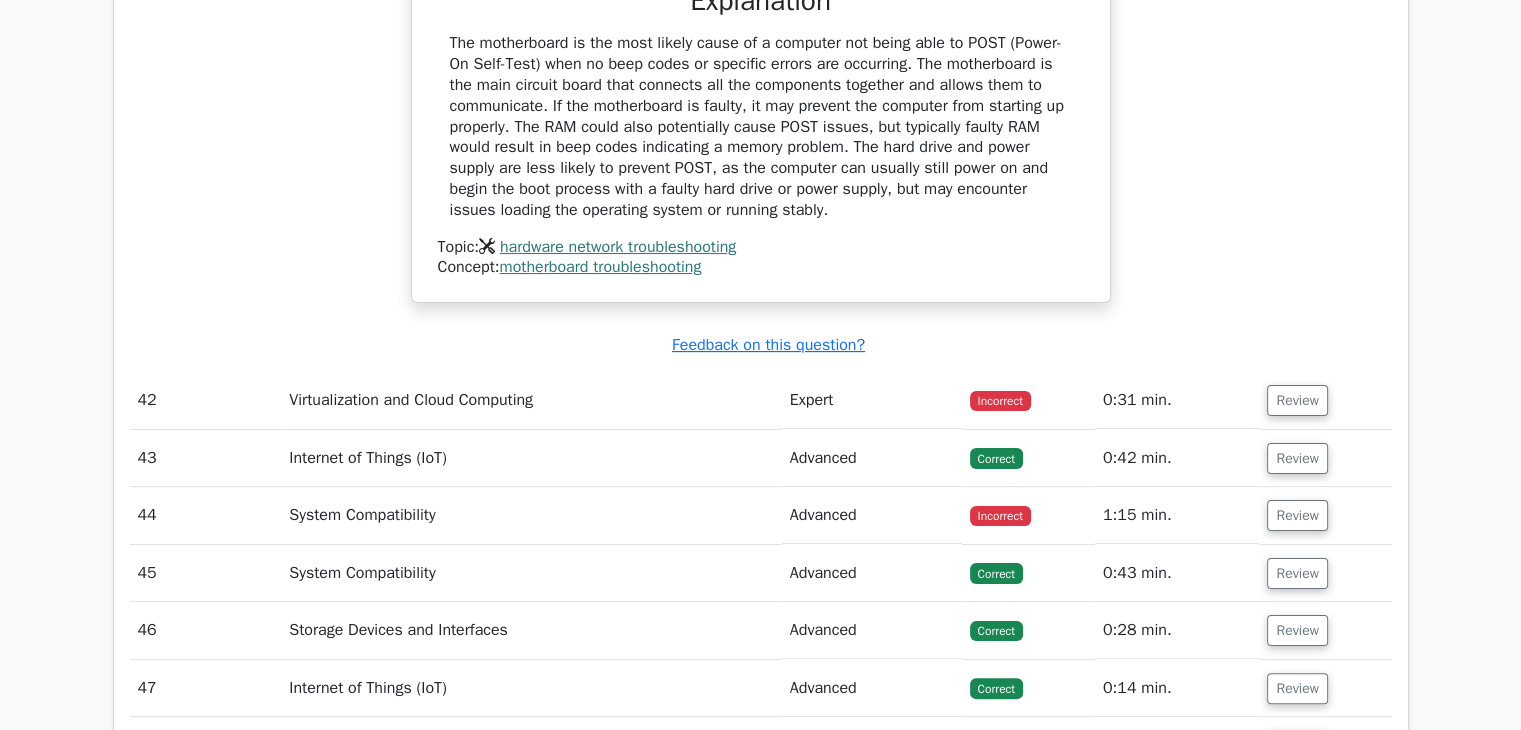 scroll, scrollTop: 7888, scrollLeft: 0, axis: vertical 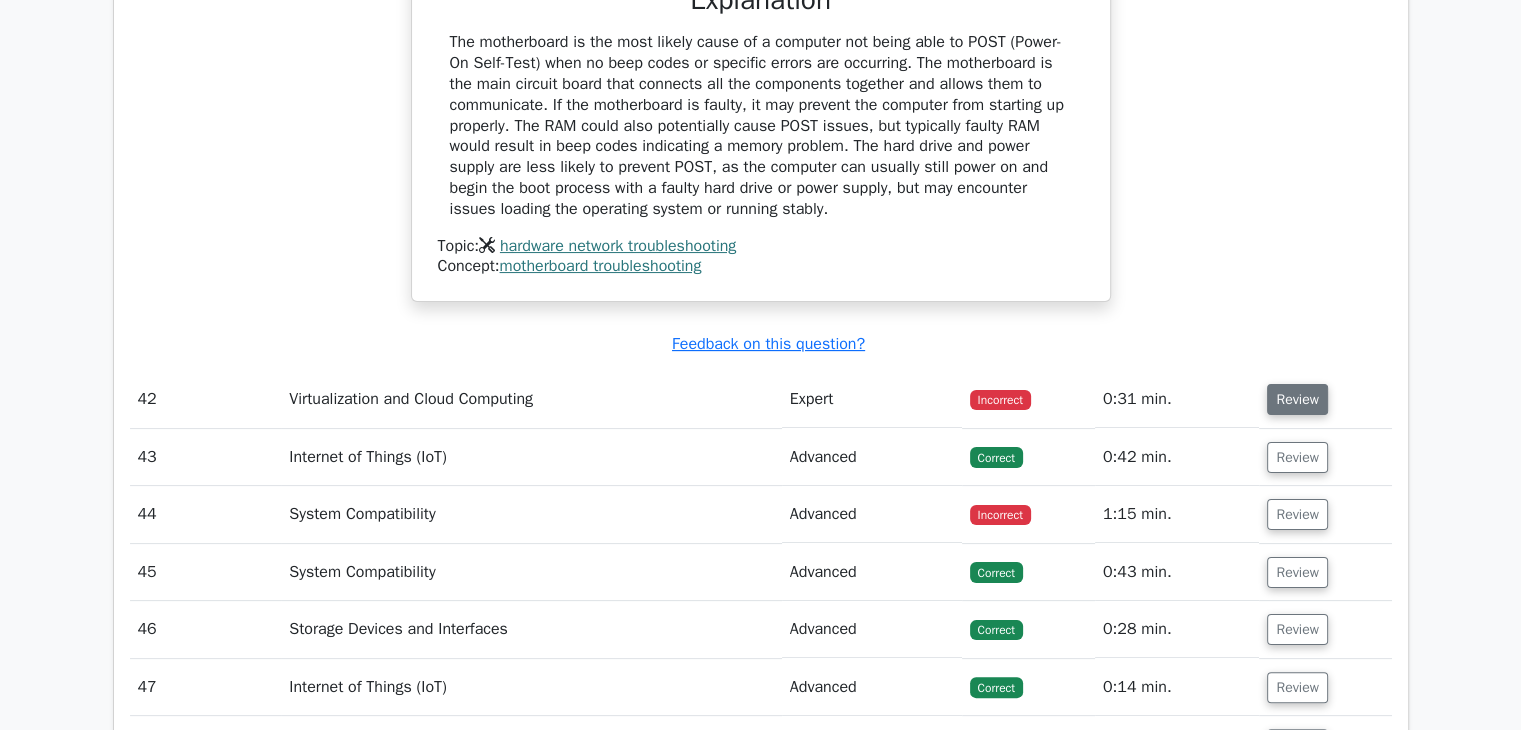 click on "Review" at bounding box center [1297, 399] 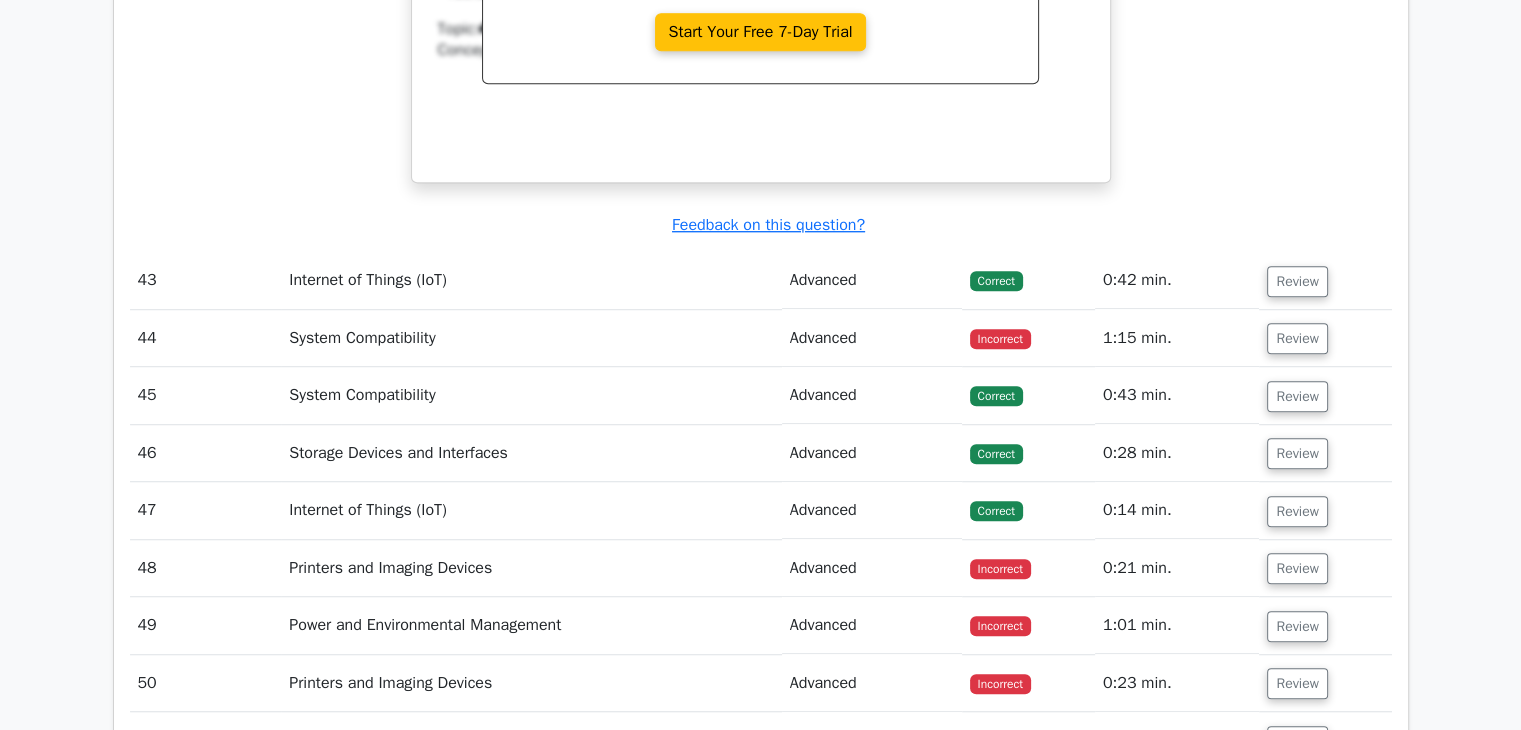 scroll, scrollTop: 9254, scrollLeft: 0, axis: vertical 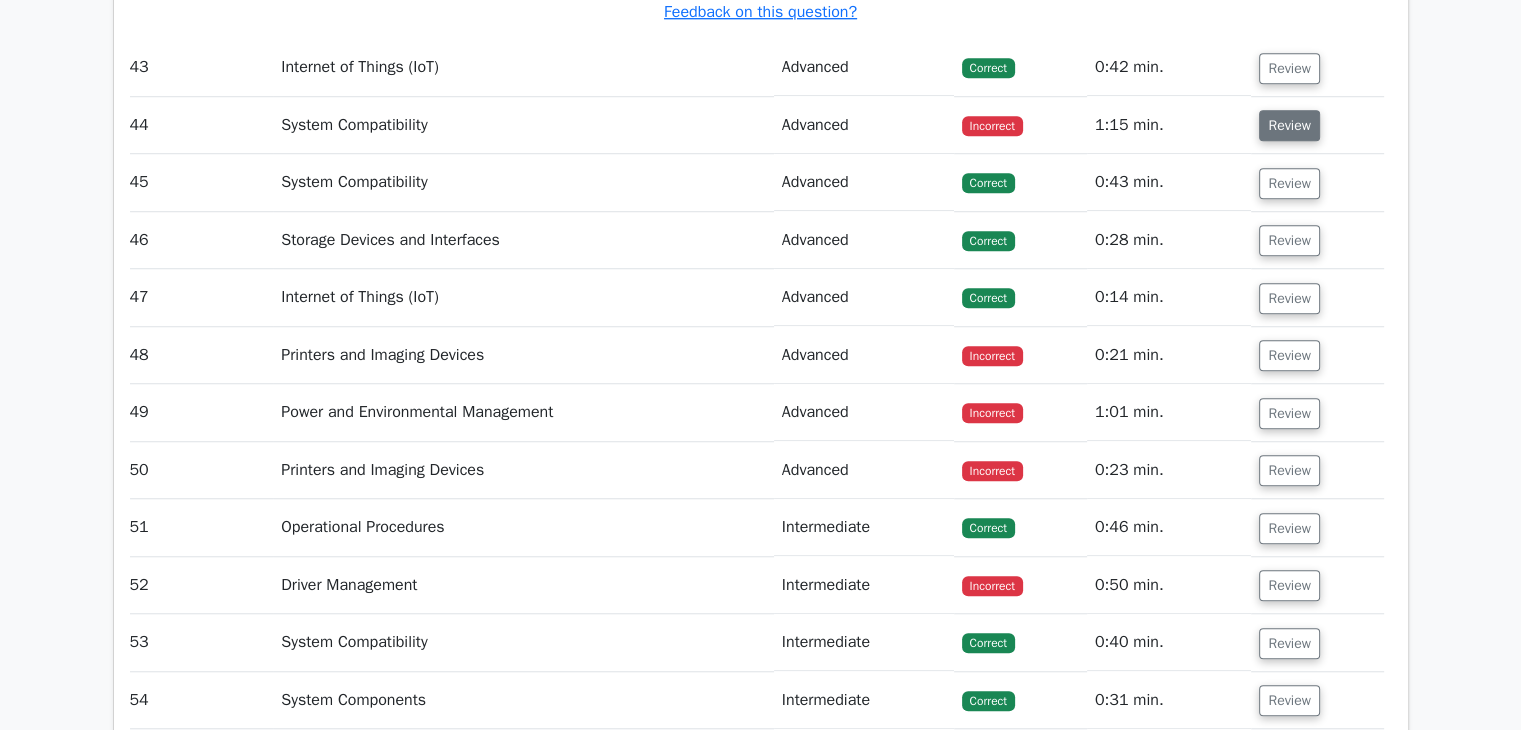 click on "Review" at bounding box center [1289, 125] 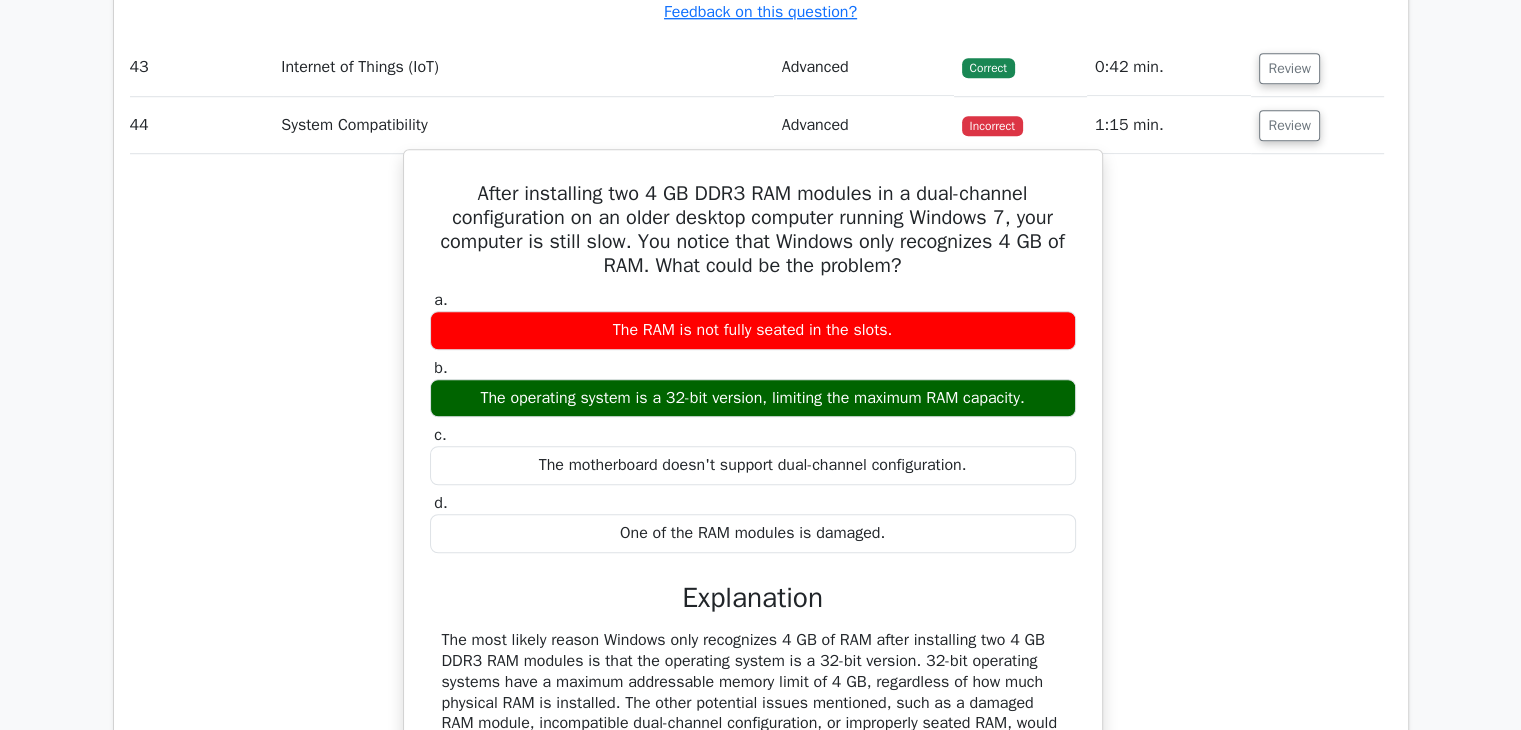 scroll, scrollTop: 0, scrollLeft: 0, axis: both 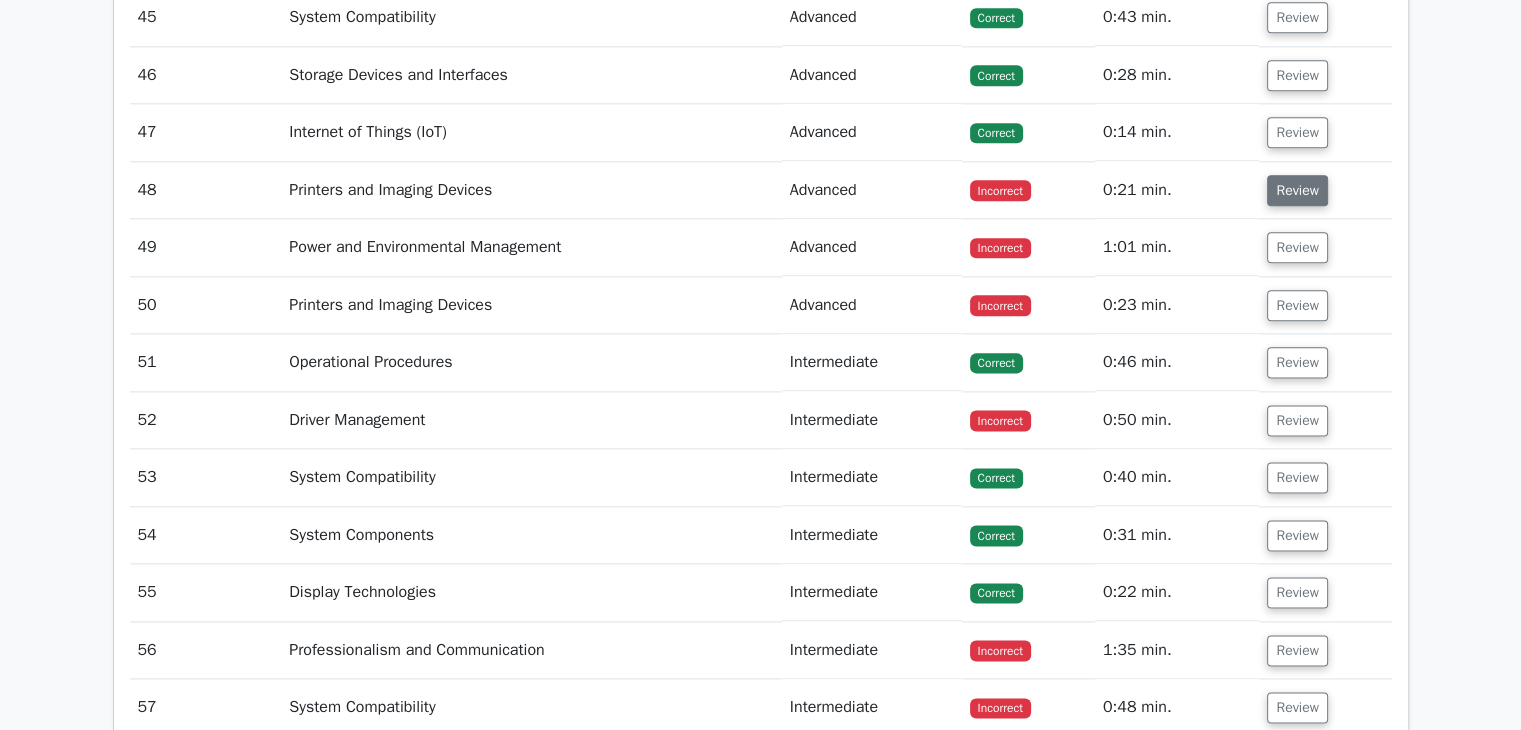 click on "Review" at bounding box center [1297, 190] 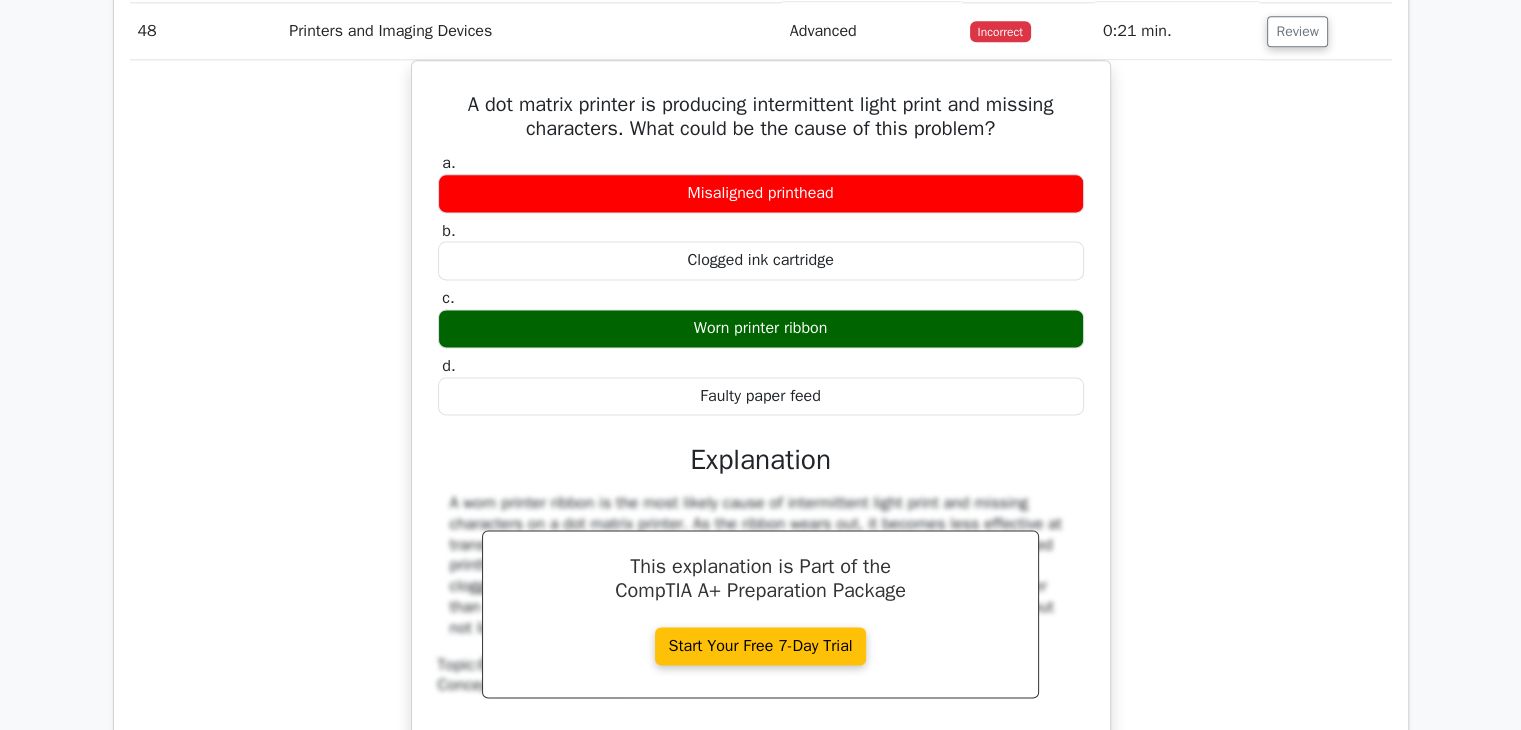 scroll, scrollTop: 10256, scrollLeft: 0, axis: vertical 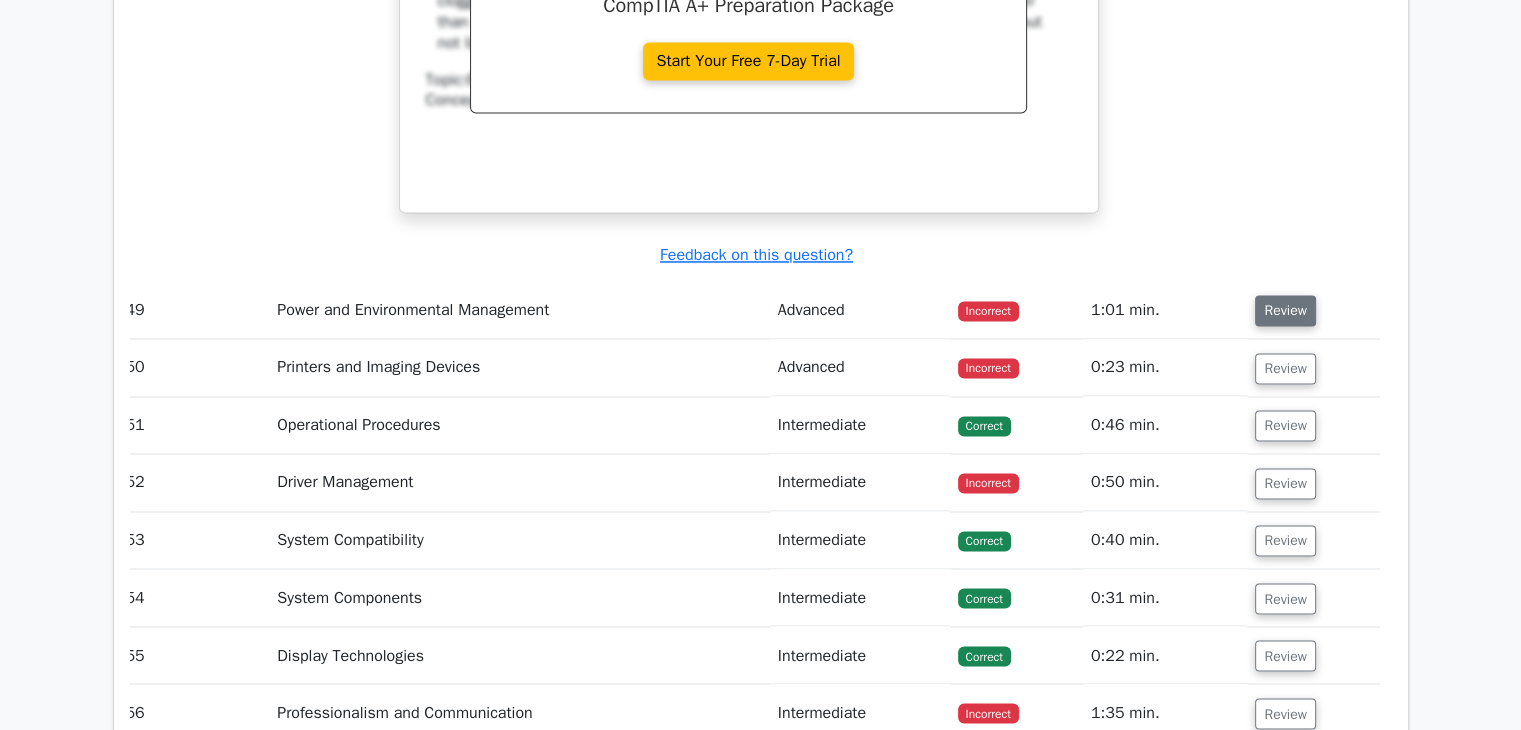 click on "Review" at bounding box center (1285, 310) 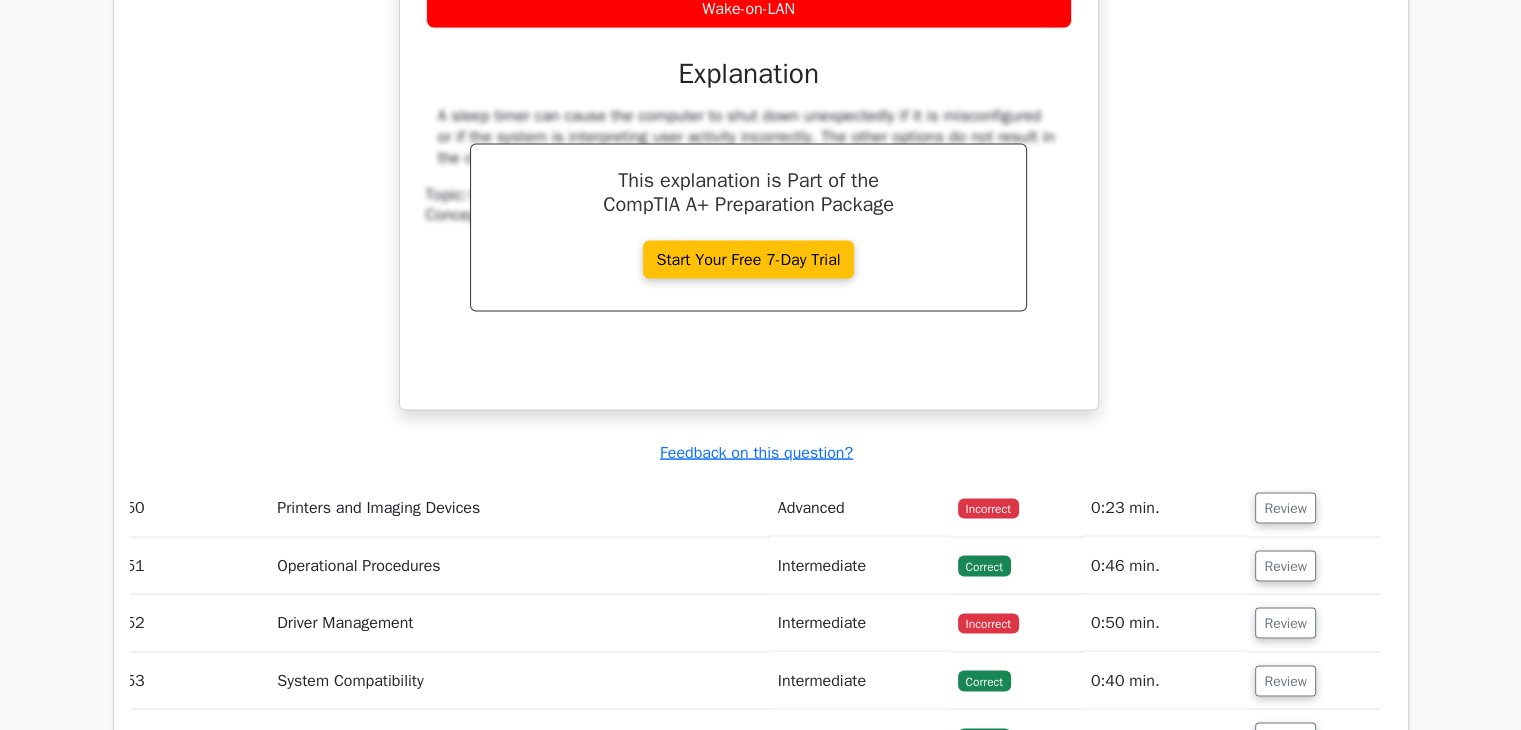 scroll, scrollTop: 11531, scrollLeft: 0, axis: vertical 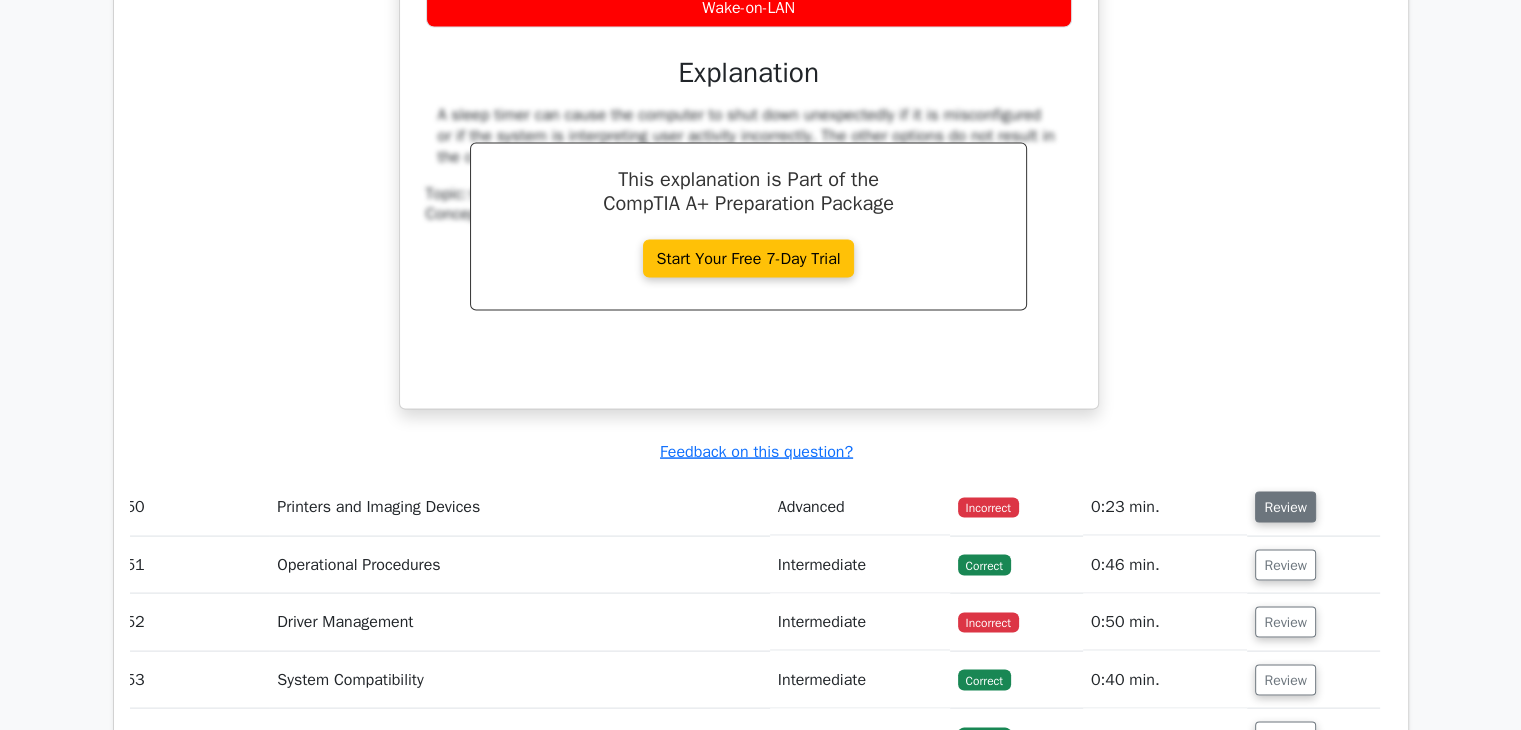 click on "Review" at bounding box center (1285, 507) 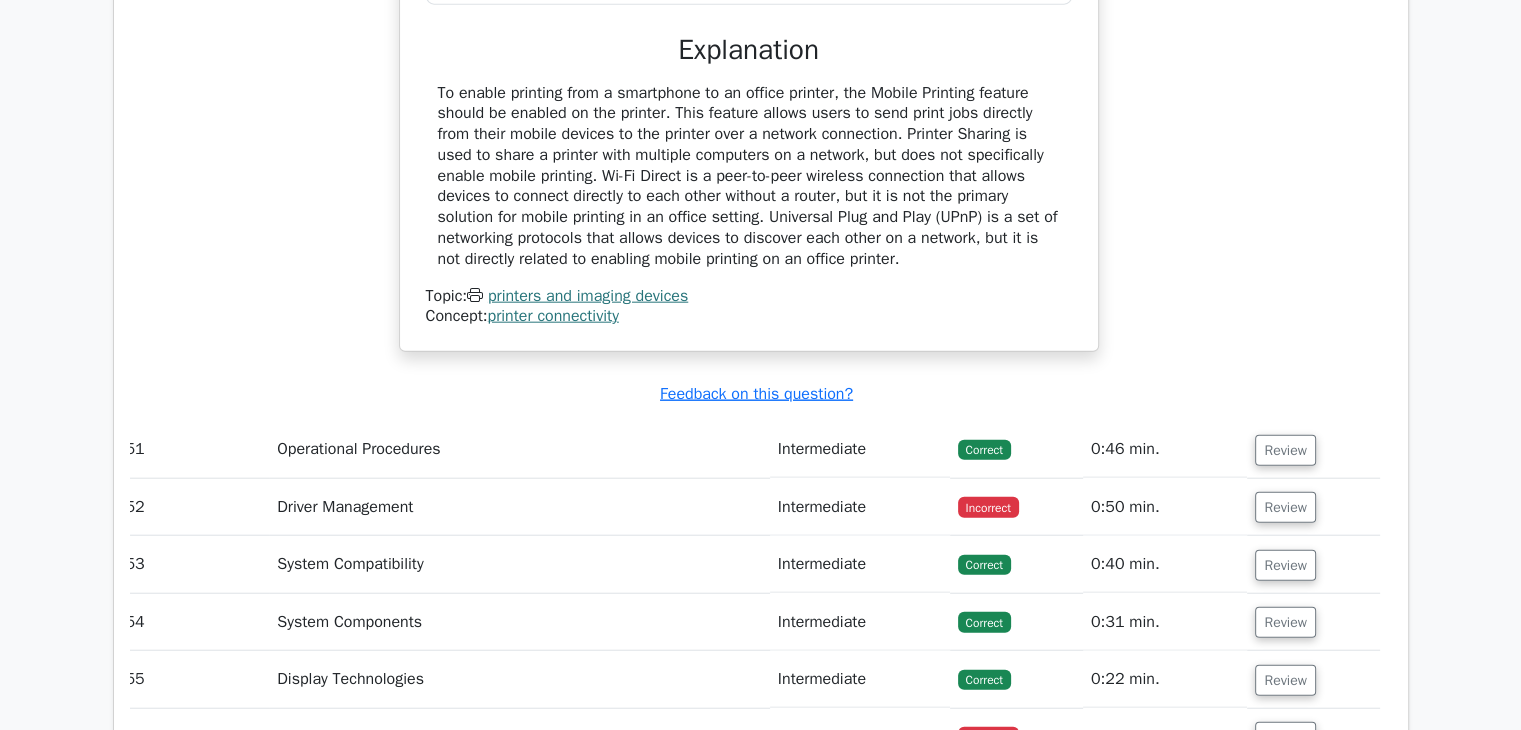scroll, scrollTop: 12419, scrollLeft: 0, axis: vertical 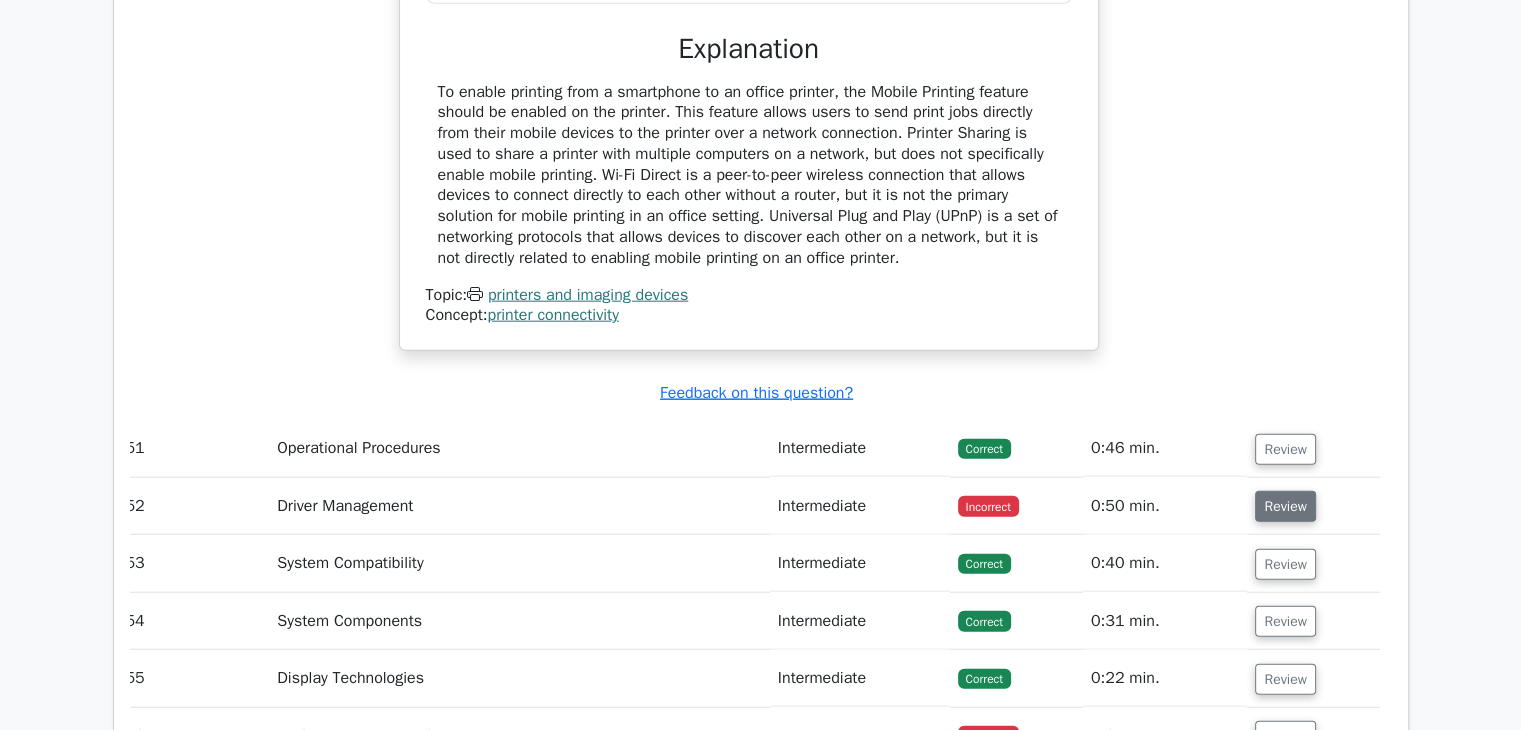 click on "Review" at bounding box center [1285, 506] 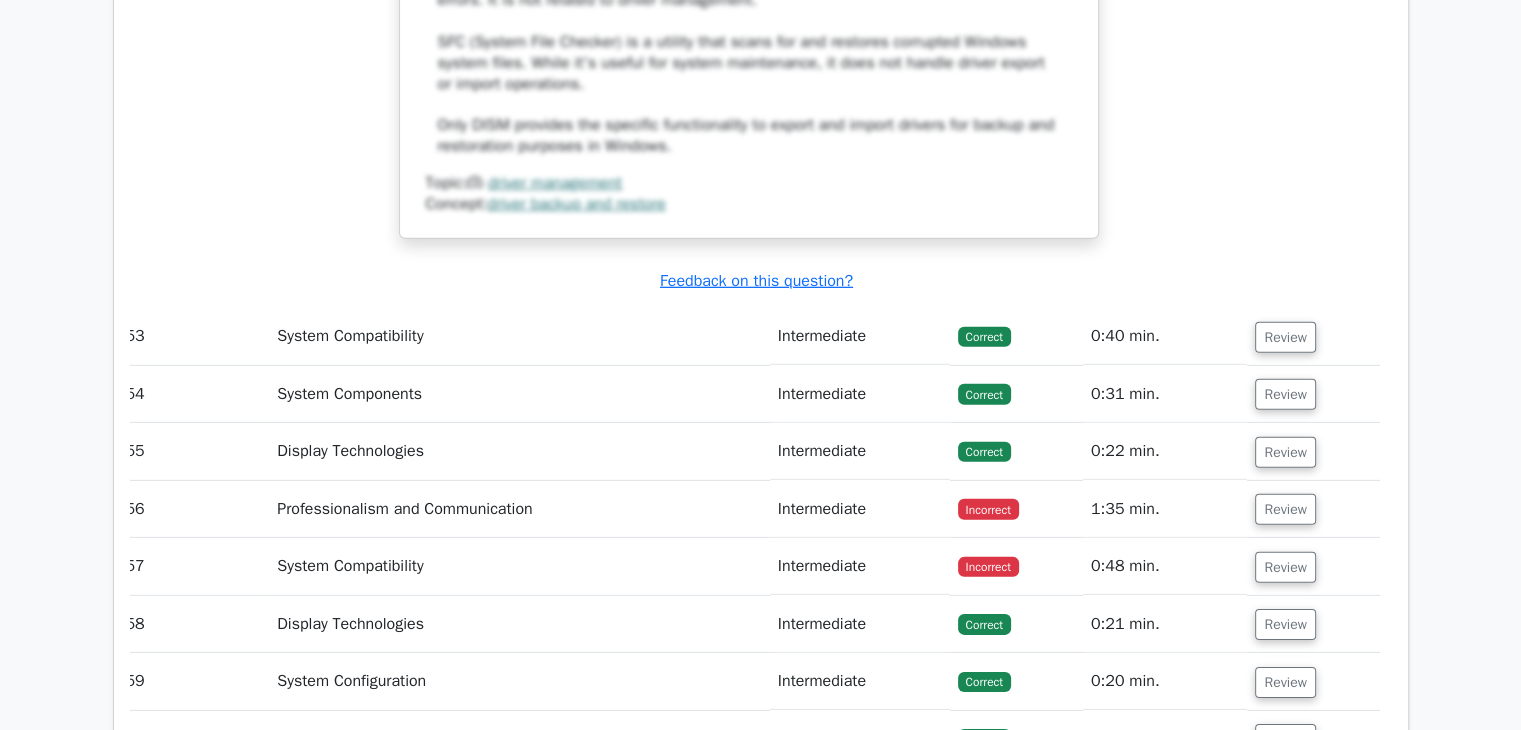 scroll, scrollTop: 13668, scrollLeft: 0, axis: vertical 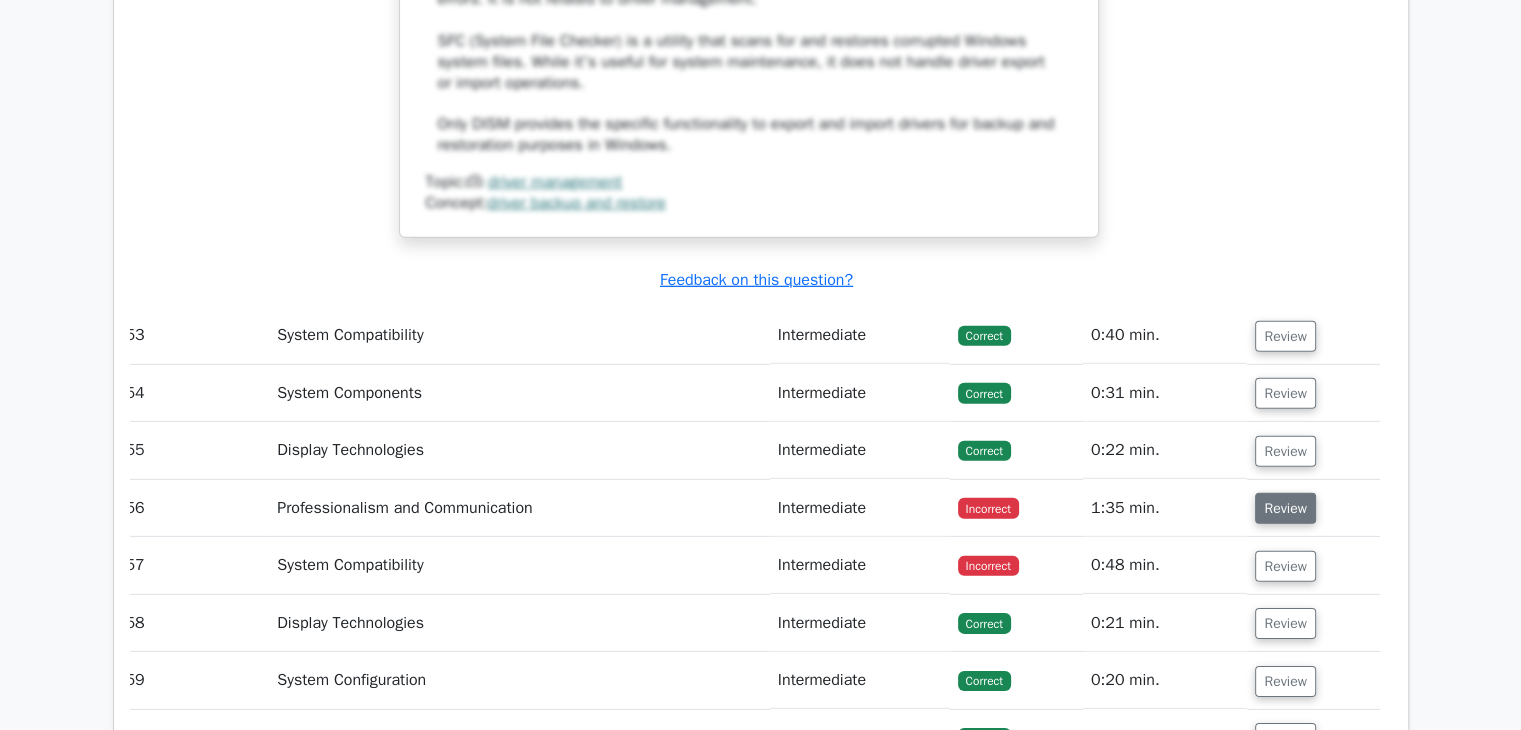 click on "Review" at bounding box center [1285, 508] 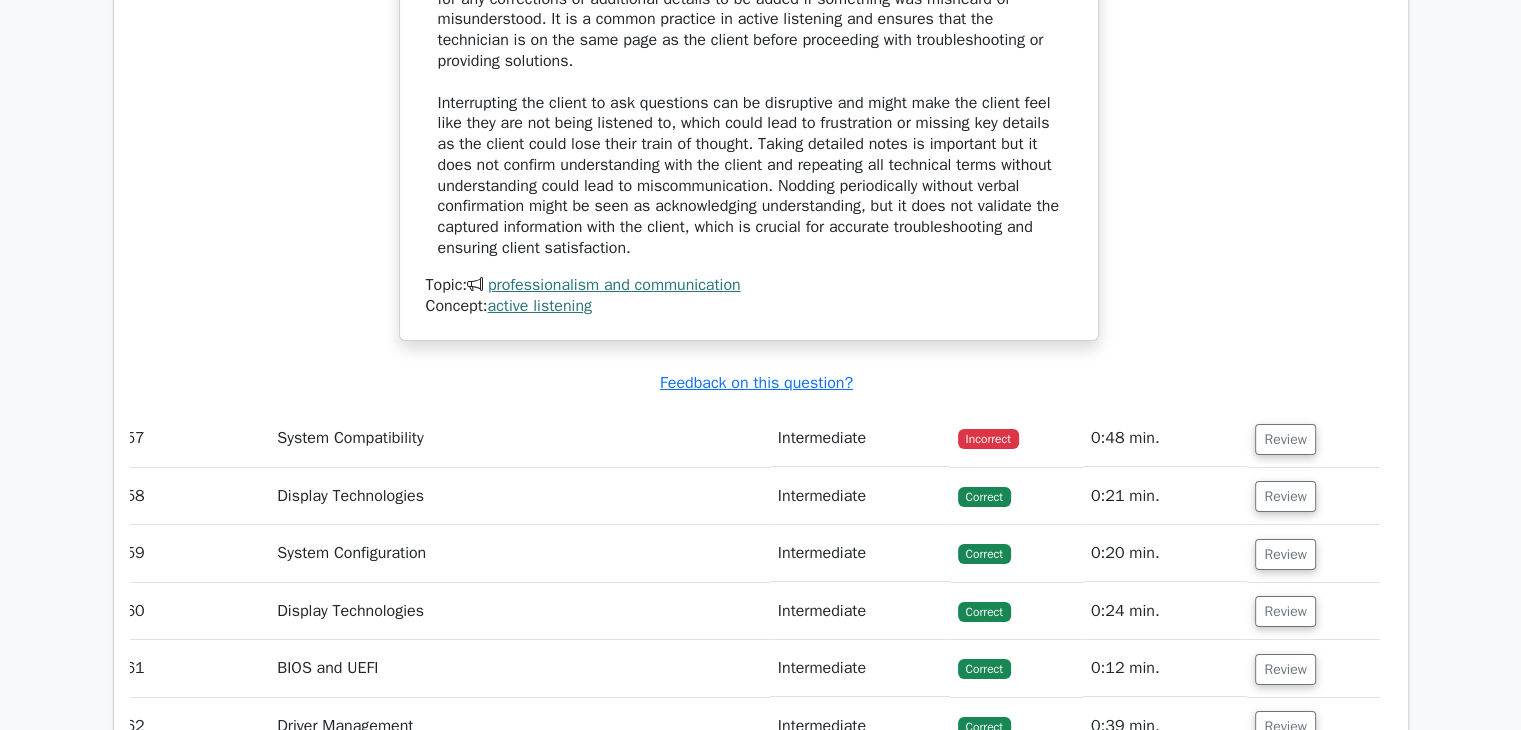 scroll, scrollTop: 14764, scrollLeft: 0, axis: vertical 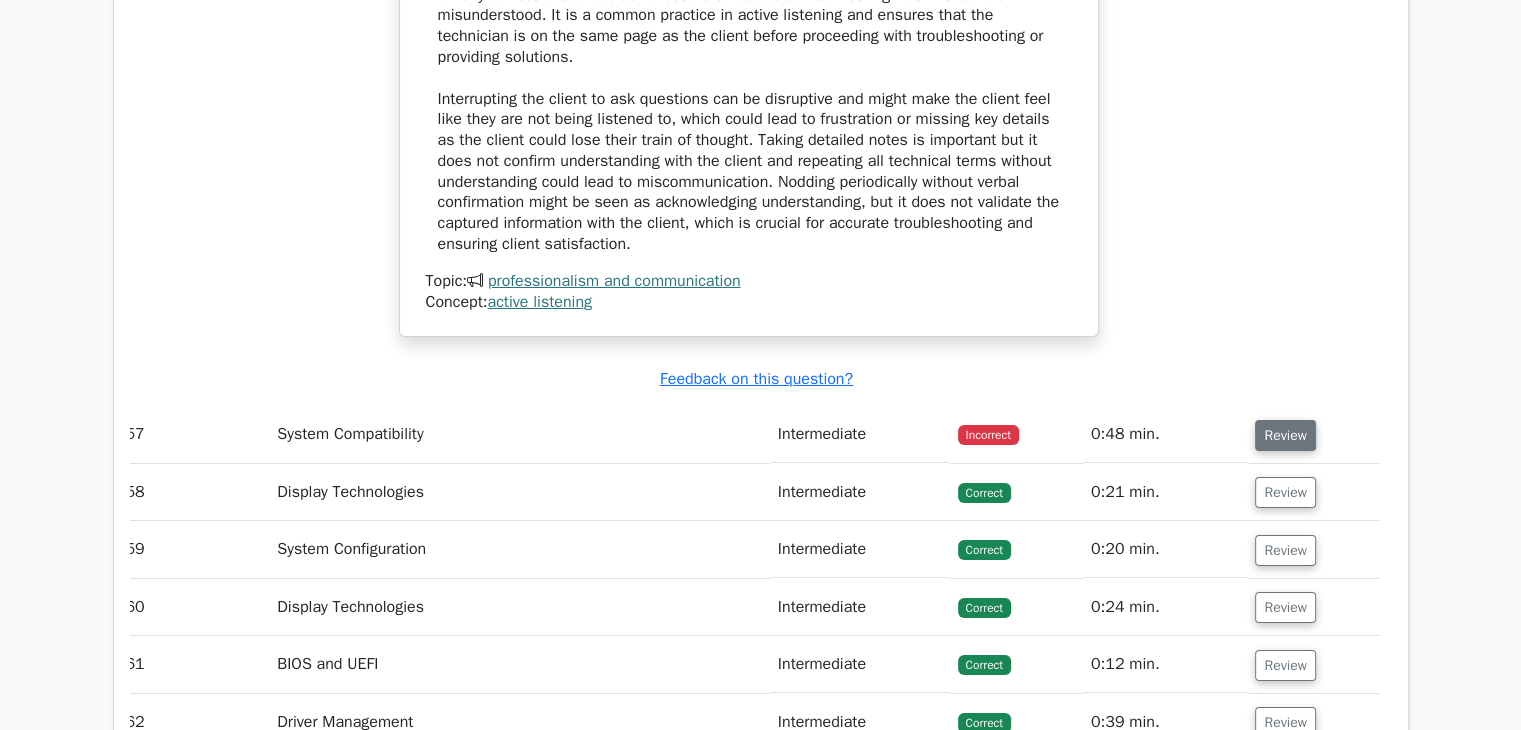 drag, startPoint x: 1282, startPoint y: 376, endPoint x: 1283, endPoint y: 391, distance: 15.033297 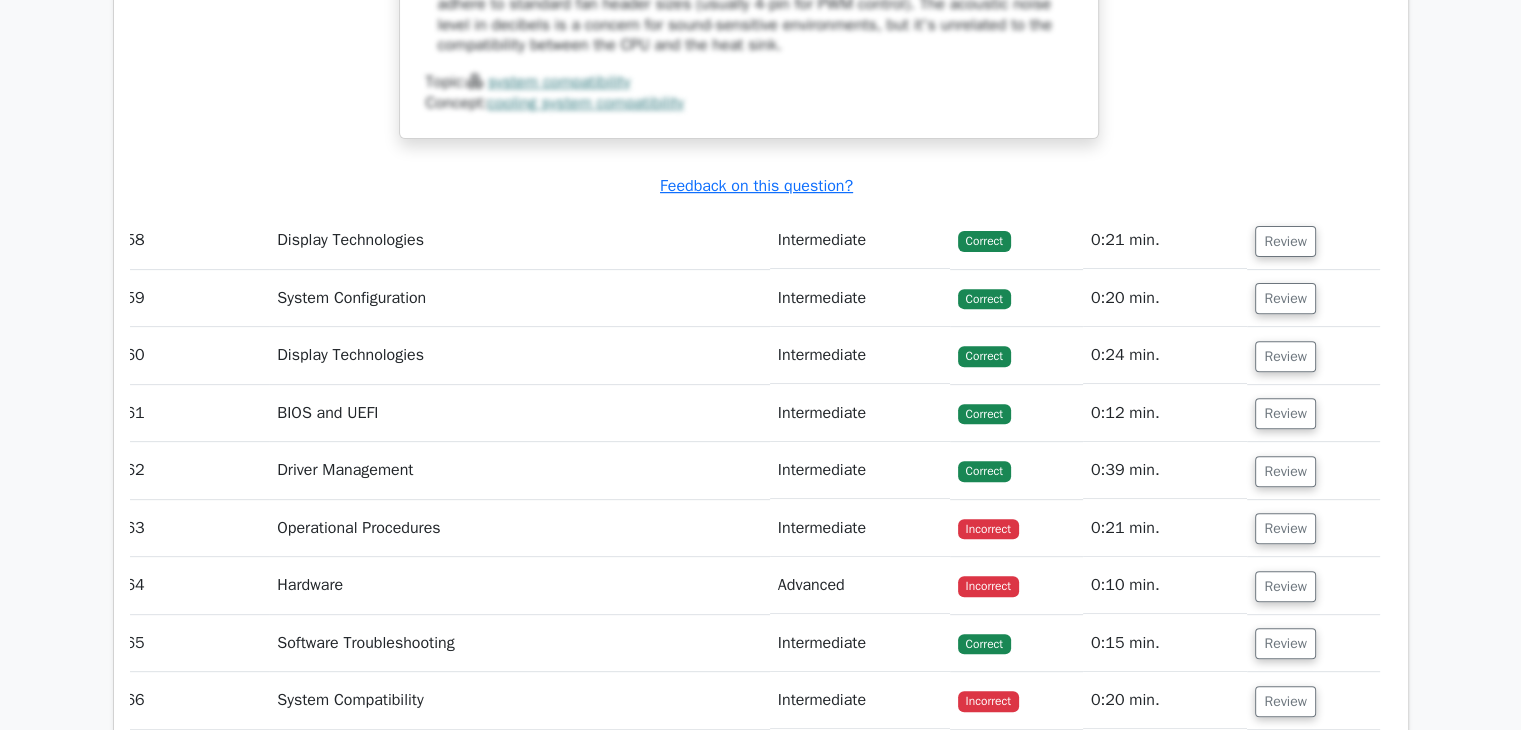 scroll, scrollTop: 15900, scrollLeft: 0, axis: vertical 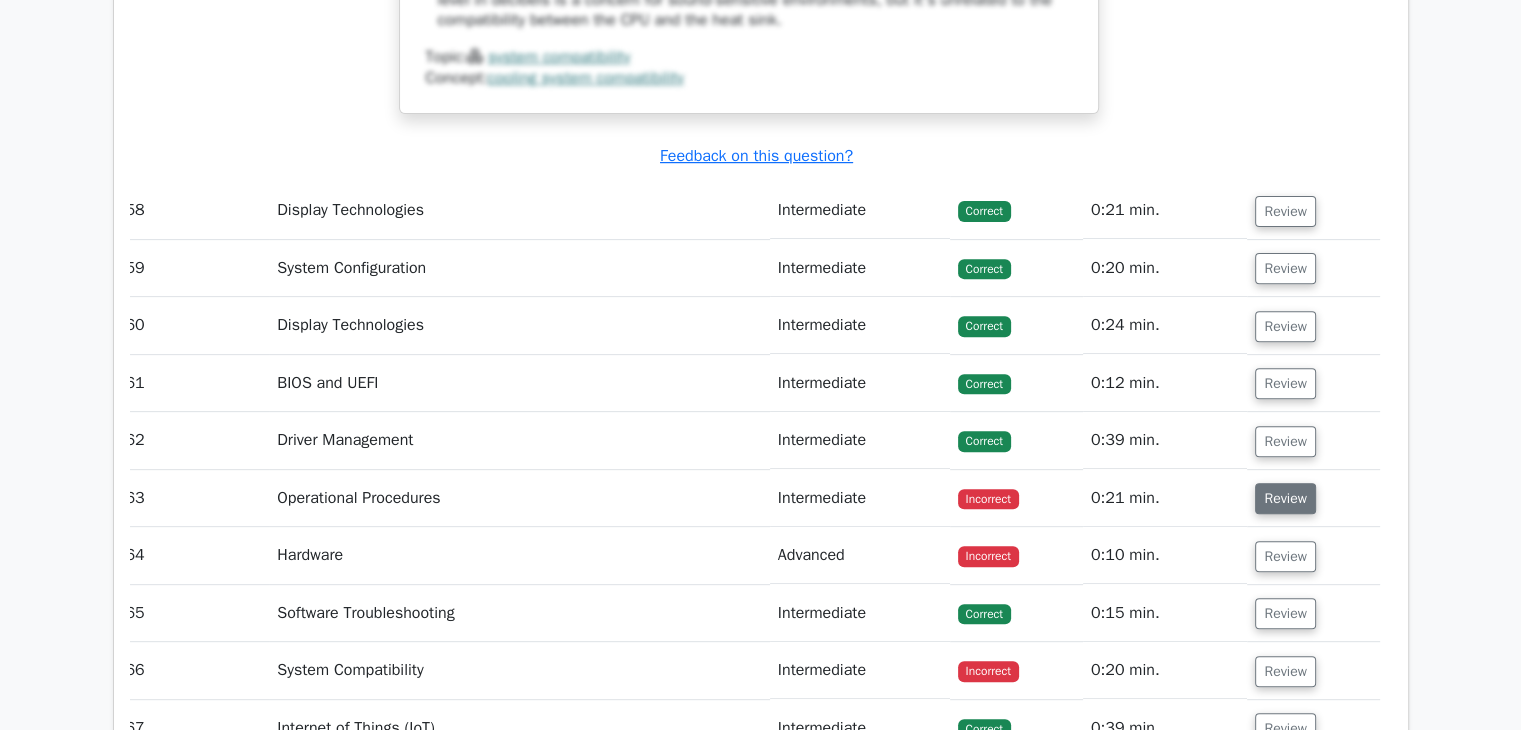 click on "Review" at bounding box center (1285, 498) 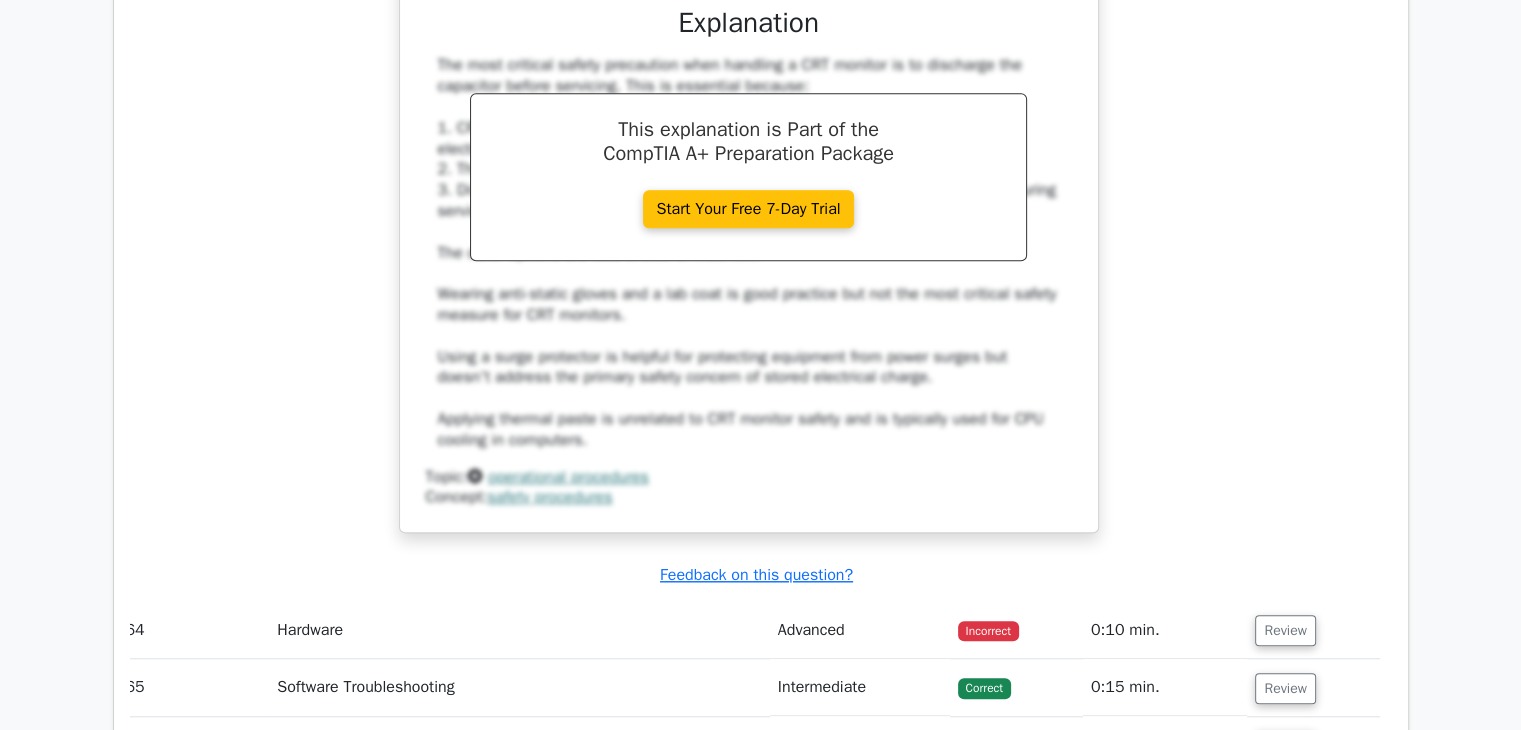 scroll, scrollTop: 16787, scrollLeft: 0, axis: vertical 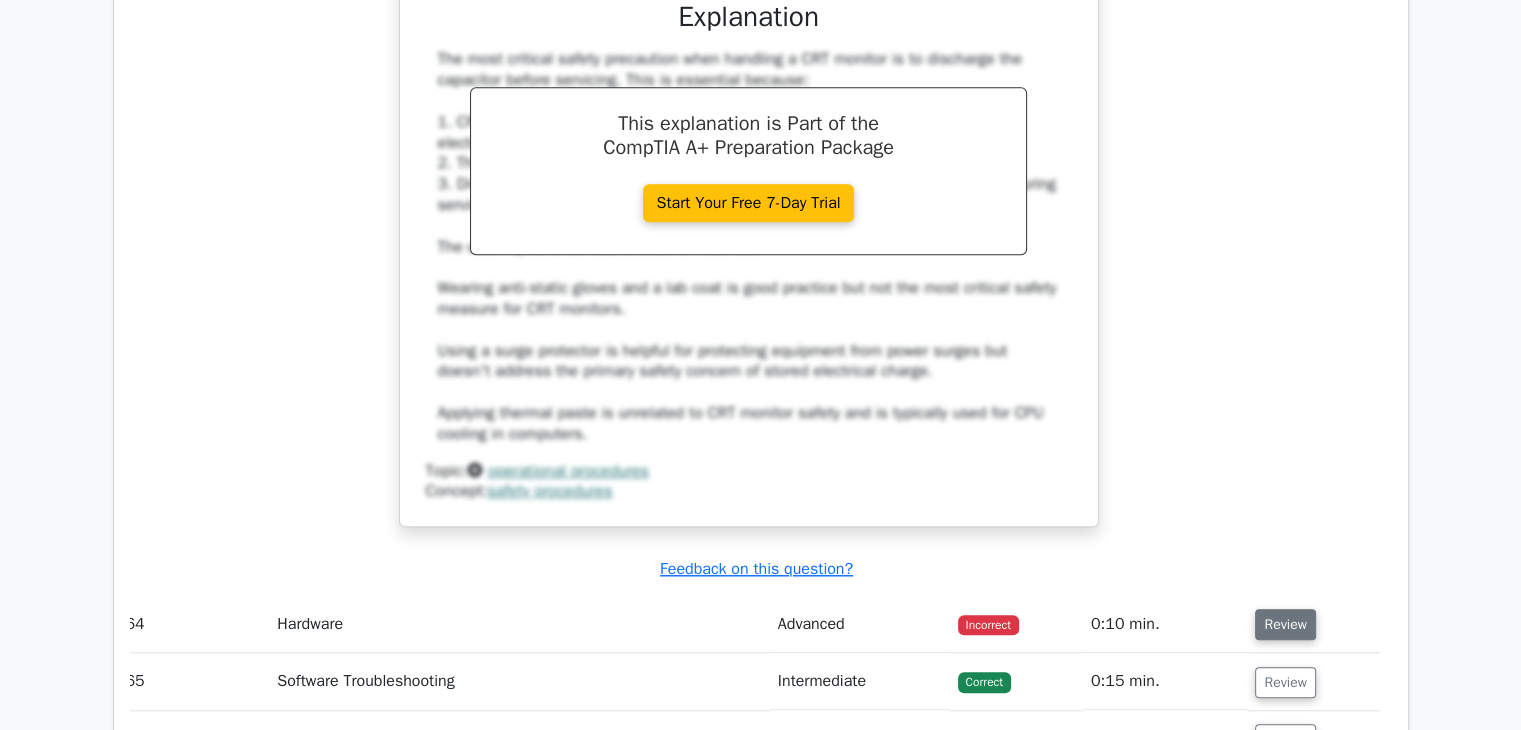 click on "Review" at bounding box center (1285, 624) 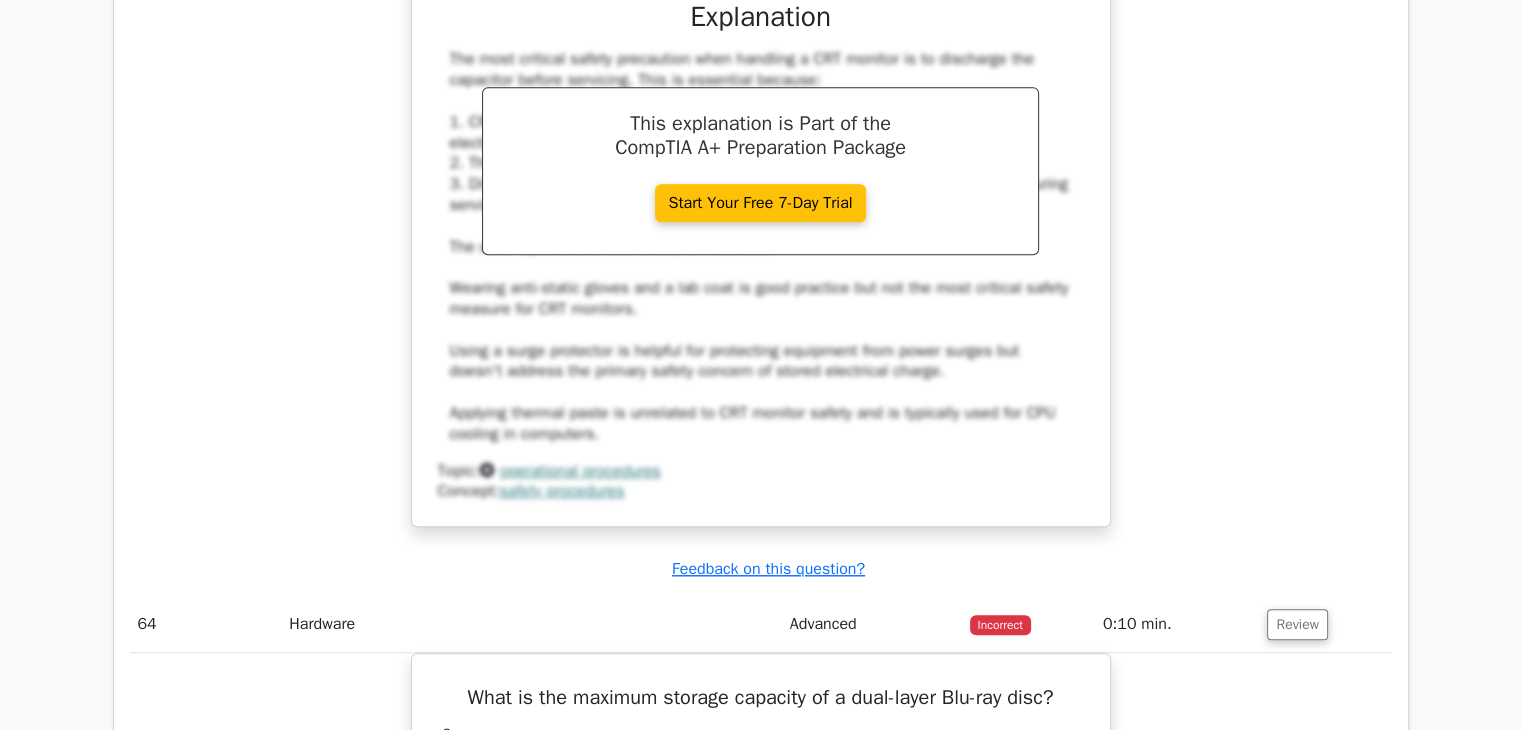 scroll, scrollTop: 0, scrollLeft: 3, axis: horizontal 